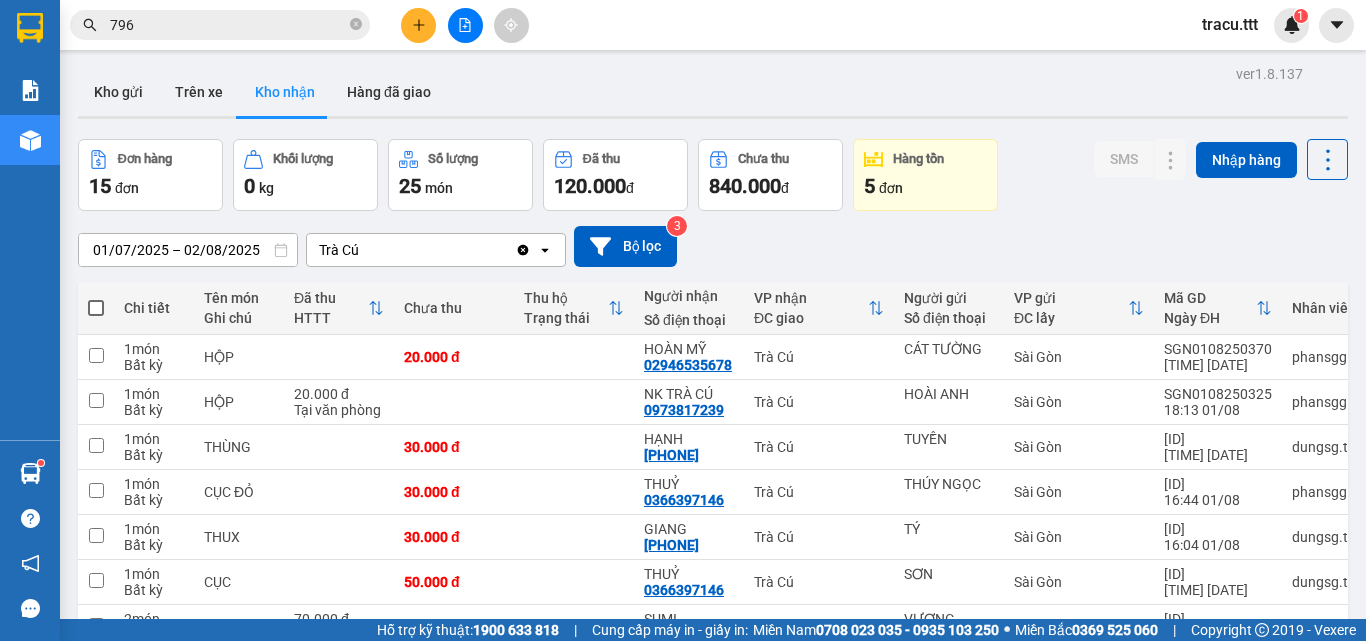 scroll, scrollTop: 0, scrollLeft: 0, axis: both 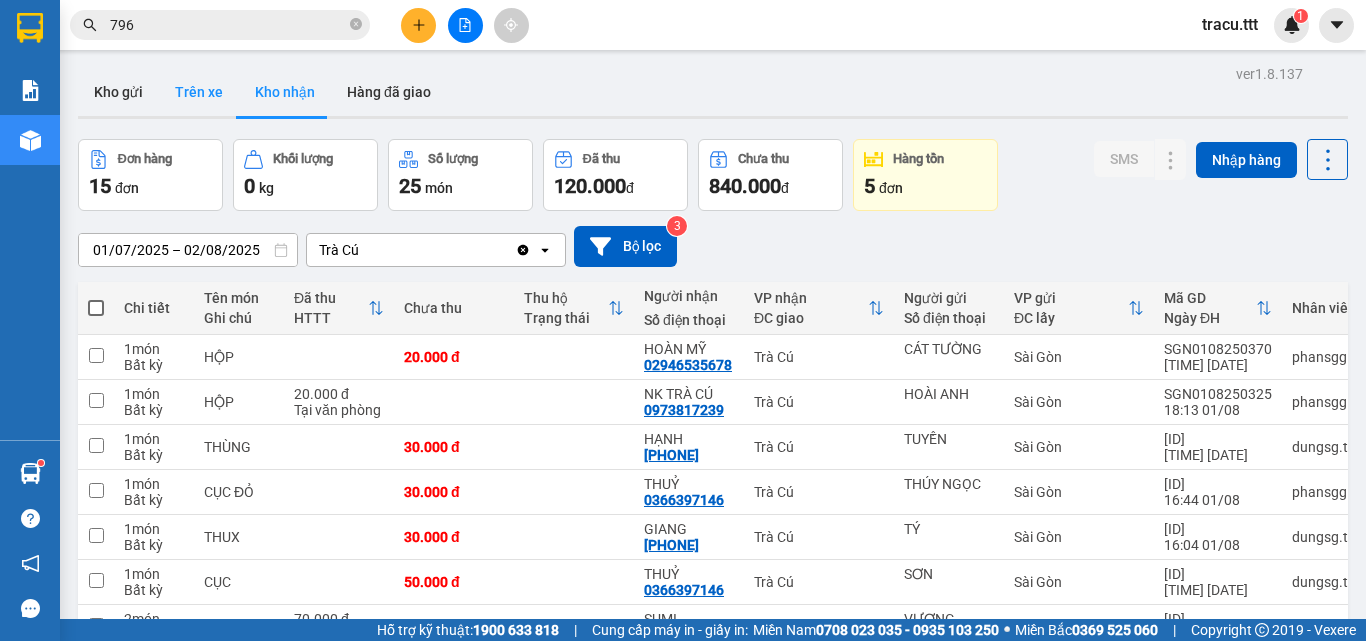 click on "Trên xe" at bounding box center (199, 92) 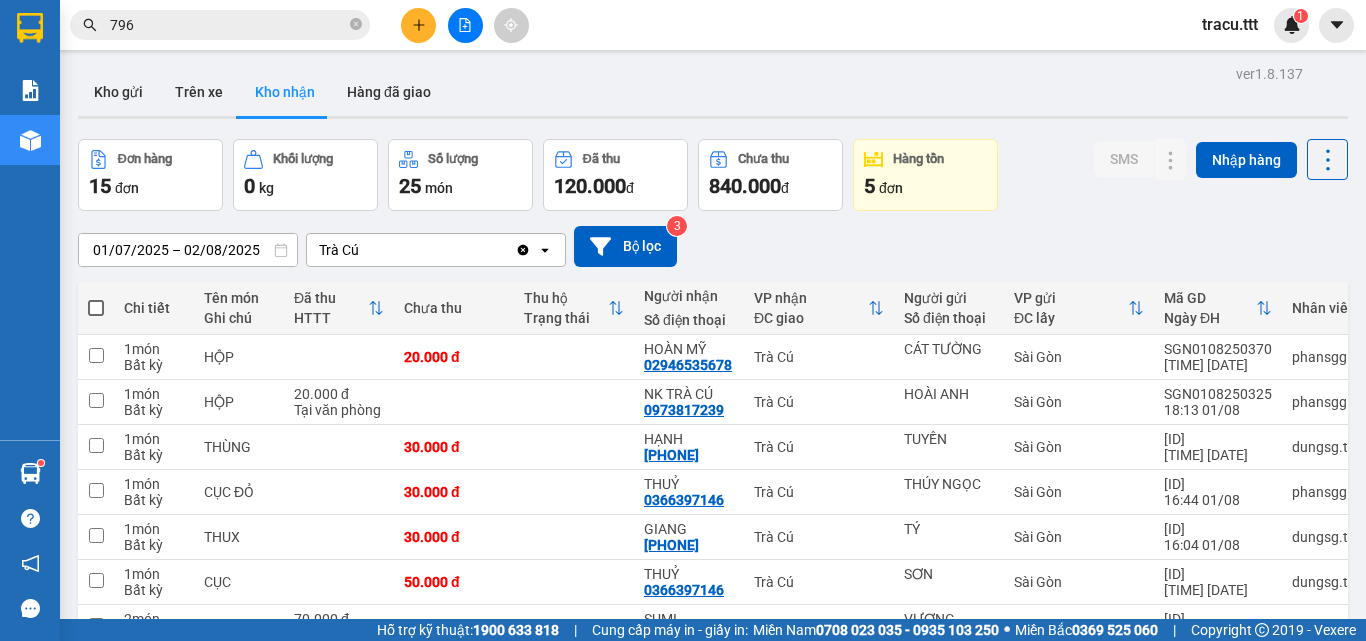 type on "31/07/2025 – 02/08/2025" 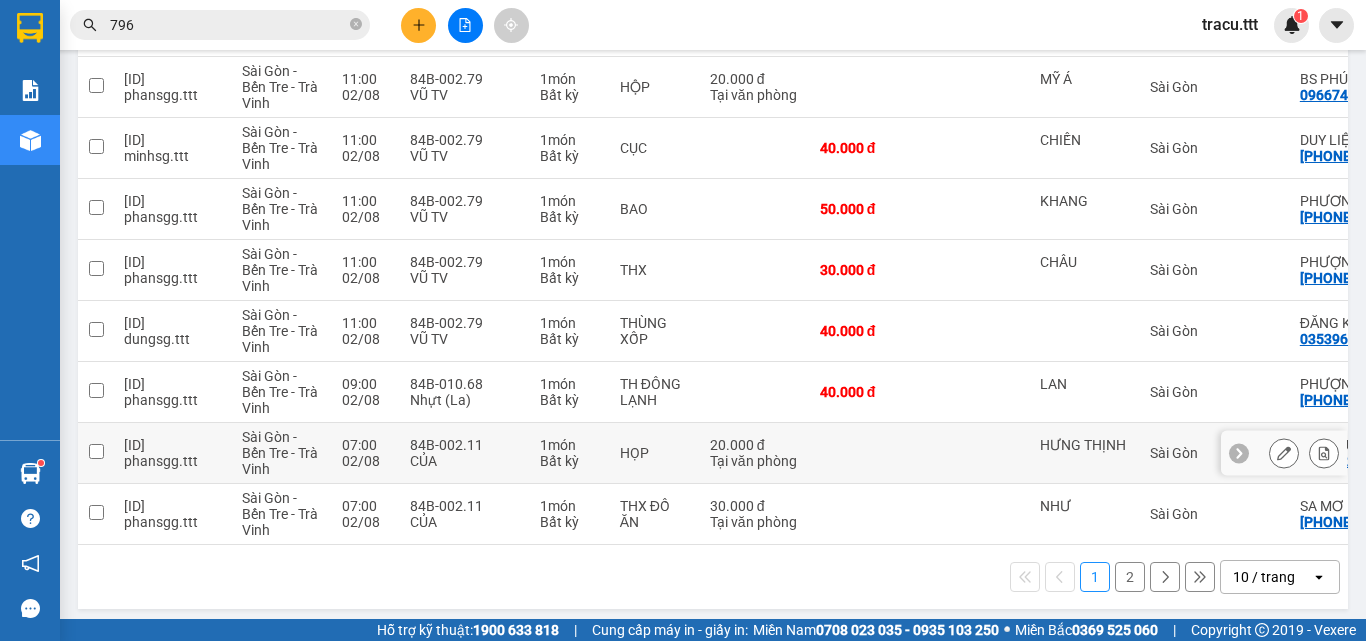 scroll, scrollTop: 416, scrollLeft: 0, axis: vertical 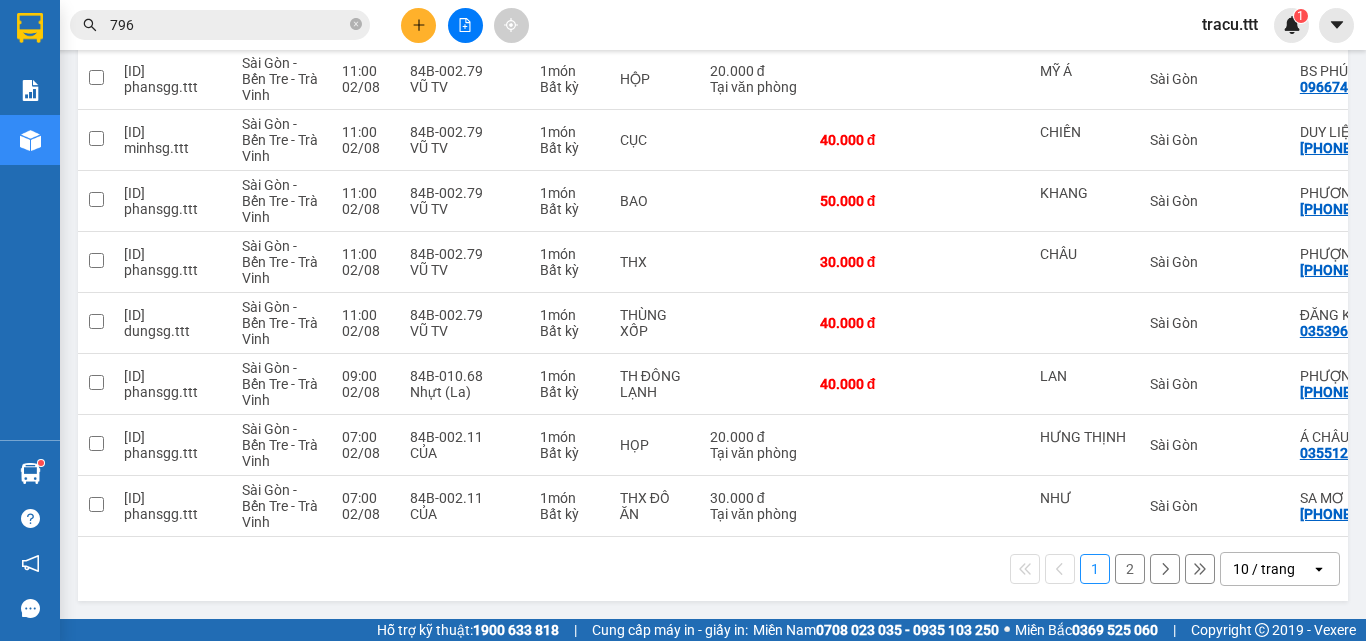 click on "2" at bounding box center [1130, 569] 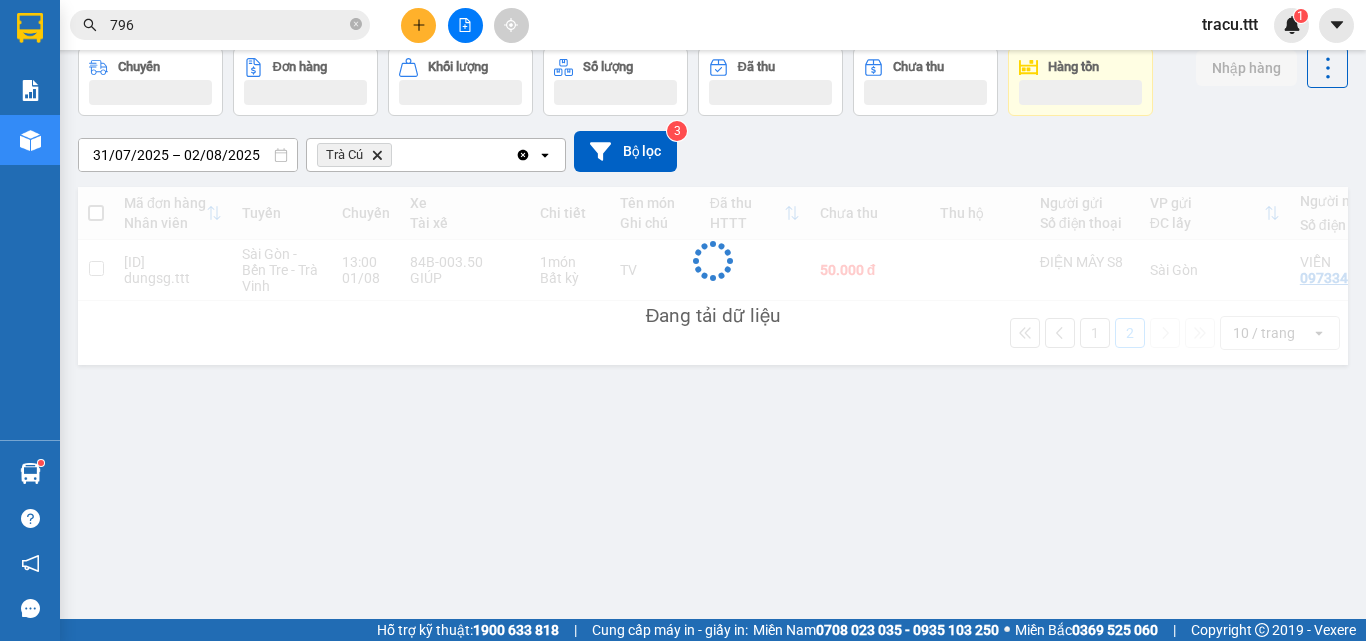 scroll, scrollTop: 92, scrollLeft: 0, axis: vertical 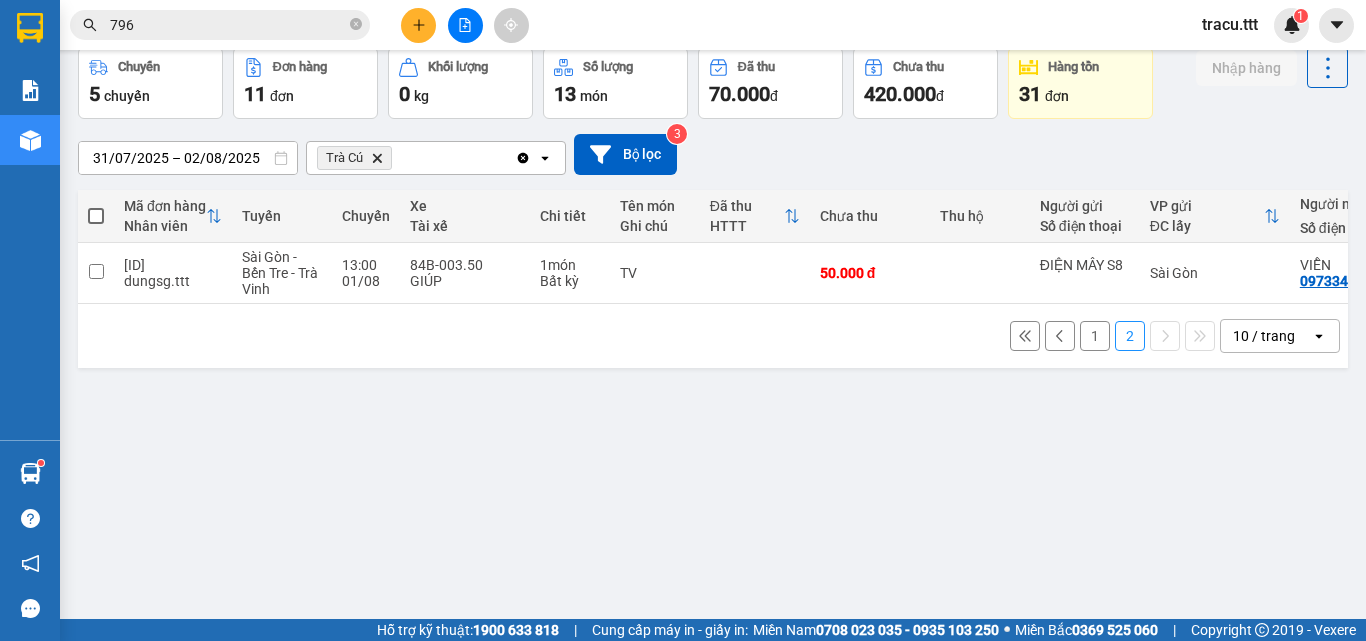 click on "1" at bounding box center [1095, 336] 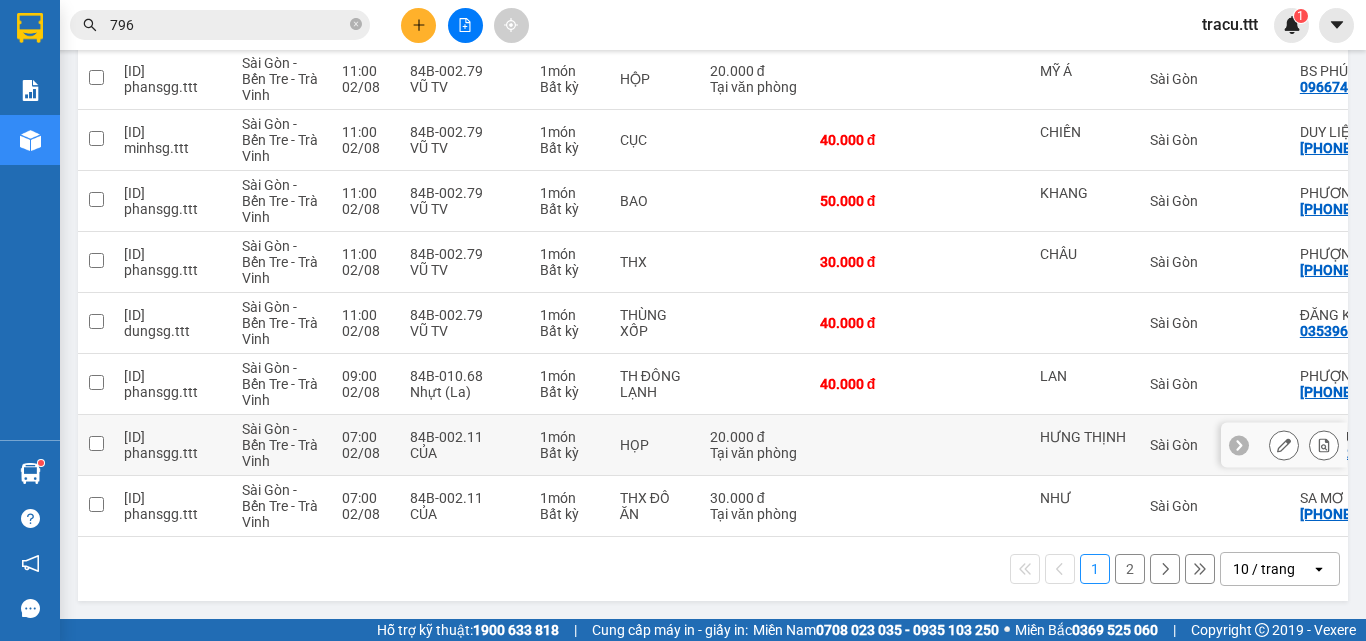 scroll, scrollTop: 416, scrollLeft: 0, axis: vertical 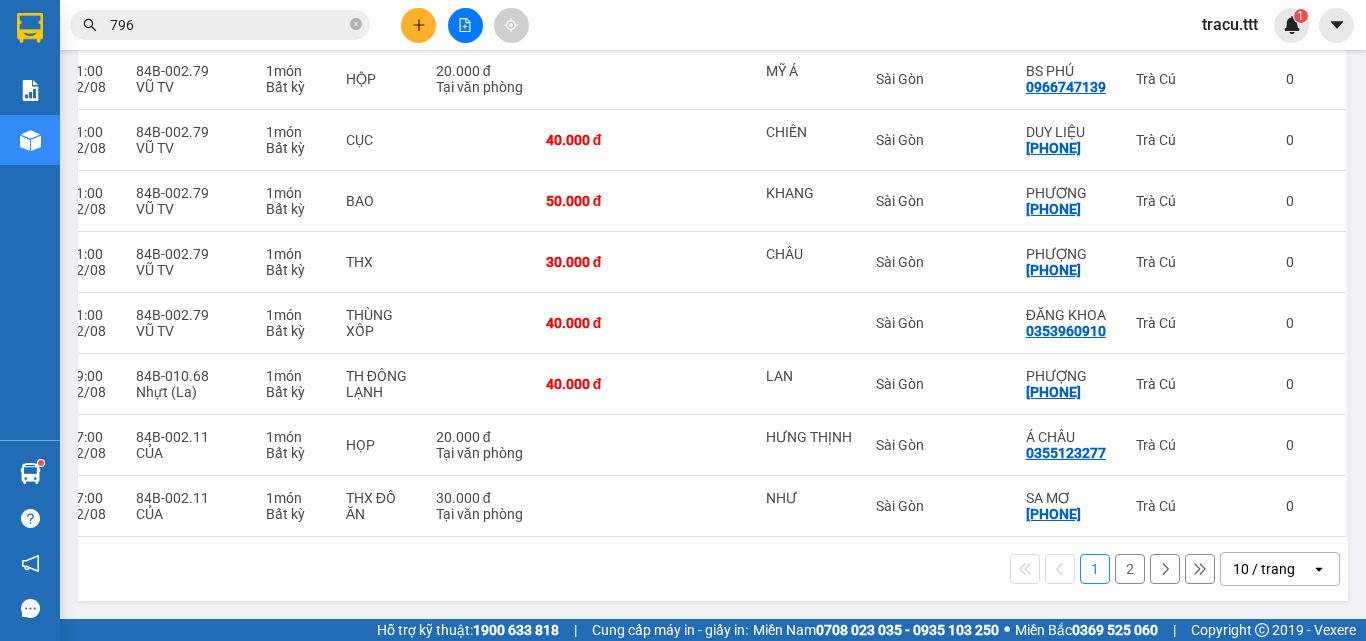 click on "2" at bounding box center (1130, 569) 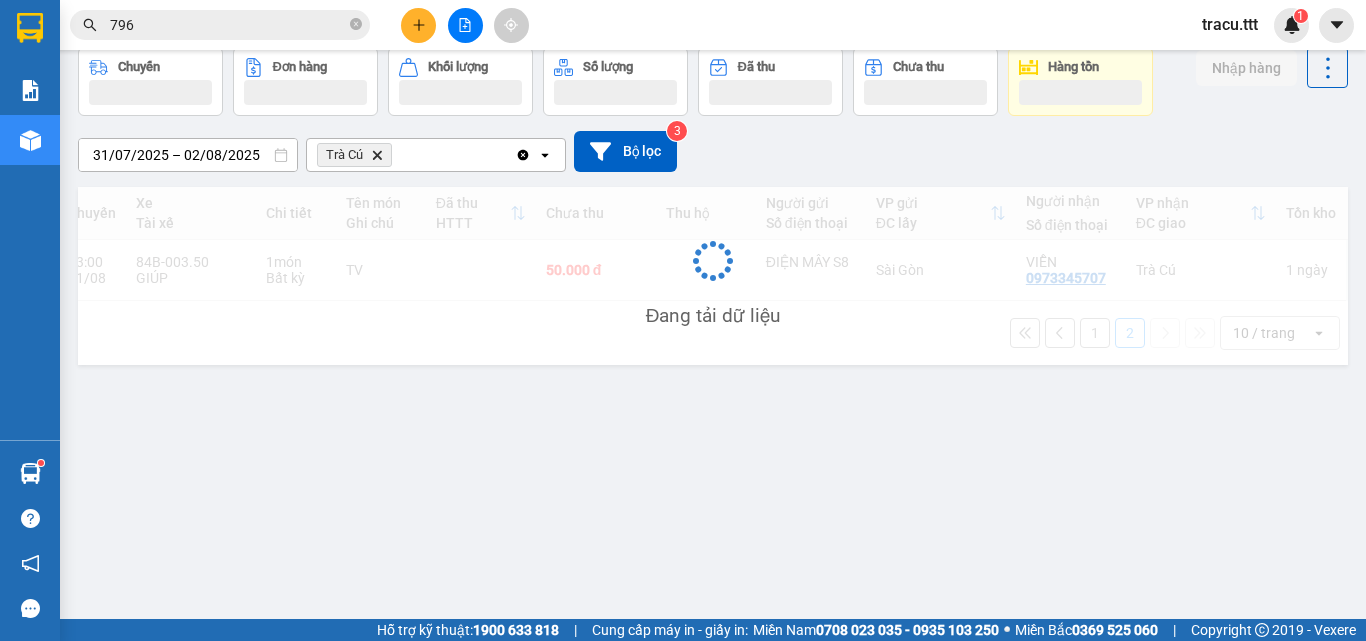 scroll, scrollTop: 92, scrollLeft: 0, axis: vertical 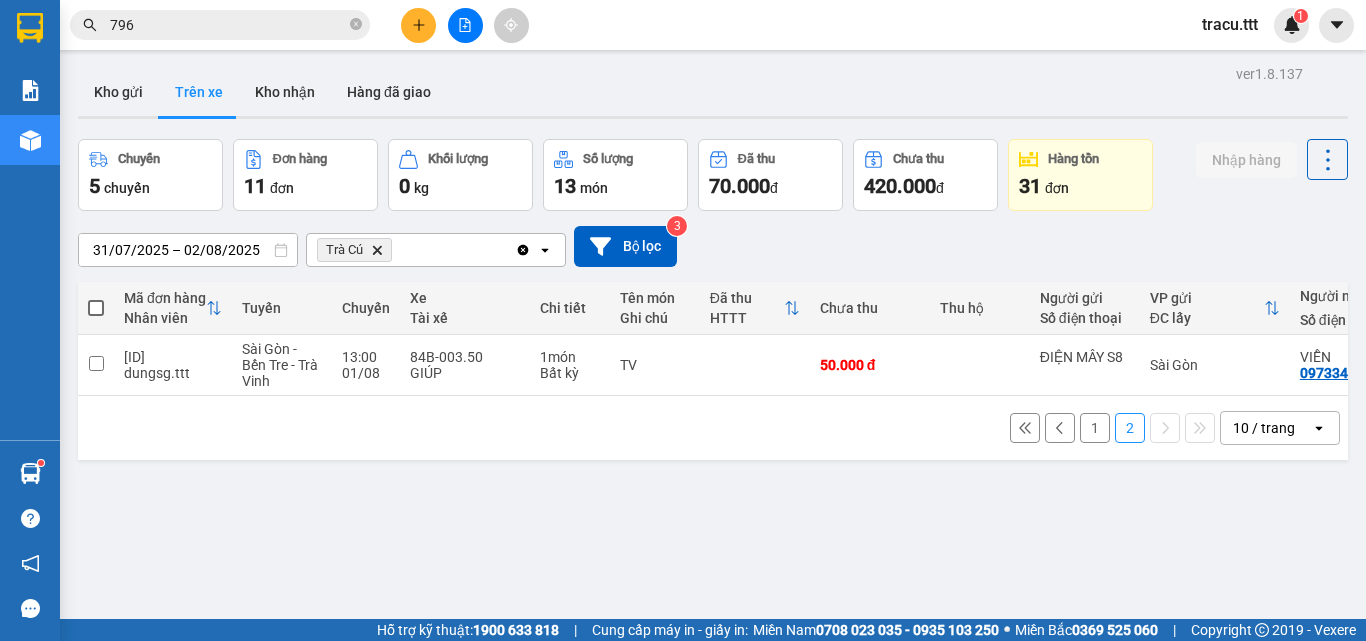 click on "1 2 10 / trang open" at bounding box center (713, 428) 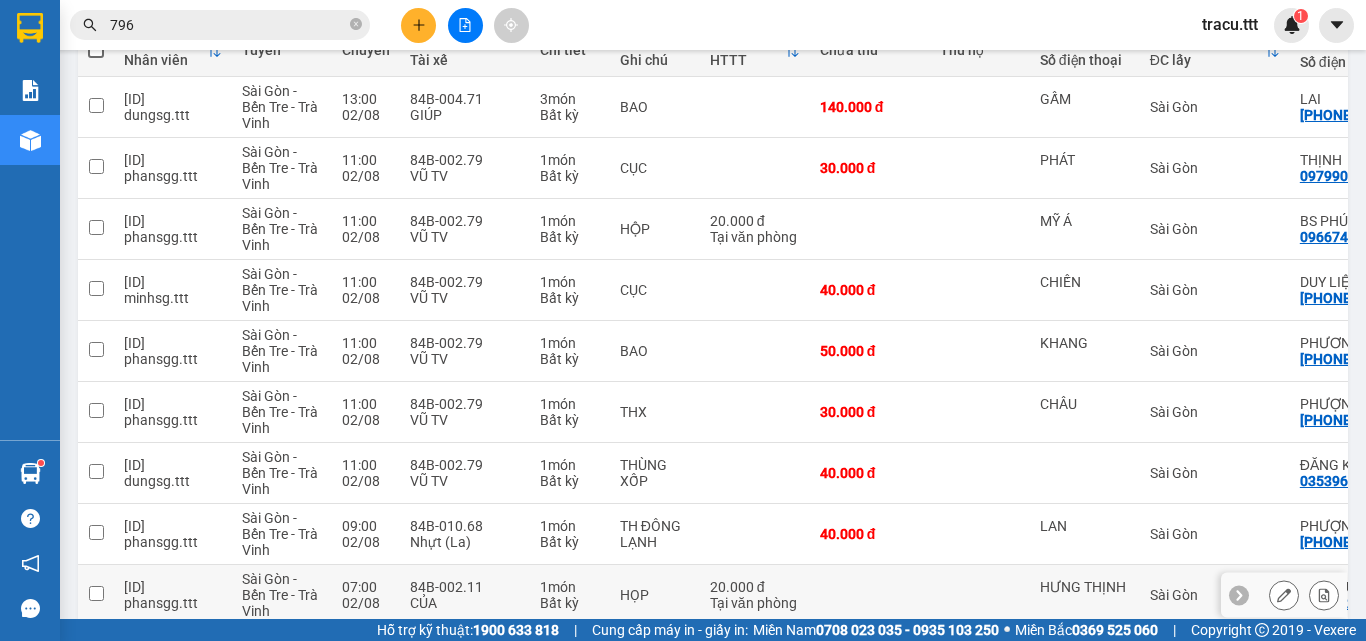 scroll, scrollTop: 416, scrollLeft: 0, axis: vertical 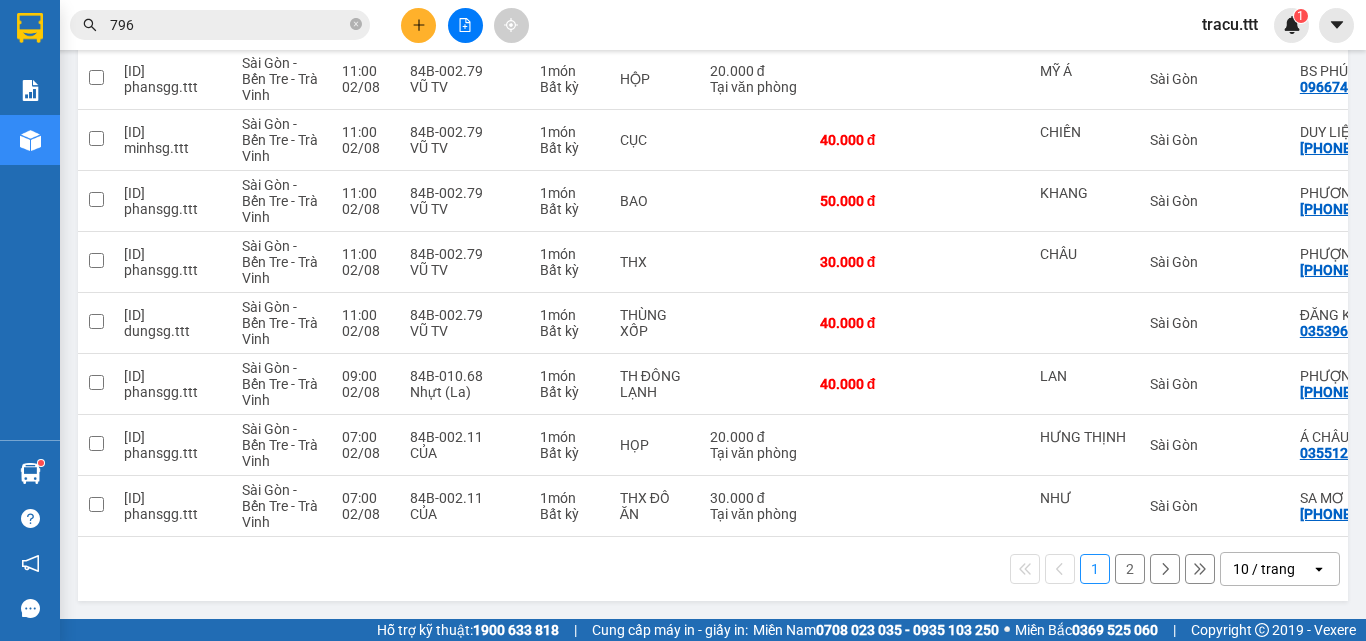 click at bounding box center (465, 25) 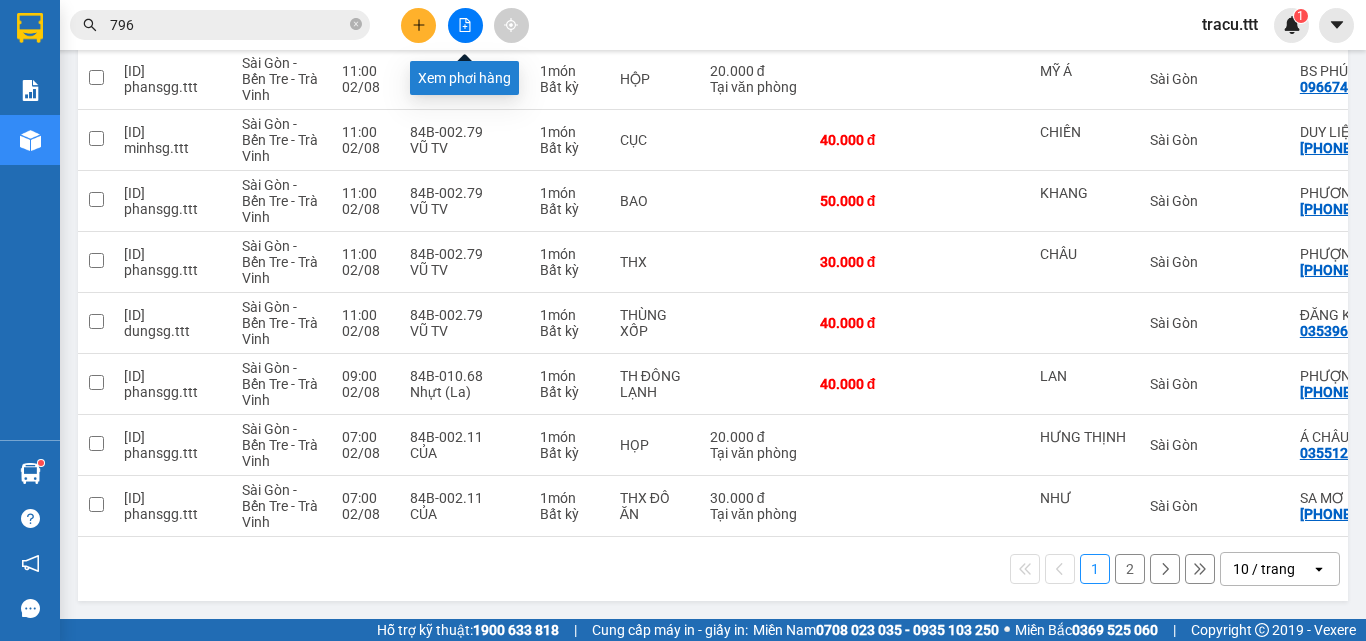 click at bounding box center (465, 25) 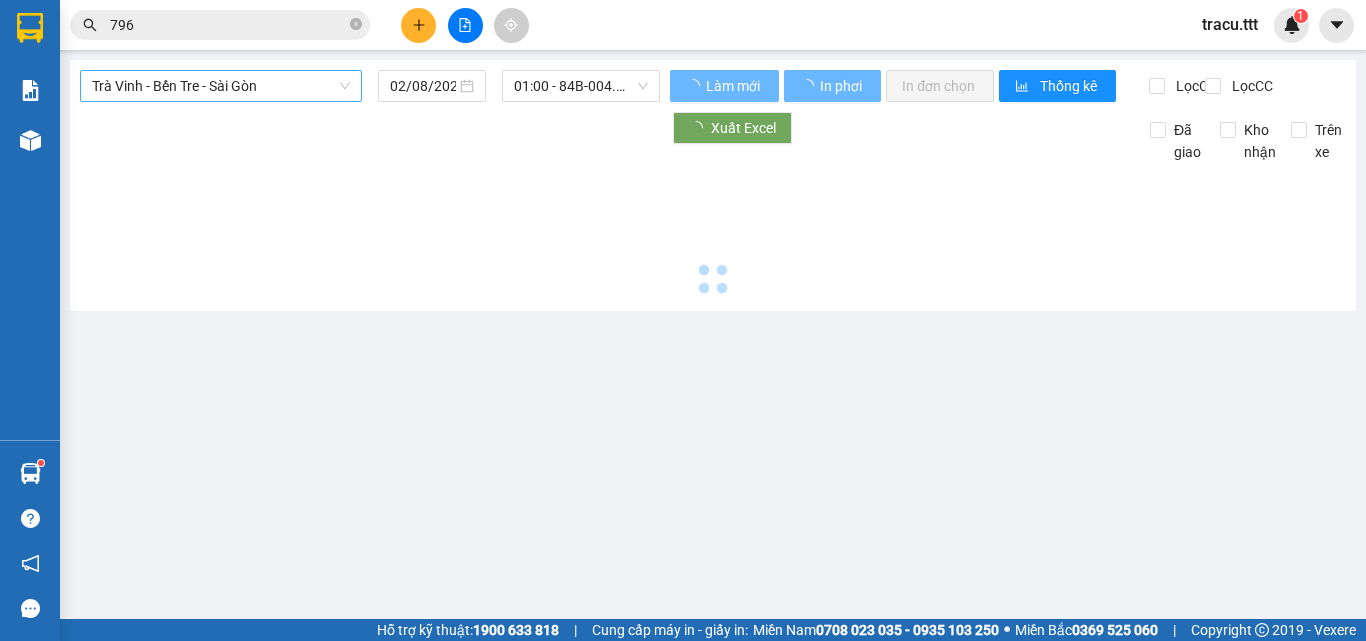 scroll, scrollTop: 0, scrollLeft: 0, axis: both 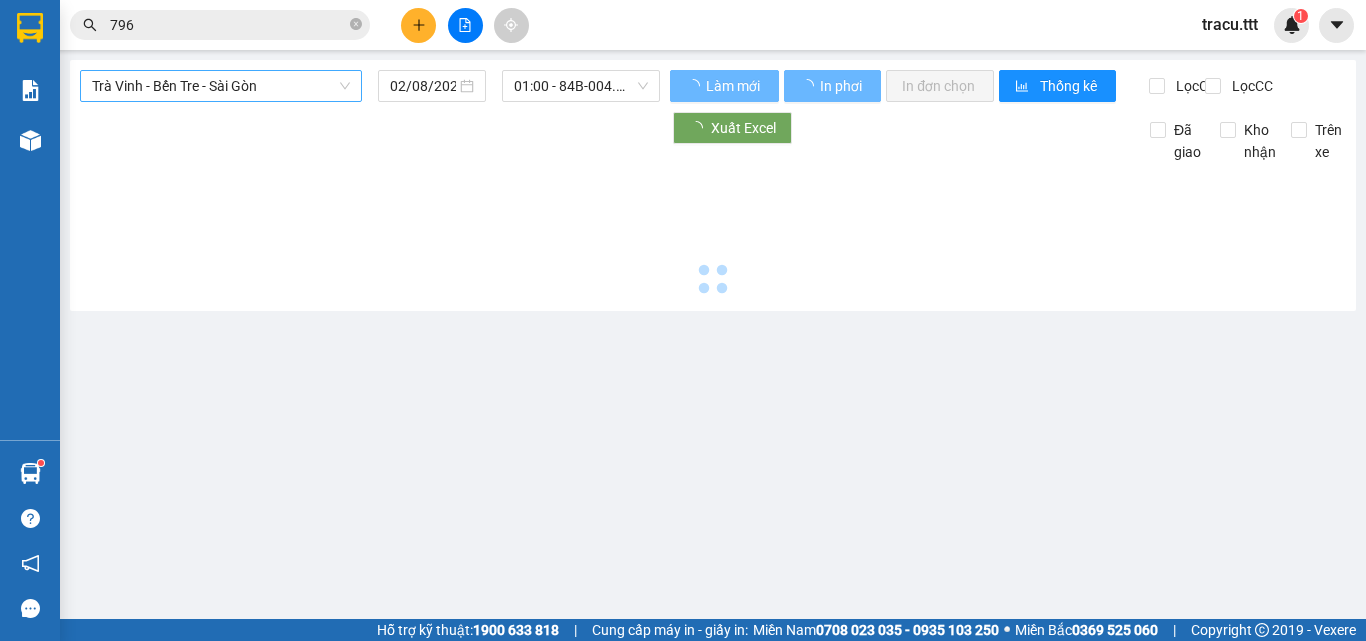click on "Trà Vinh - Bến Tre - Sài Gòn" at bounding box center [221, 86] 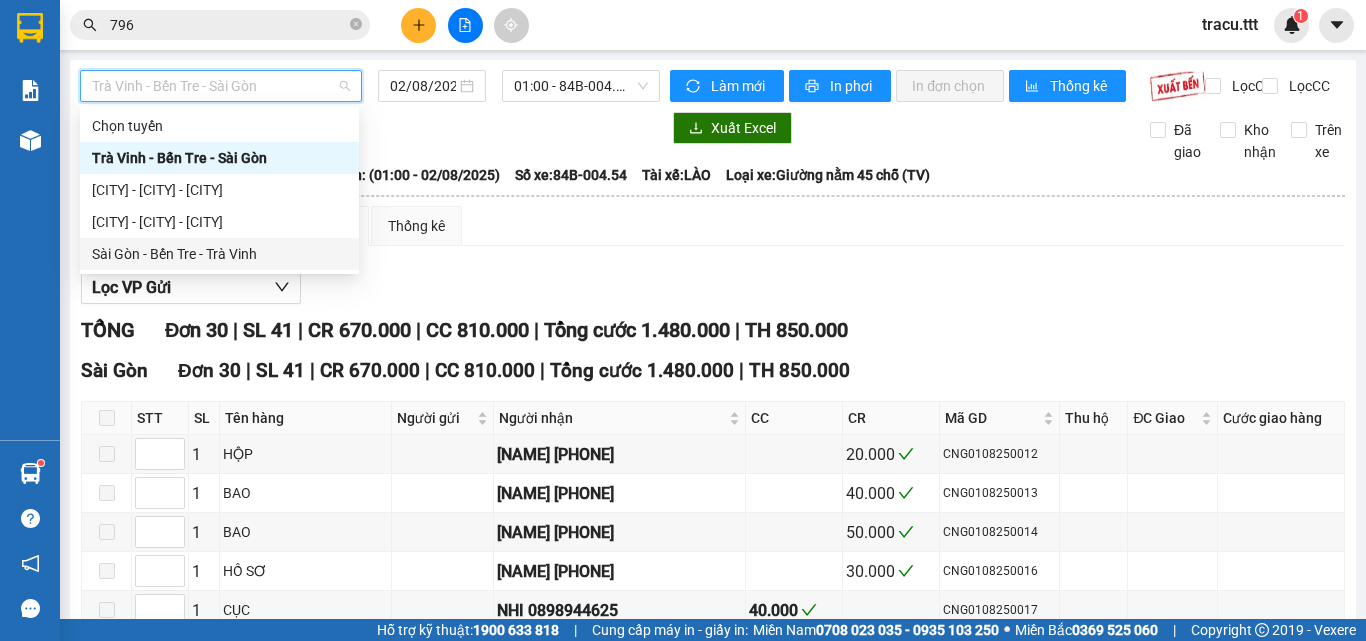click on "Sài Gòn - Bến Tre - Trà Vinh" at bounding box center [219, 254] 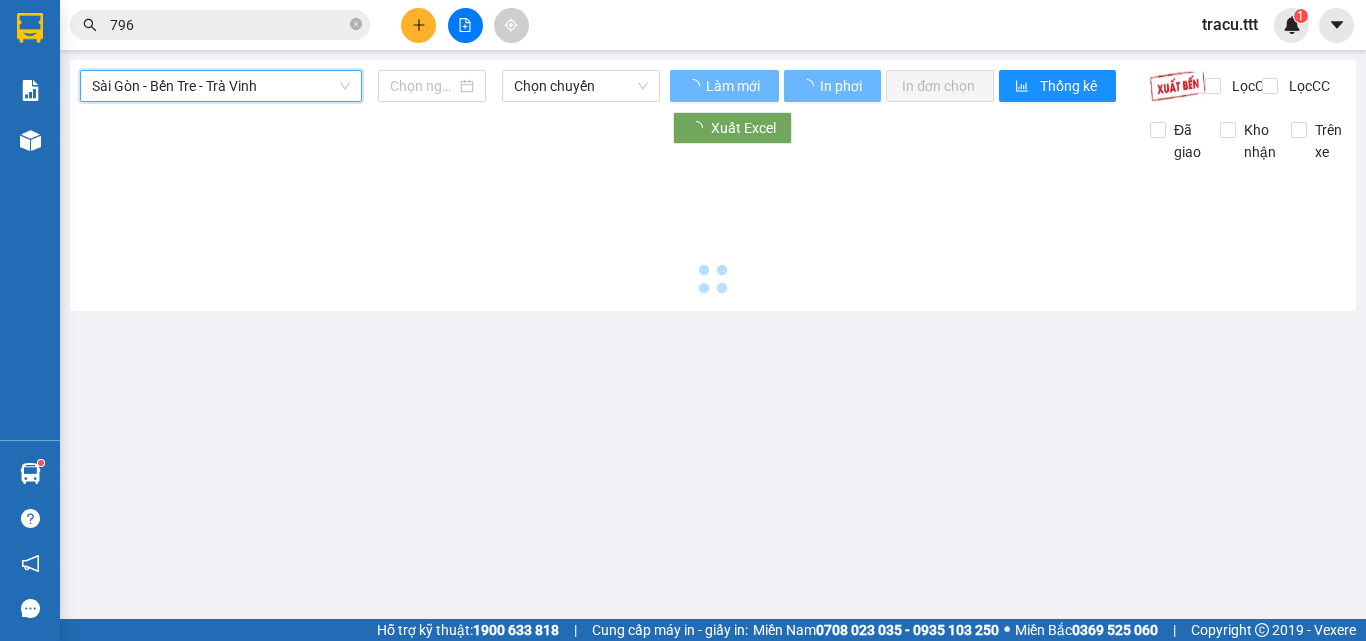 type on "02/08/2025" 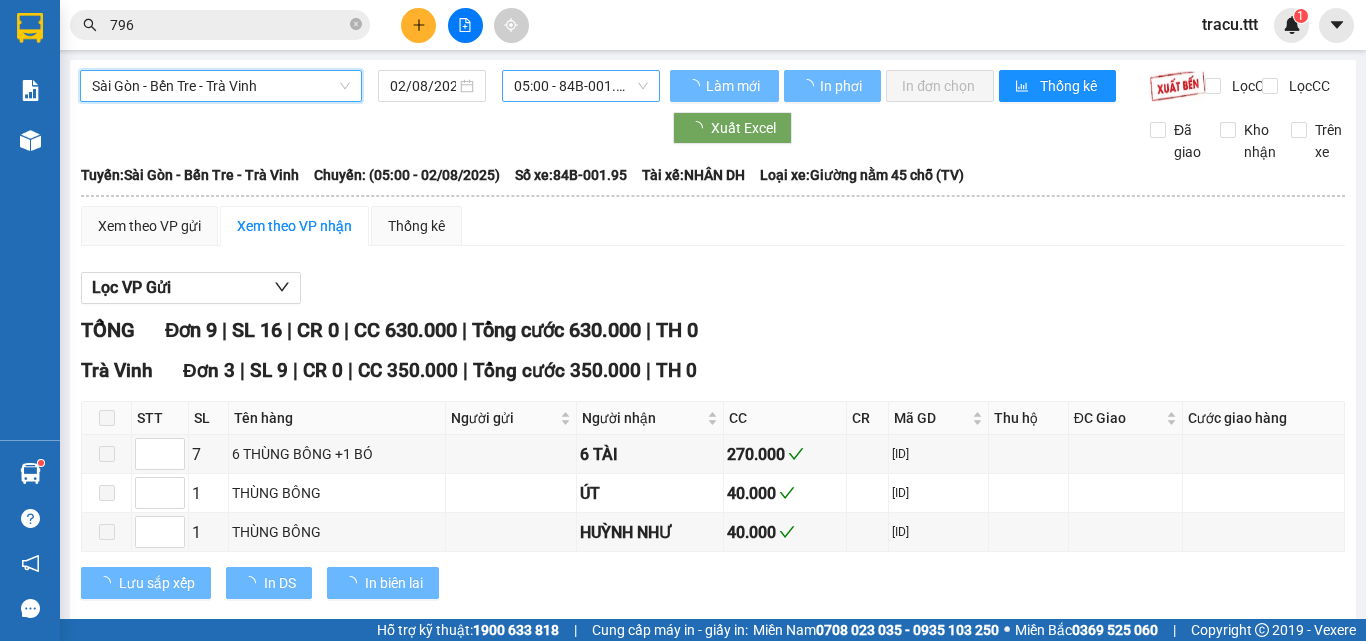 click on "[TIME]     - [ID]" at bounding box center (581, 86) 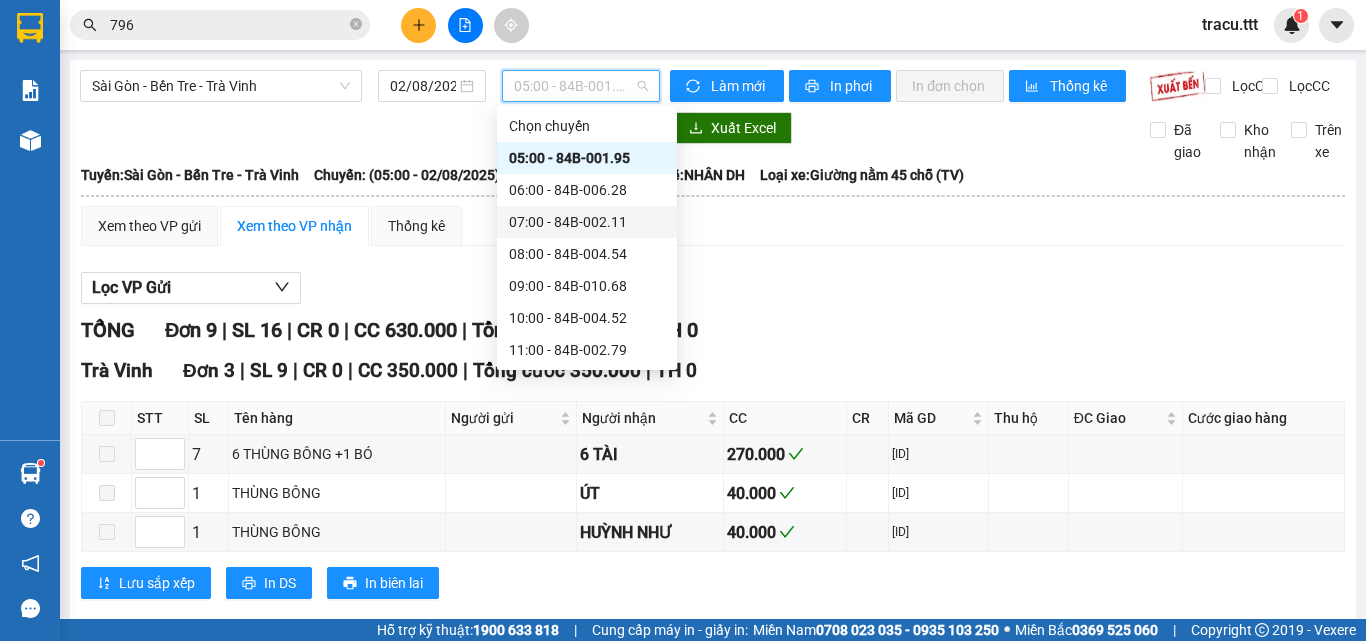 click on "[TIME]     - [ID]" at bounding box center [587, 222] 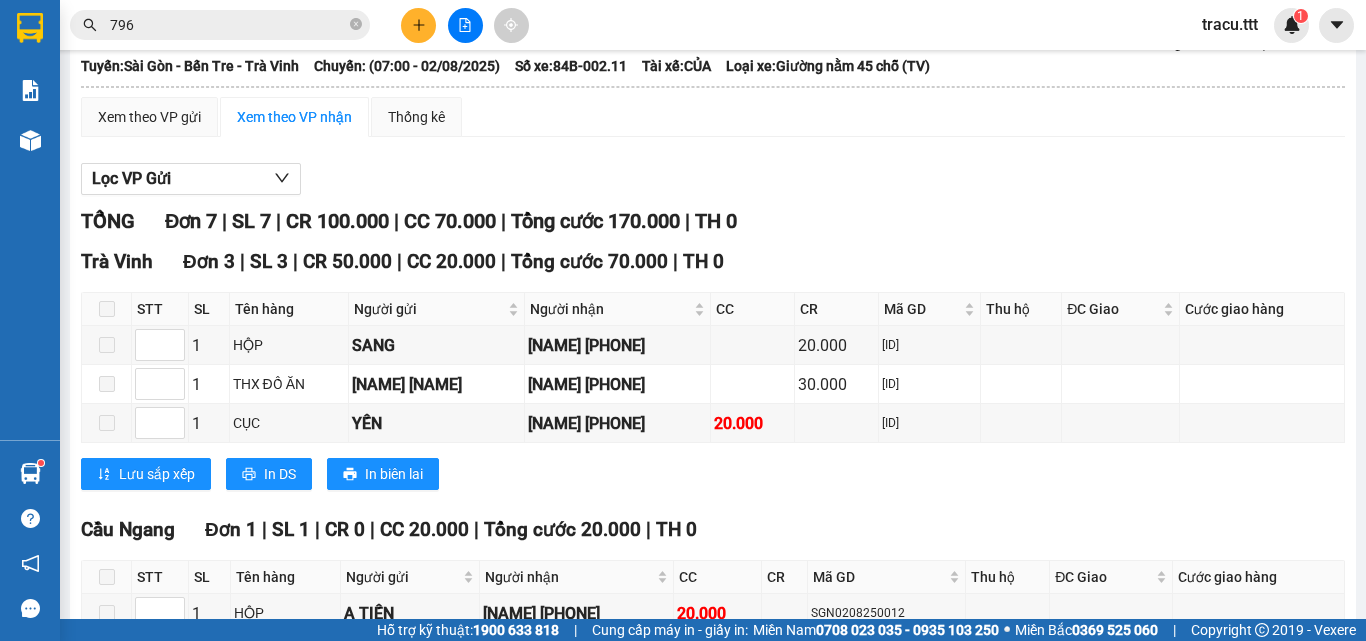 scroll, scrollTop: 500, scrollLeft: 0, axis: vertical 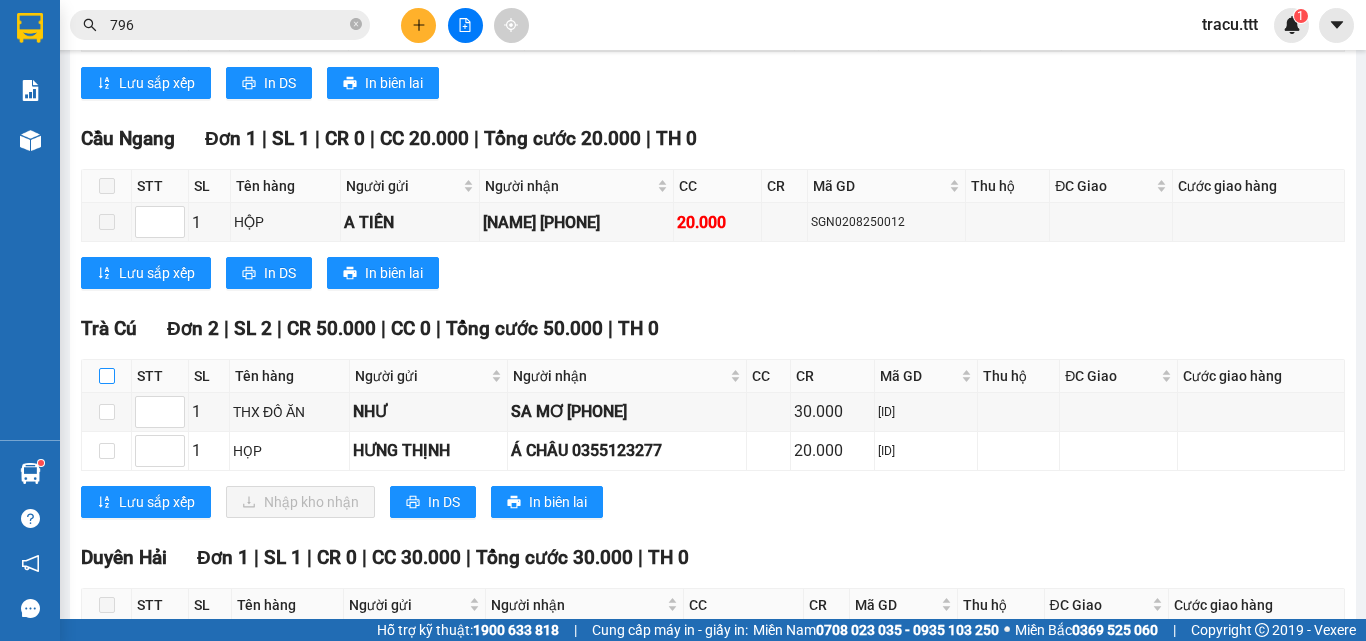 click at bounding box center [107, 376] 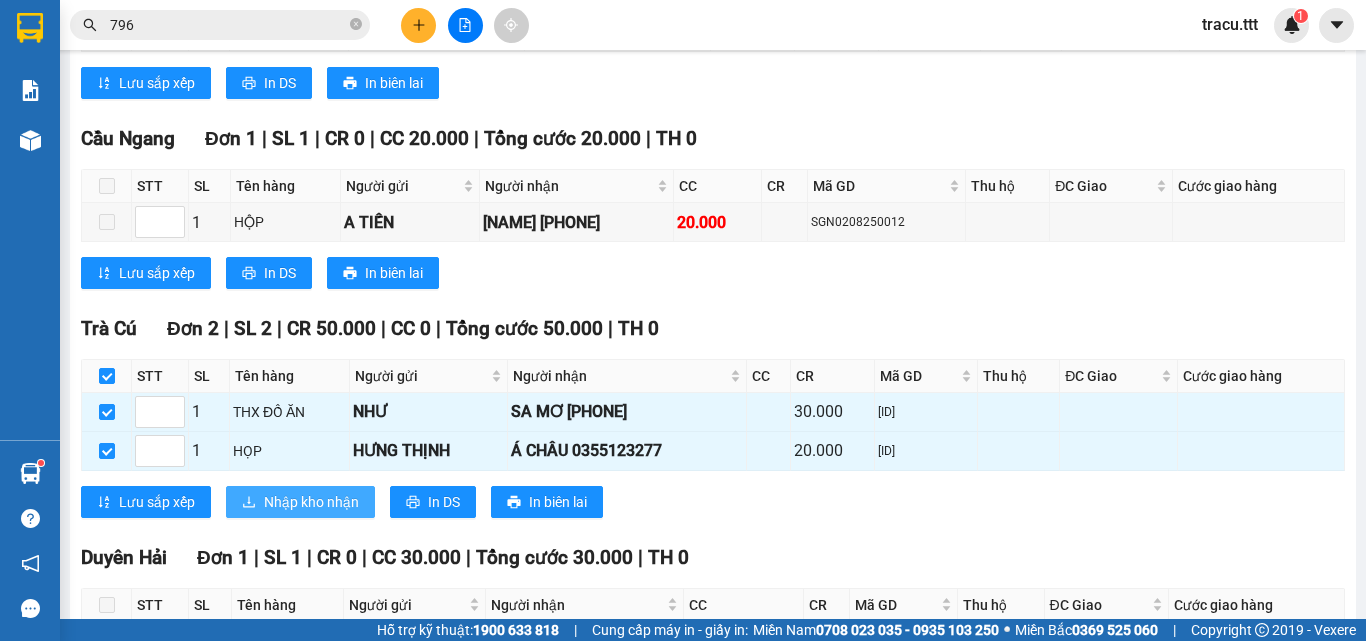 click on "Nhập kho nhận" at bounding box center (311, 502) 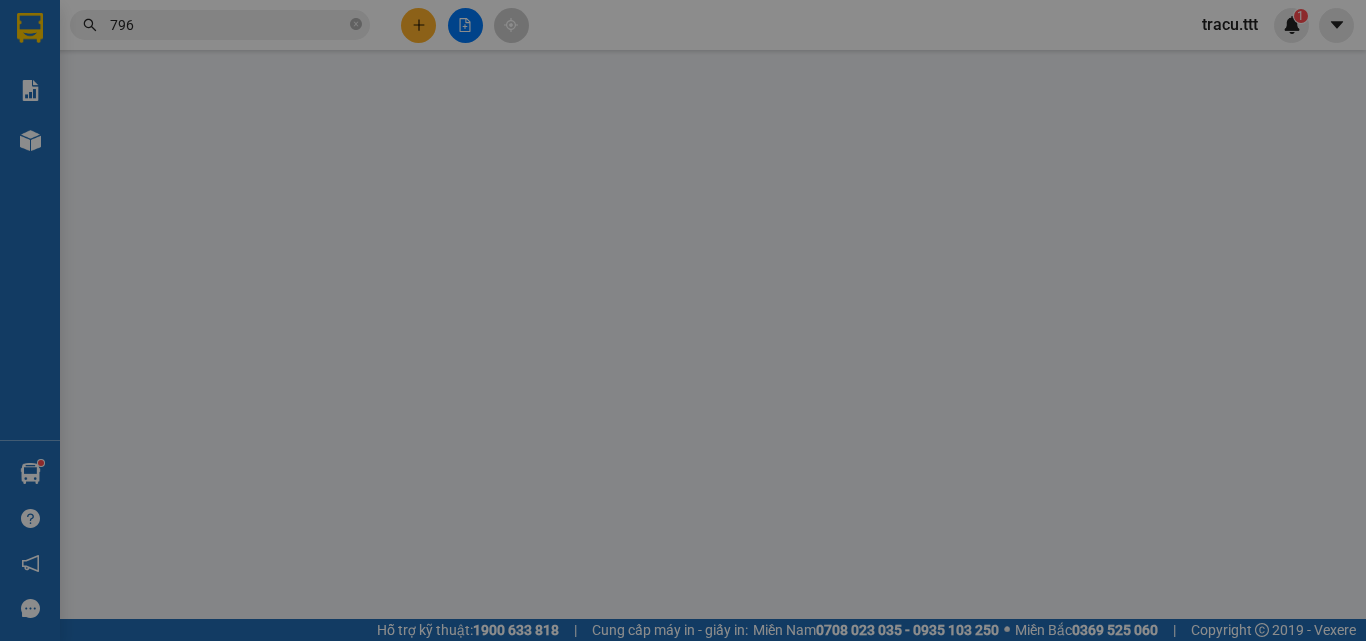 scroll, scrollTop: 0, scrollLeft: 0, axis: both 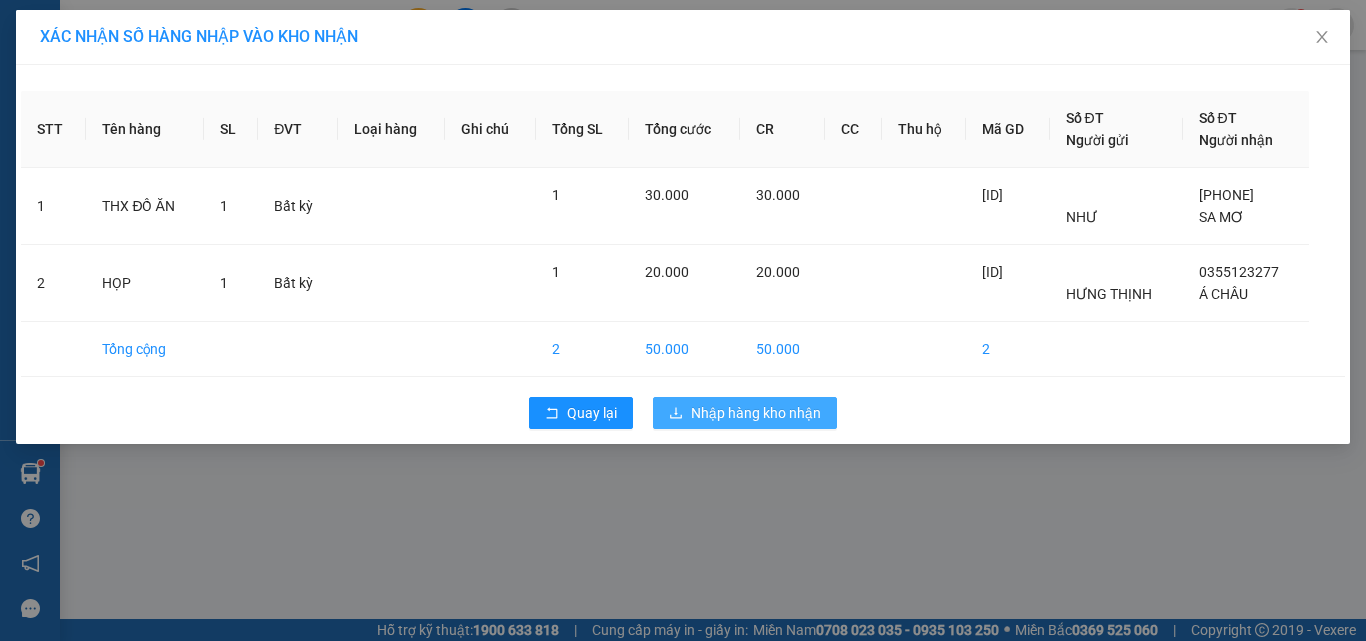 click on "Nhập hàng kho nhận" at bounding box center [756, 413] 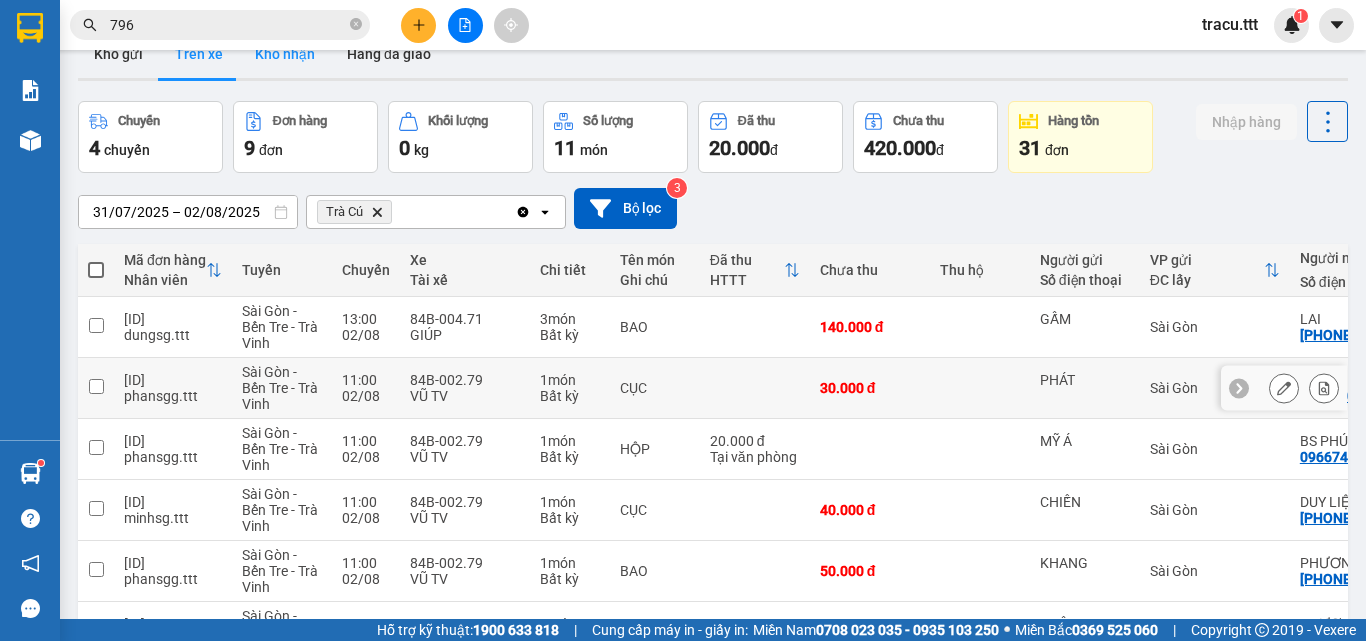 scroll, scrollTop: 0, scrollLeft: 0, axis: both 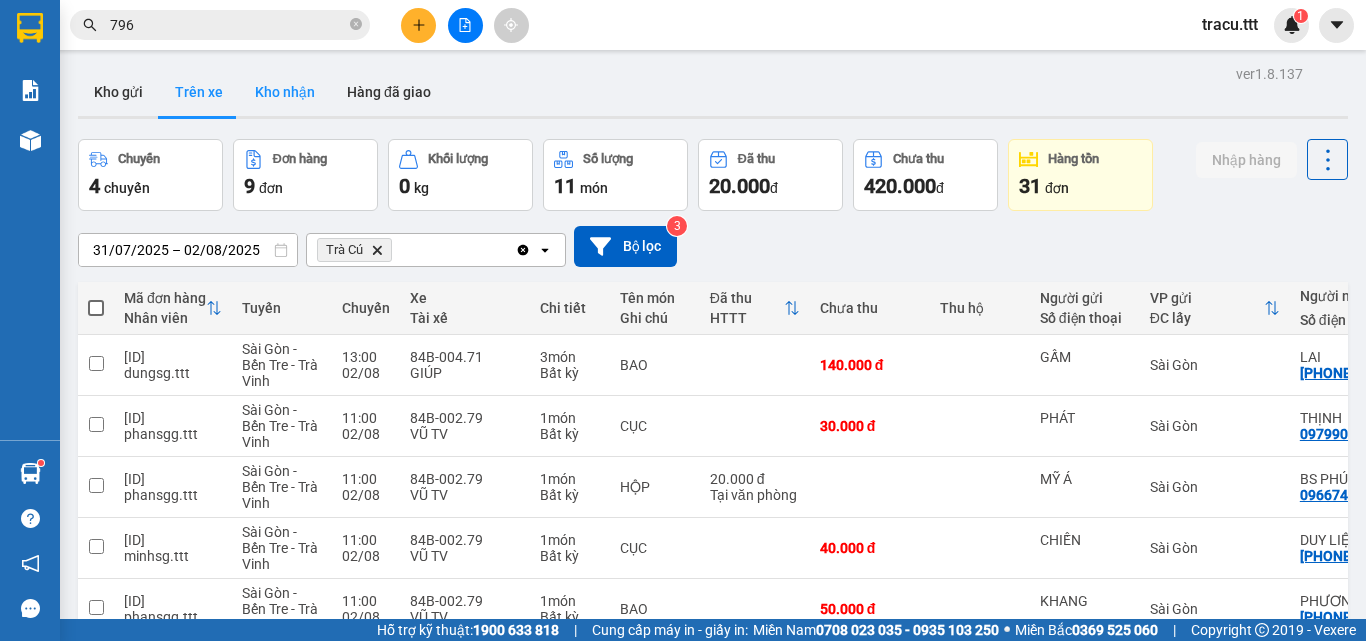 click on "Kho nhận" at bounding box center (285, 92) 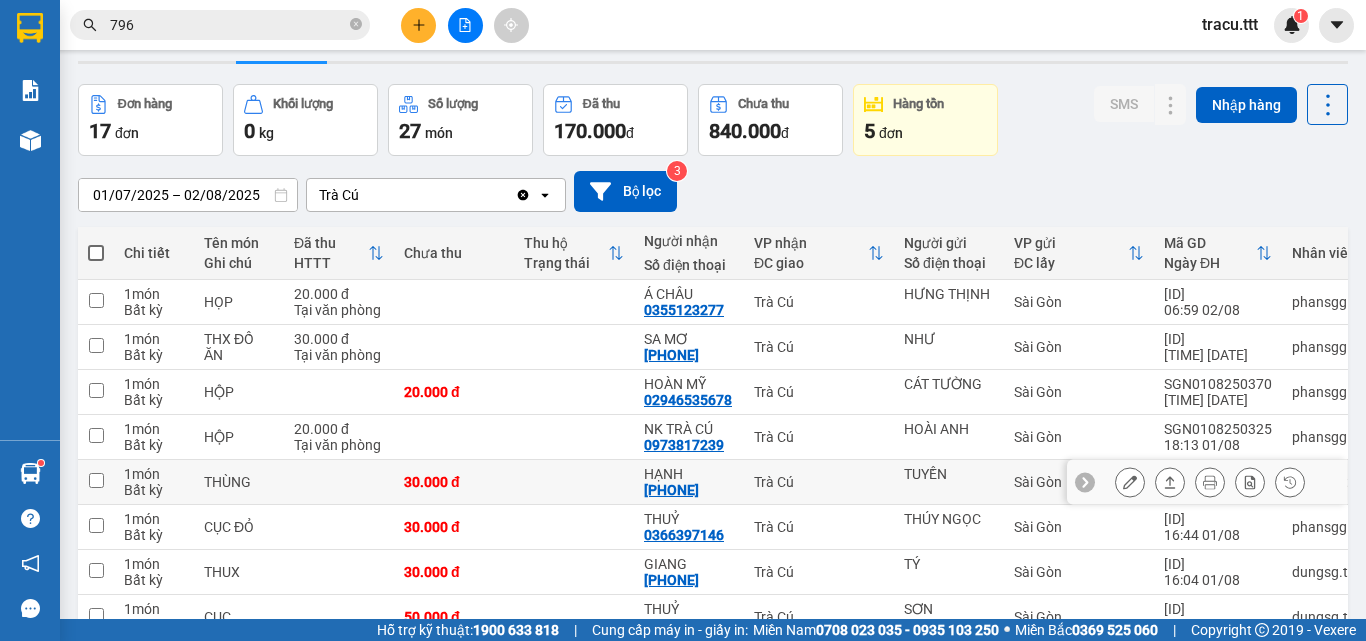 scroll, scrollTop: 100, scrollLeft: 0, axis: vertical 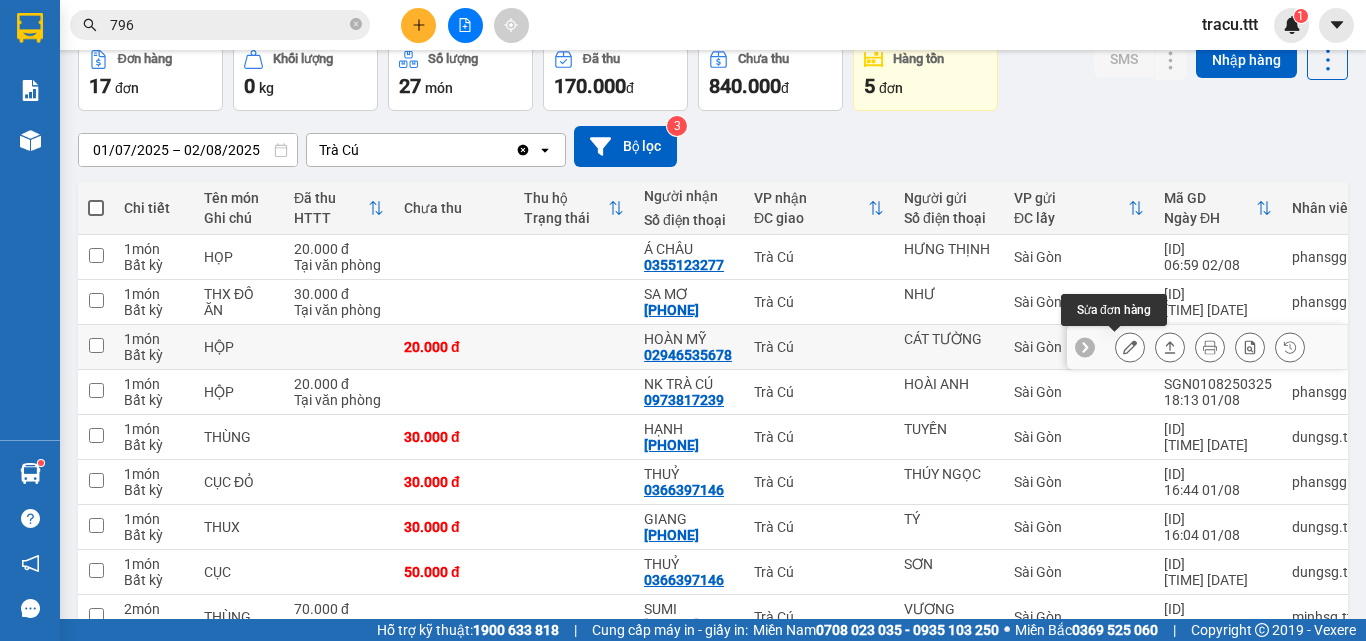 click at bounding box center (1130, 347) 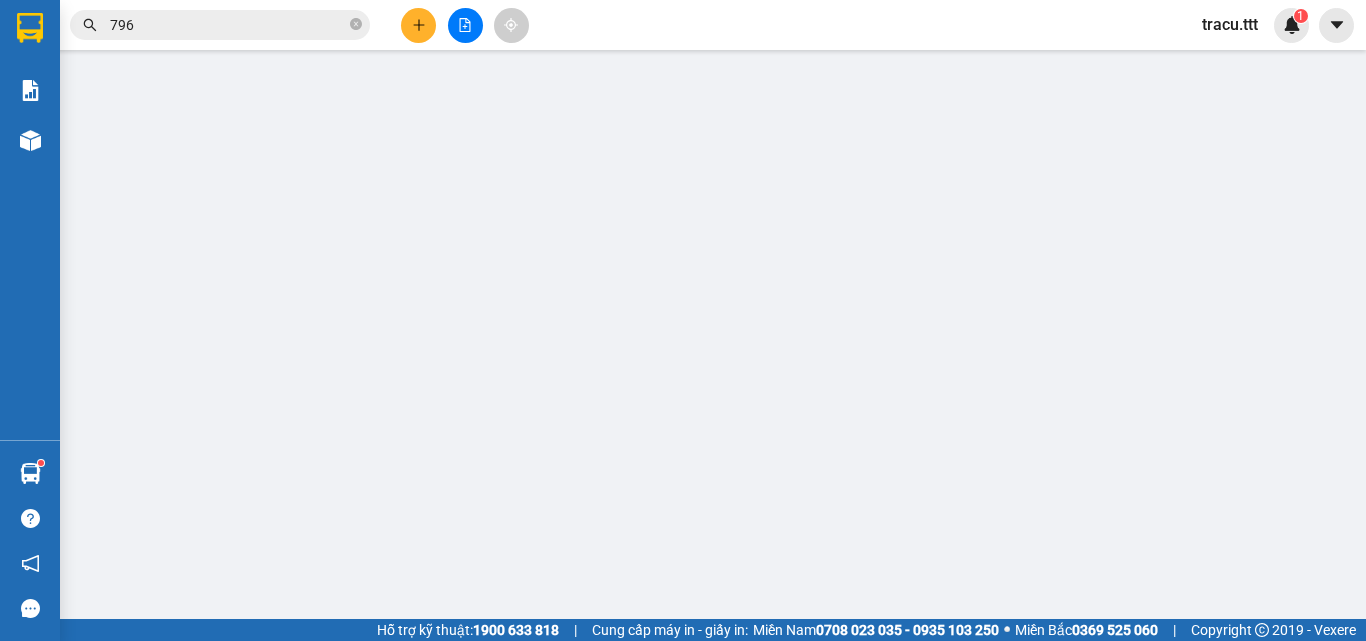 type on "CÁT TƯỜNG" 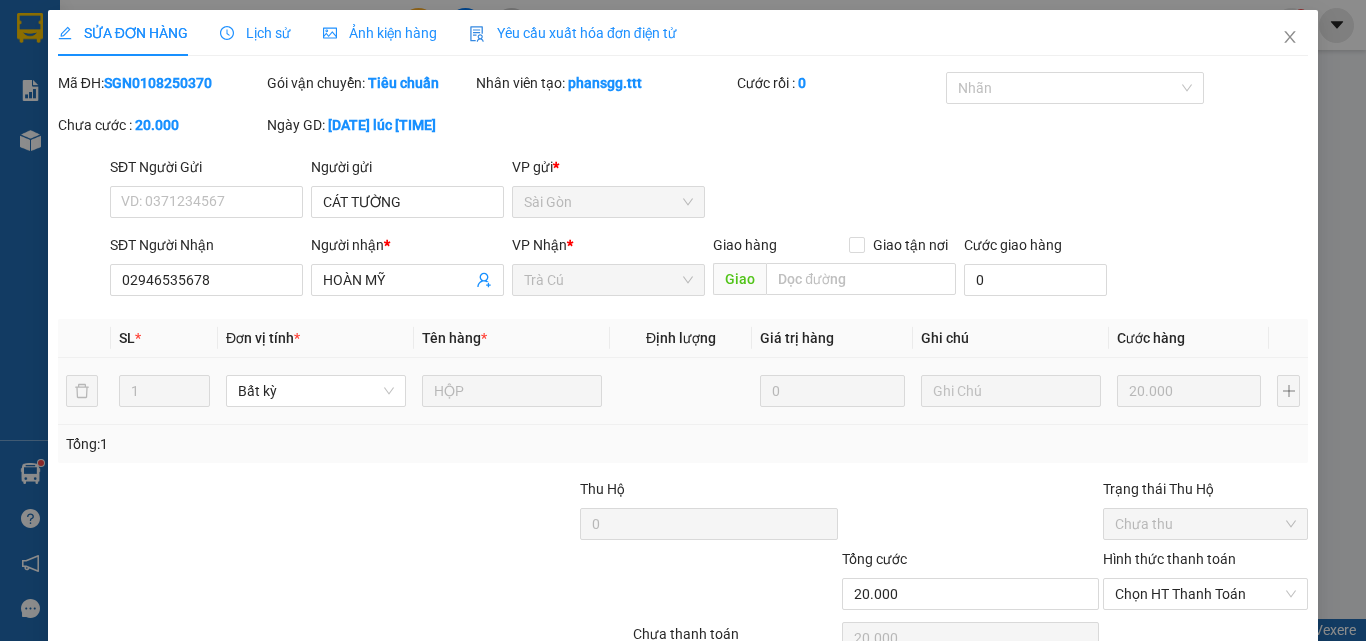 scroll, scrollTop: 0, scrollLeft: 0, axis: both 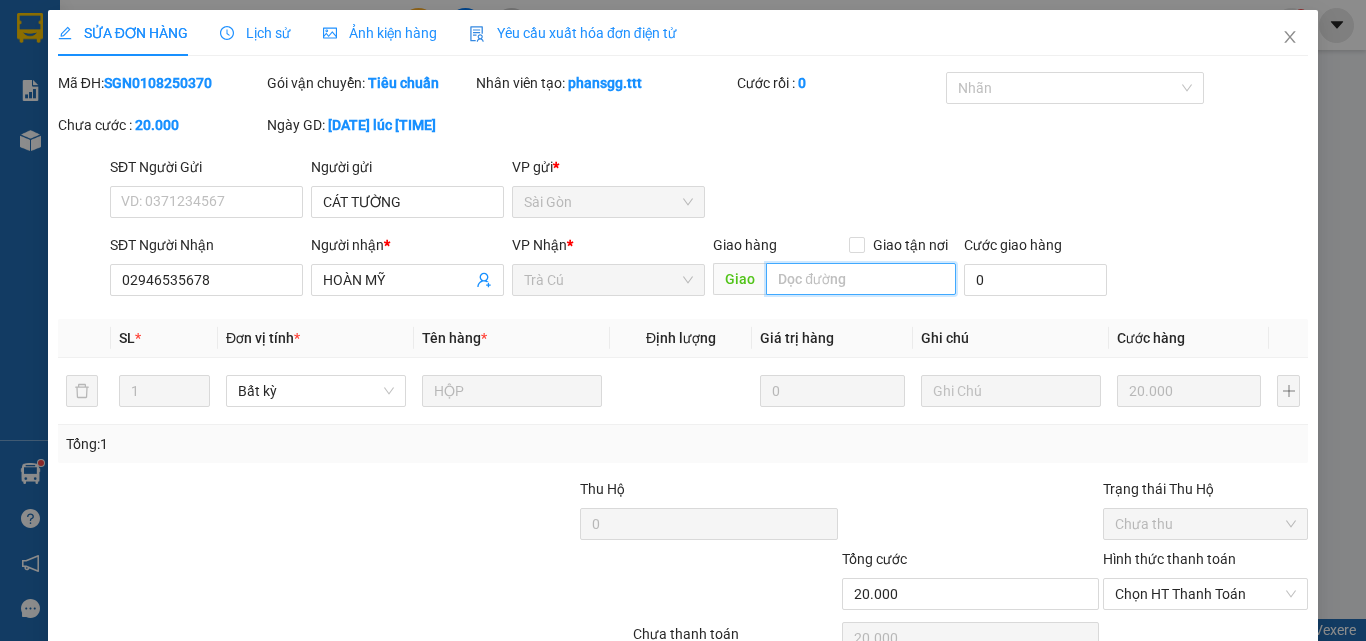click at bounding box center (861, 279) 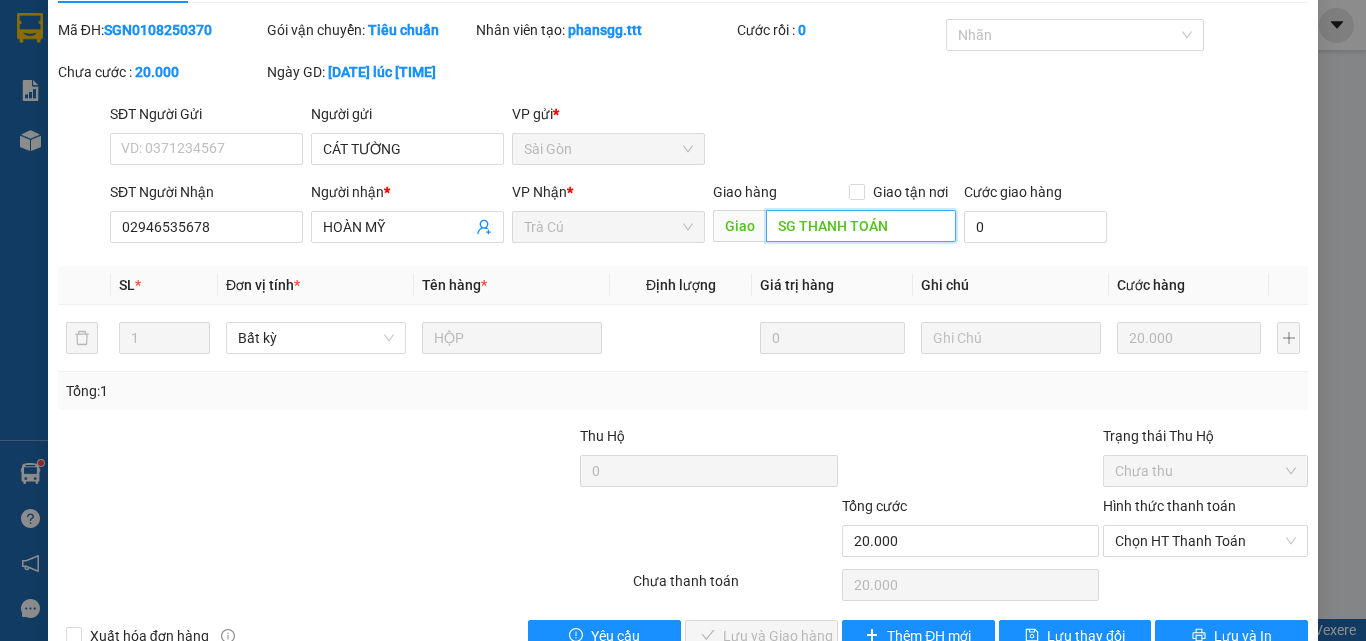 scroll, scrollTop: 103, scrollLeft: 0, axis: vertical 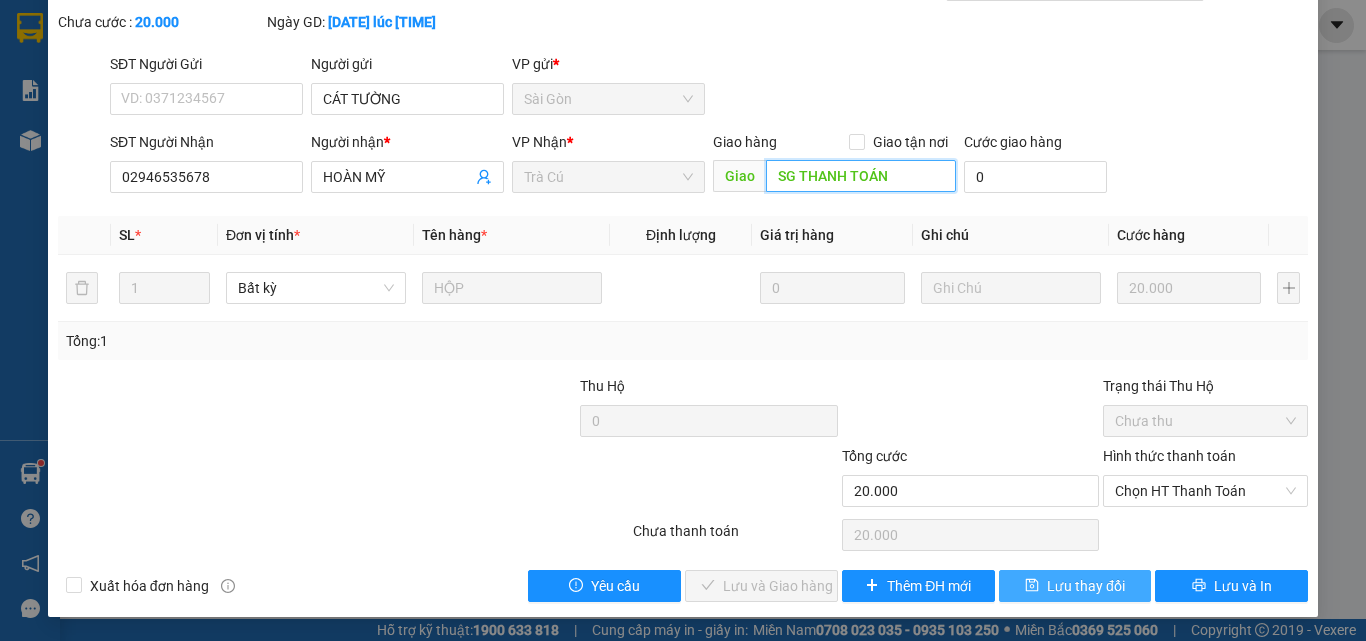 type on "SG THANH TOÁN" 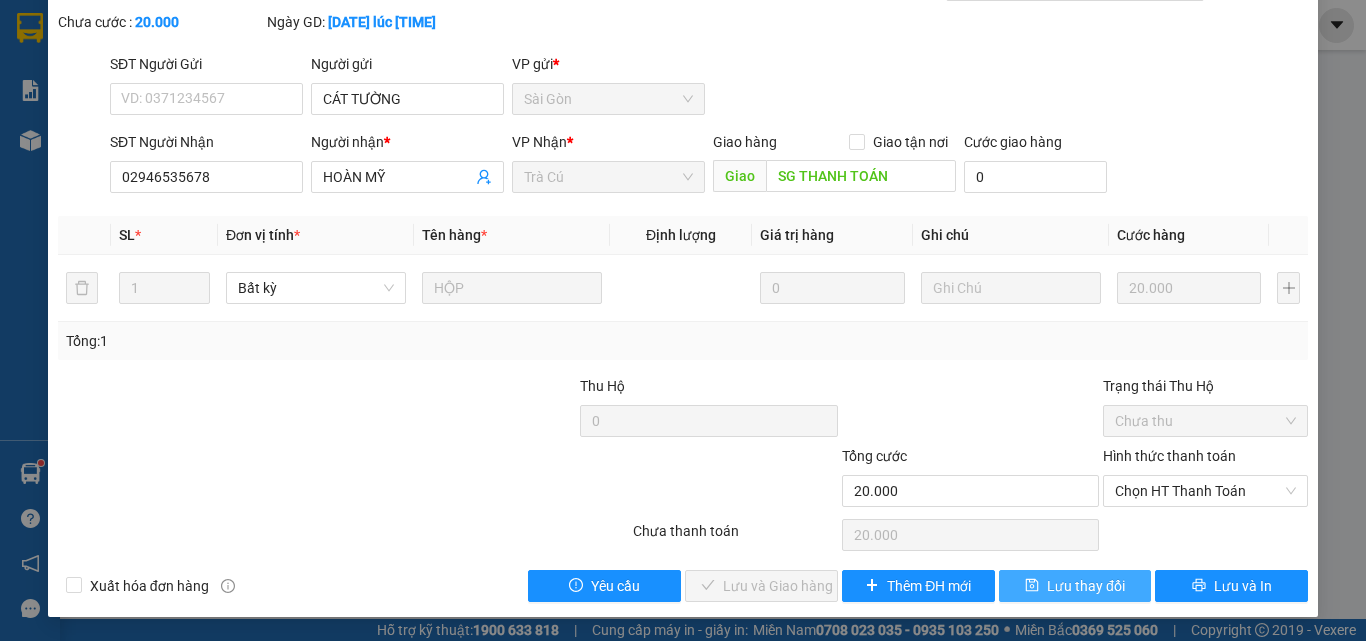 click on "Lưu thay đổi" at bounding box center (1086, 586) 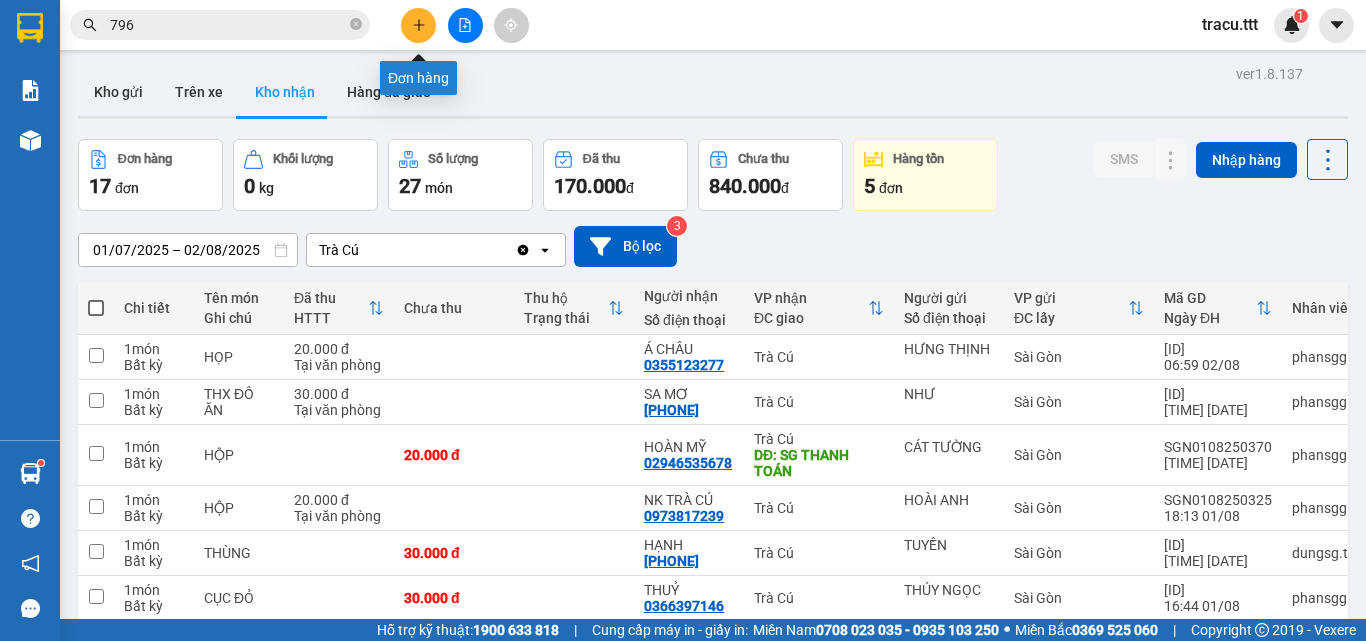 click 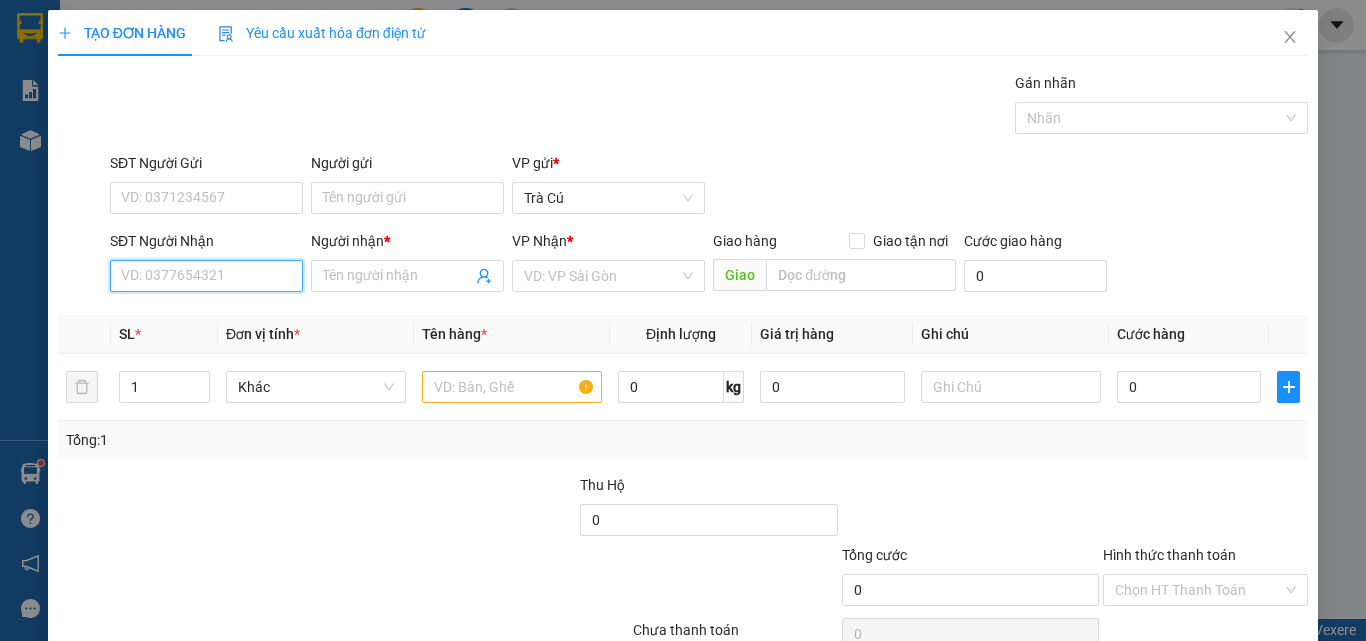 click on "SĐT Người Nhận" at bounding box center (206, 276) 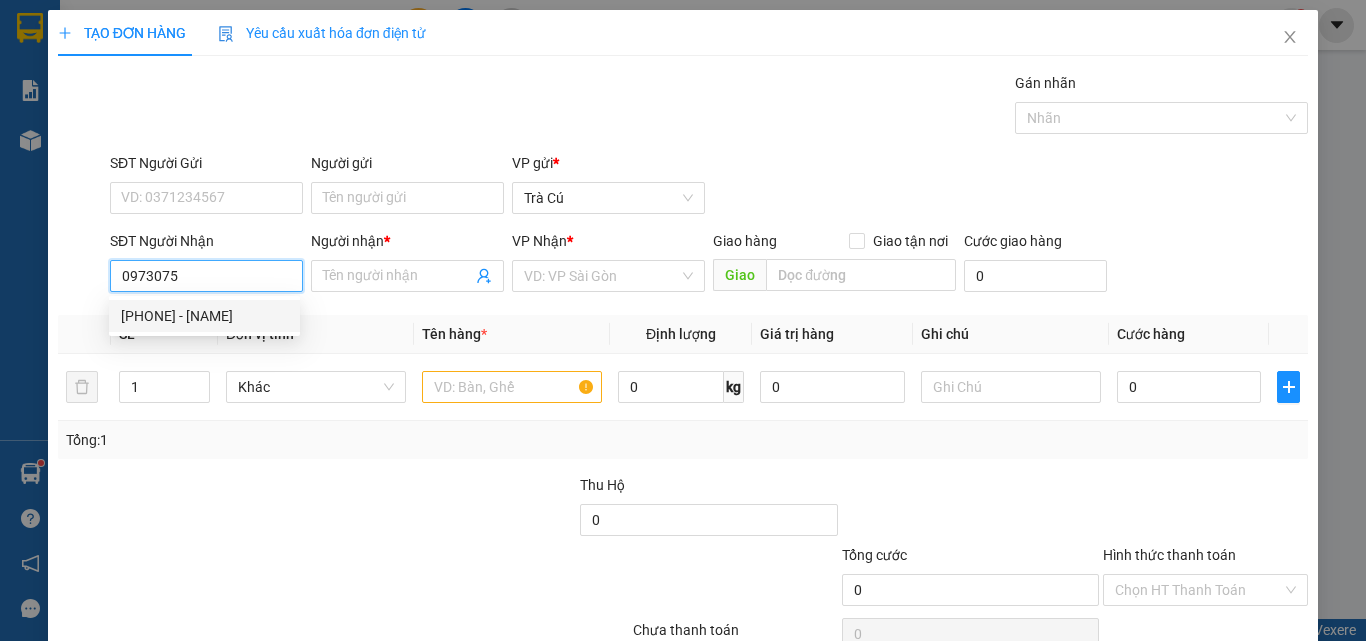click on "[PHONE] - [NAME]" at bounding box center (204, 316) 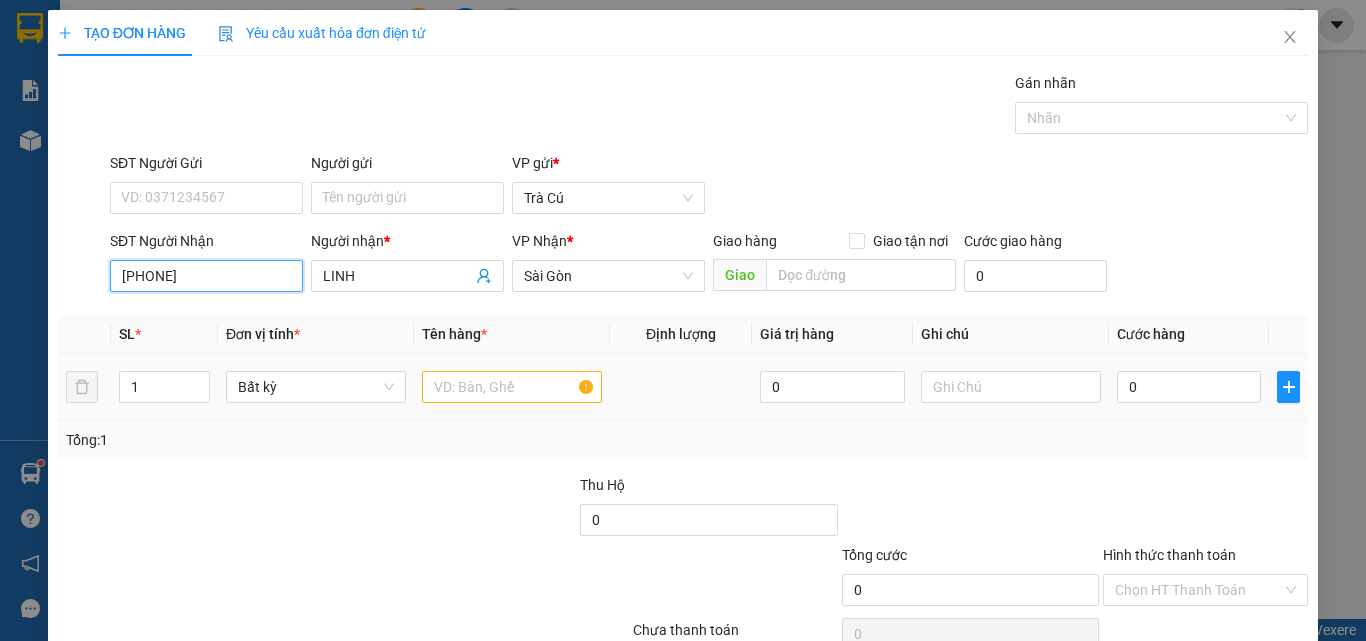 type on "[PHONE]" 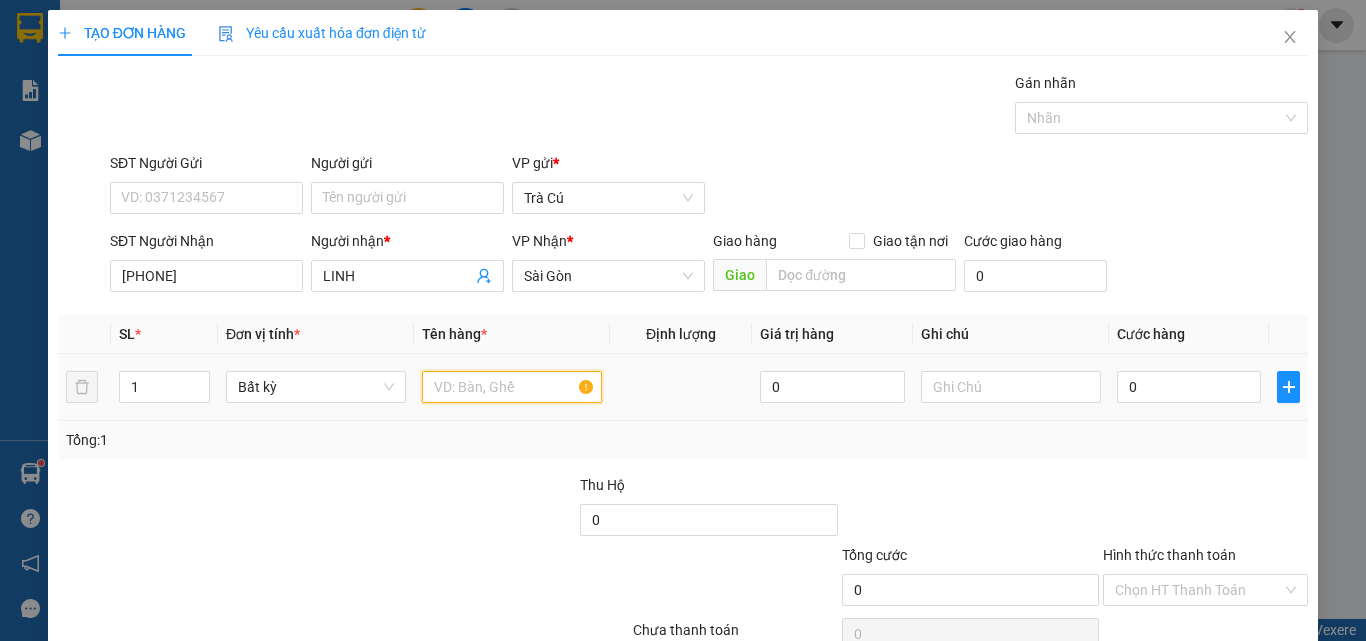 click at bounding box center (512, 387) 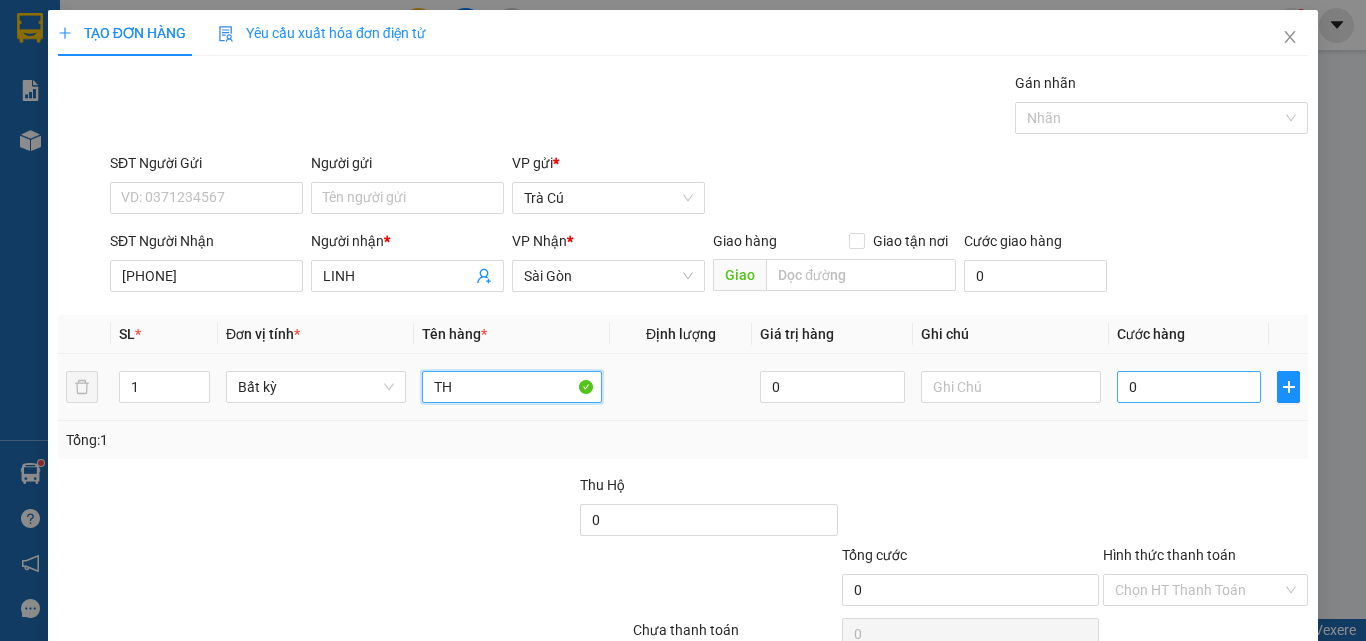 type on "TH" 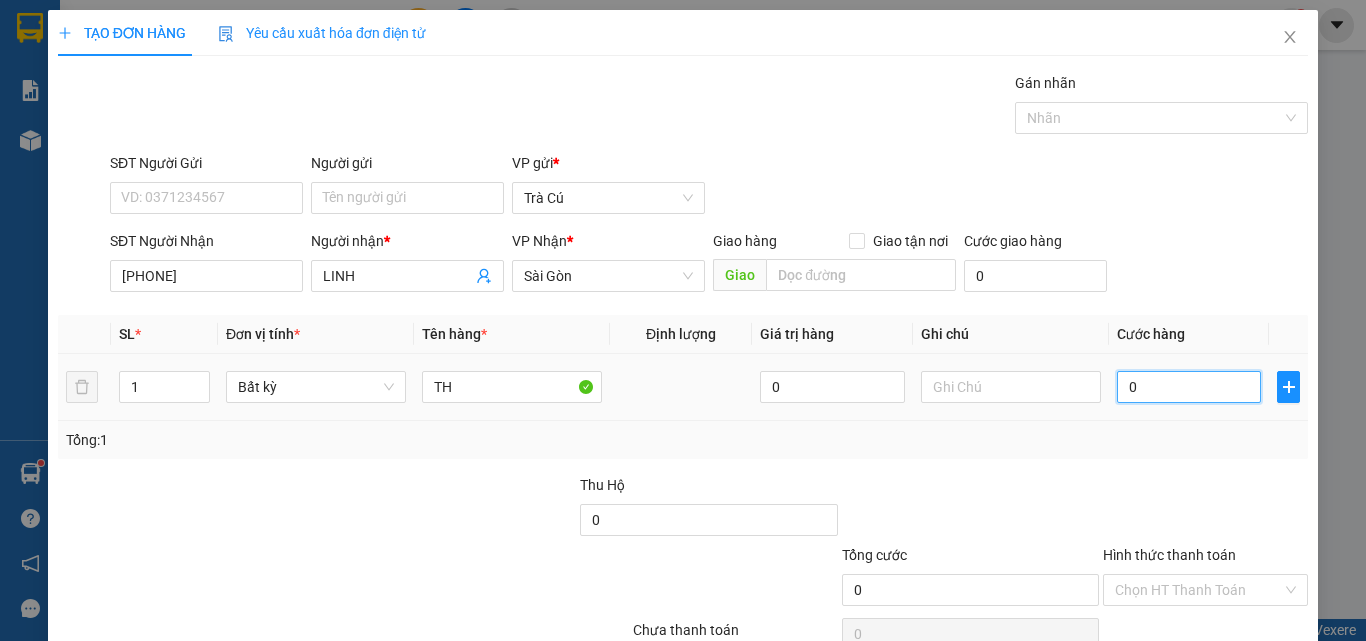 click on "0" at bounding box center [1189, 387] 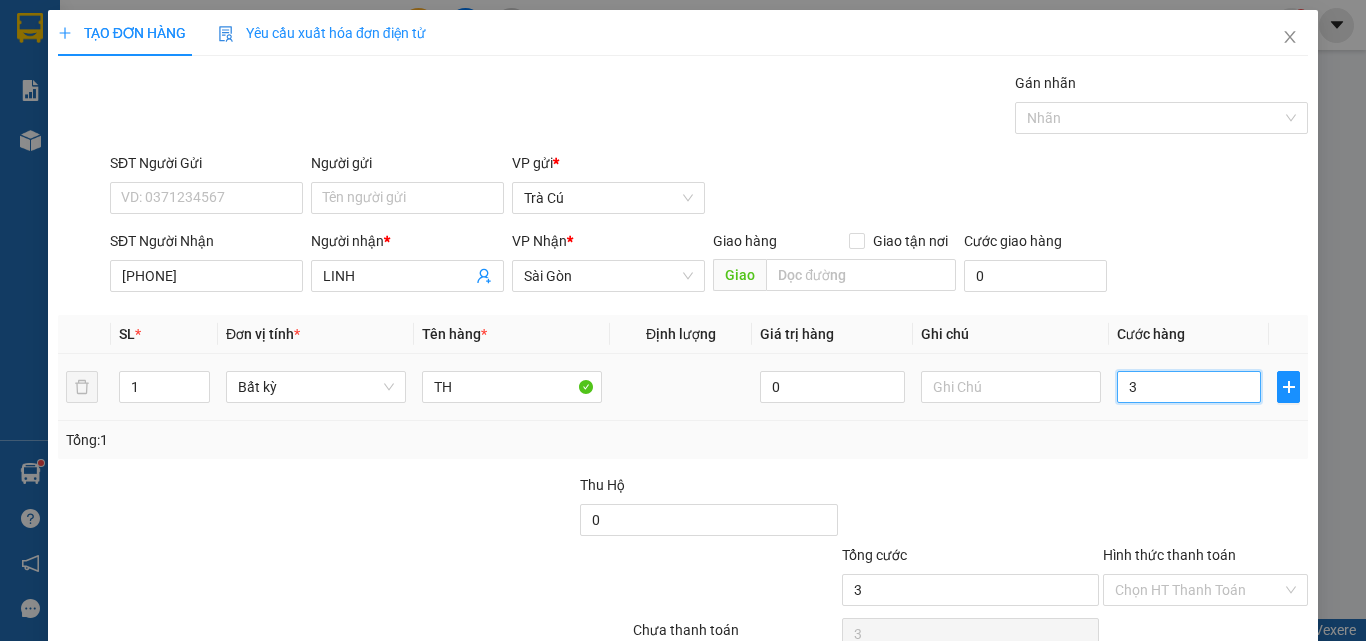 type on "30" 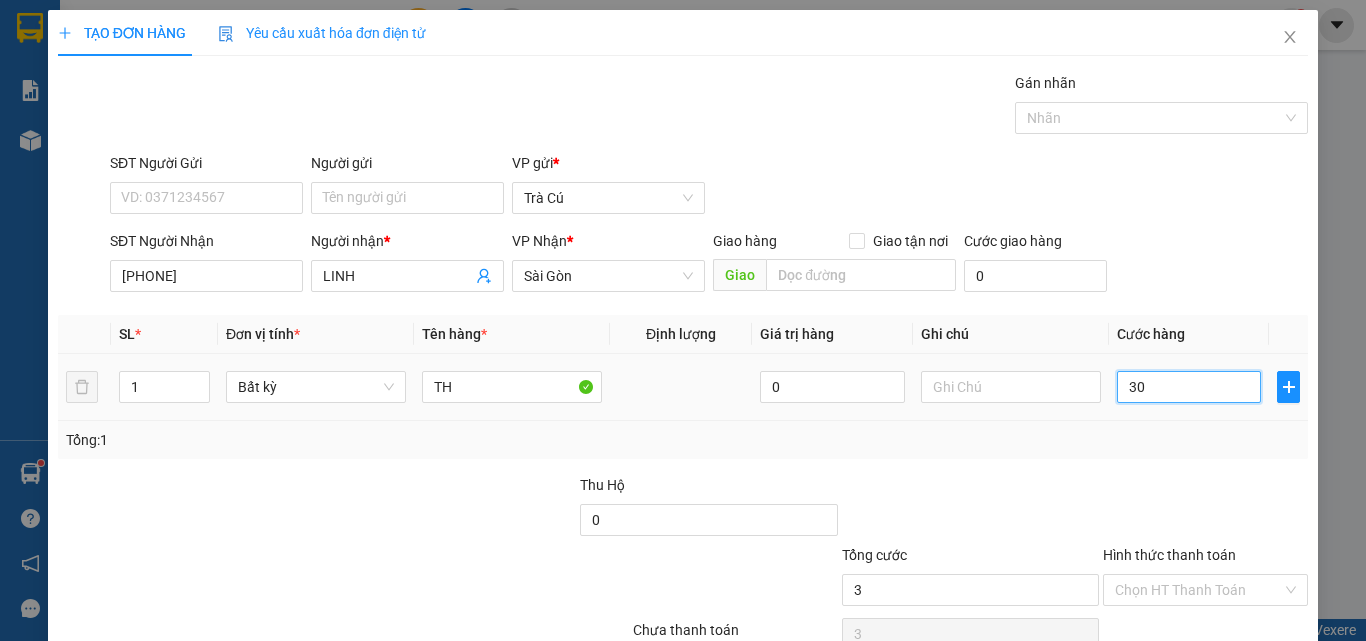 type on "30" 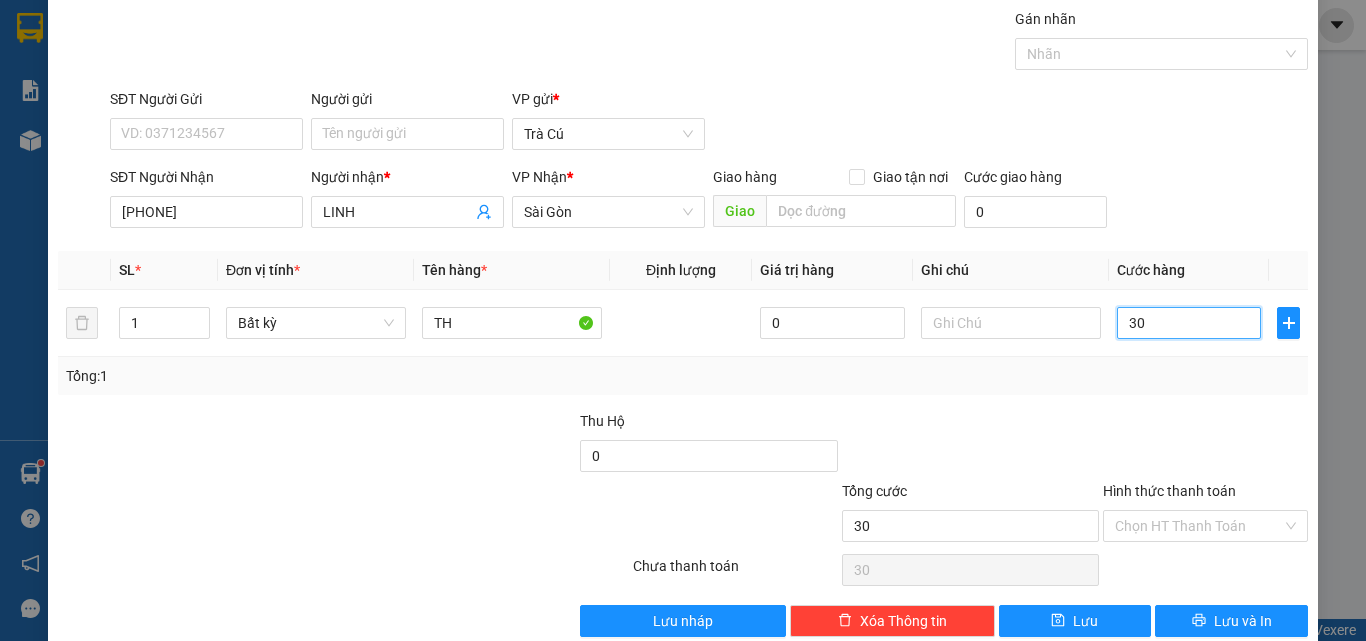 scroll, scrollTop: 99, scrollLeft: 0, axis: vertical 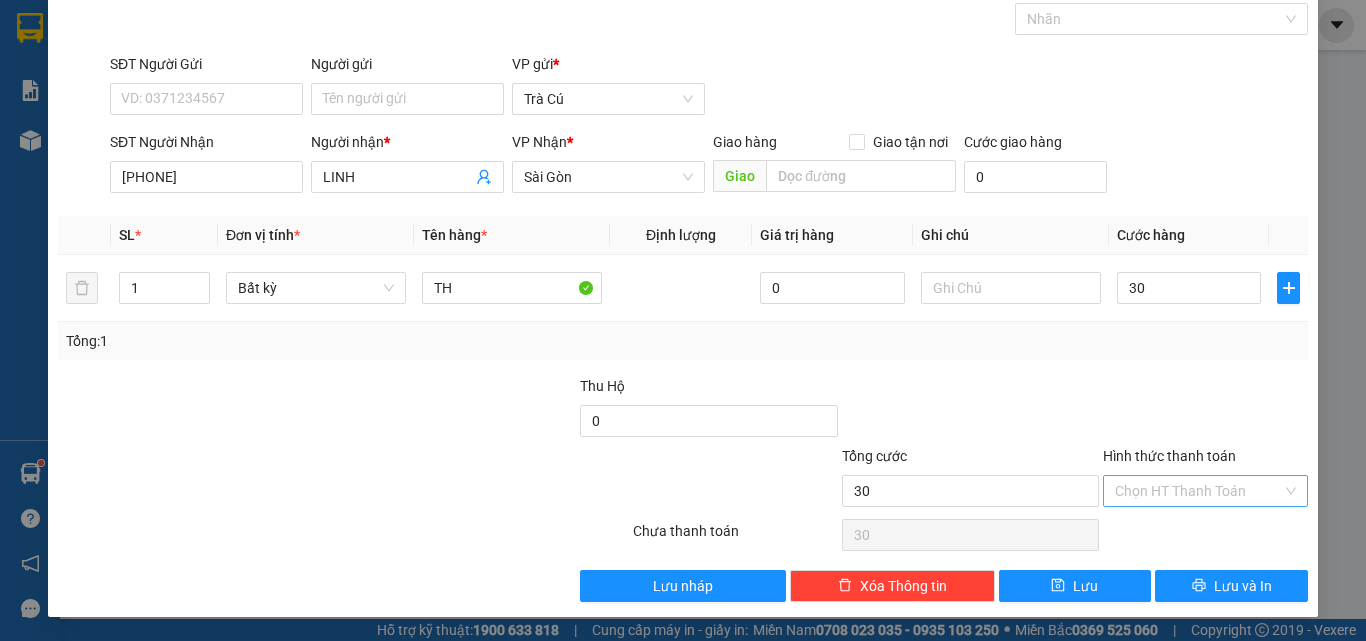 type on "30.000" 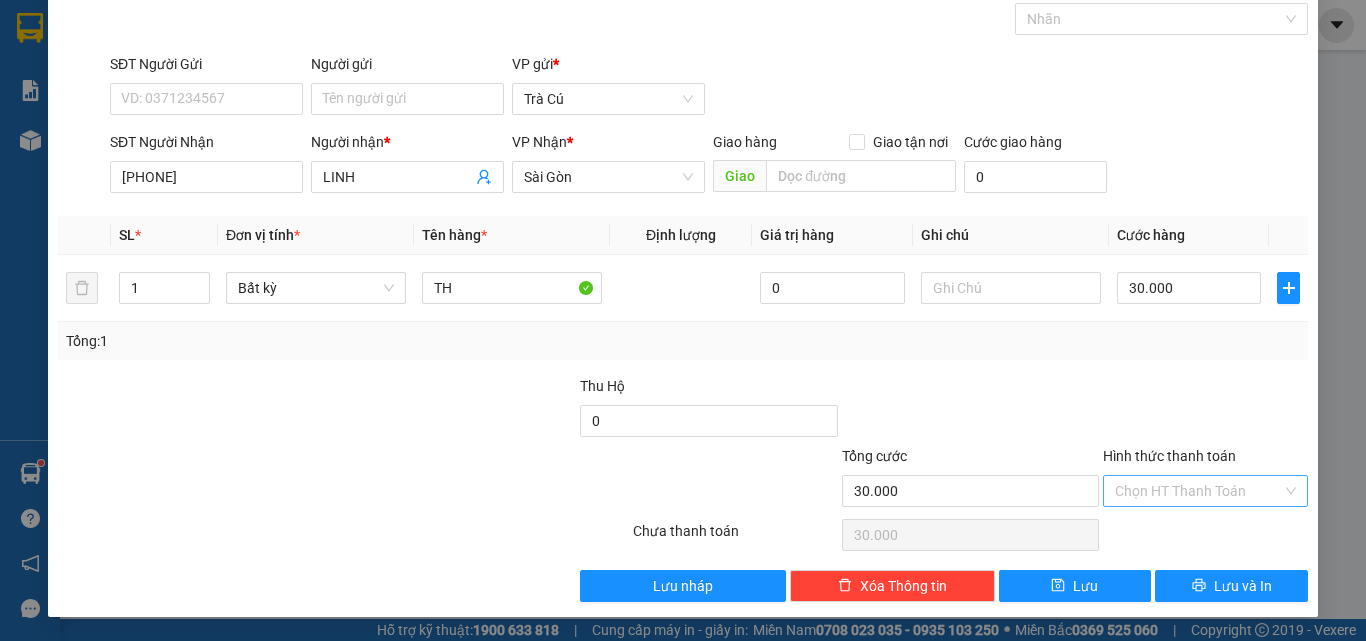click on "Hình thức thanh toán" at bounding box center [1198, 491] 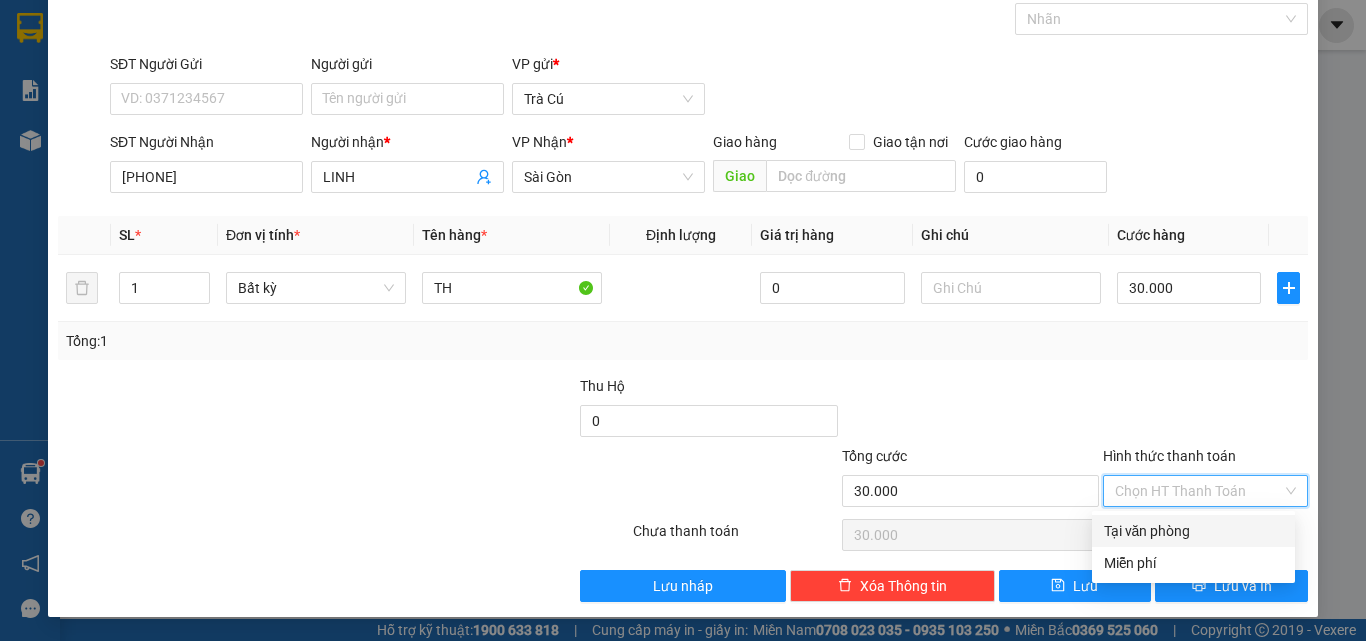 click on "Tại văn phòng" at bounding box center [1193, 531] 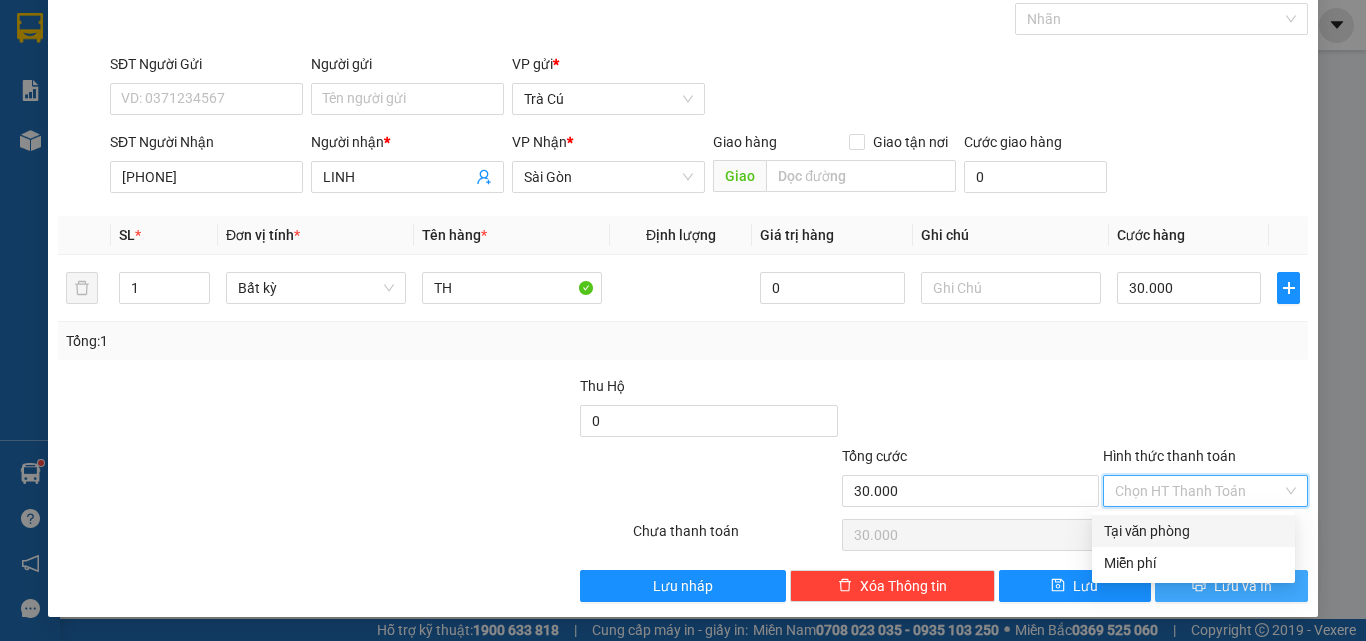 type on "0" 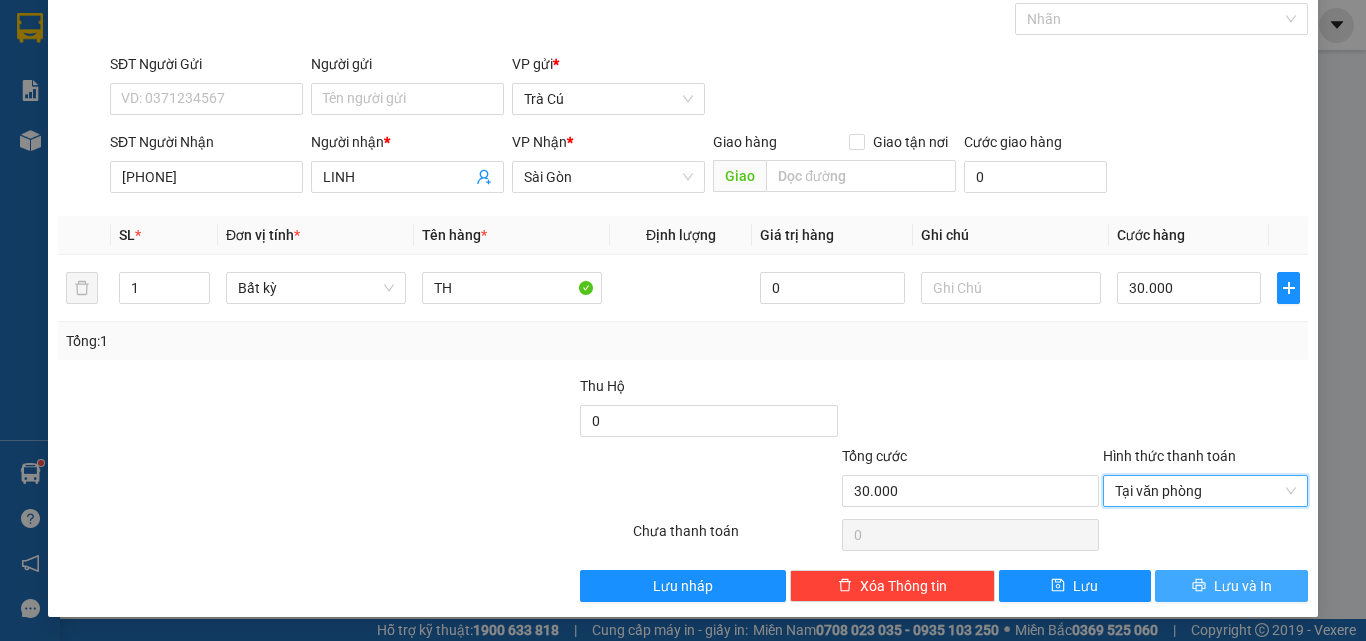 click on "Lưu và In" at bounding box center [1231, 586] 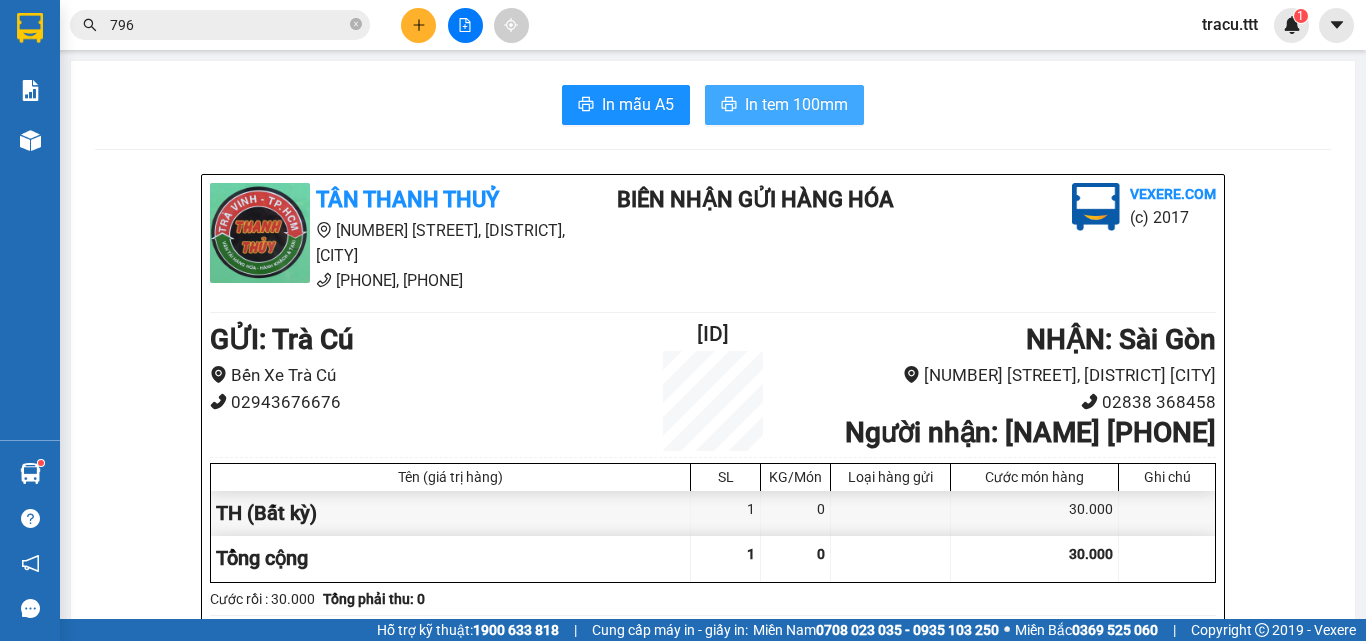 click on "In tem 100mm" at bounding box center [796, 104] 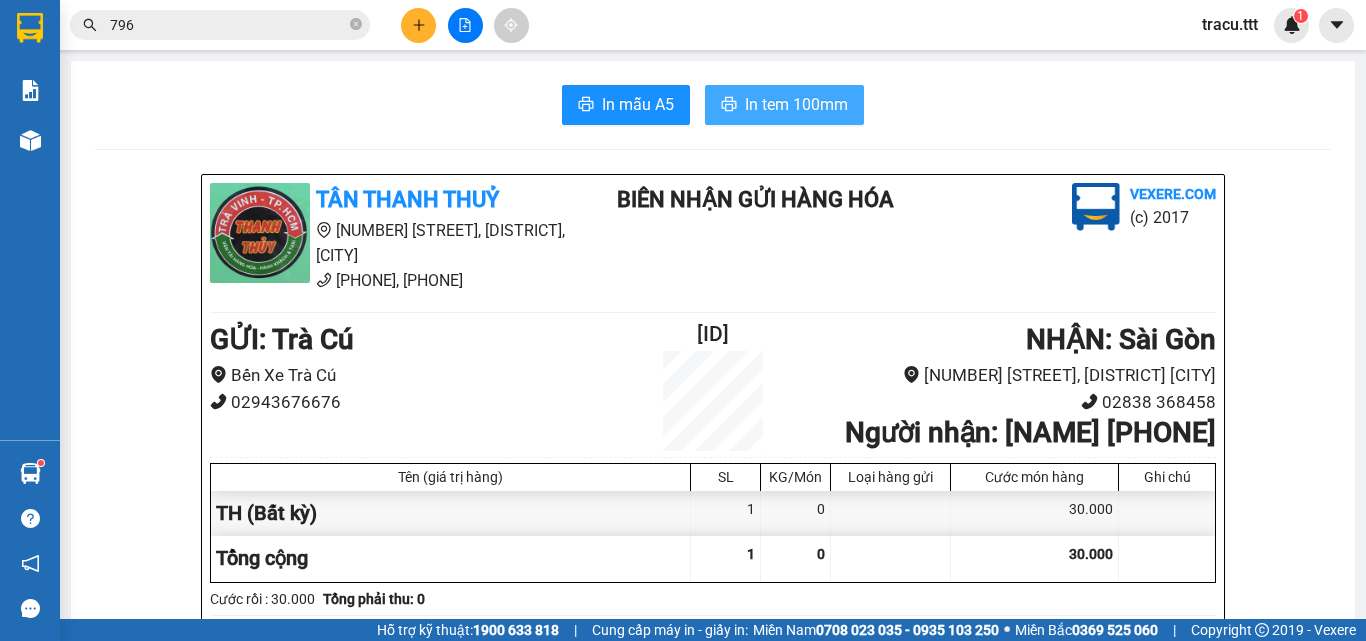 scroll, scrollTop: 0, scrollLeft: 0, axis: both 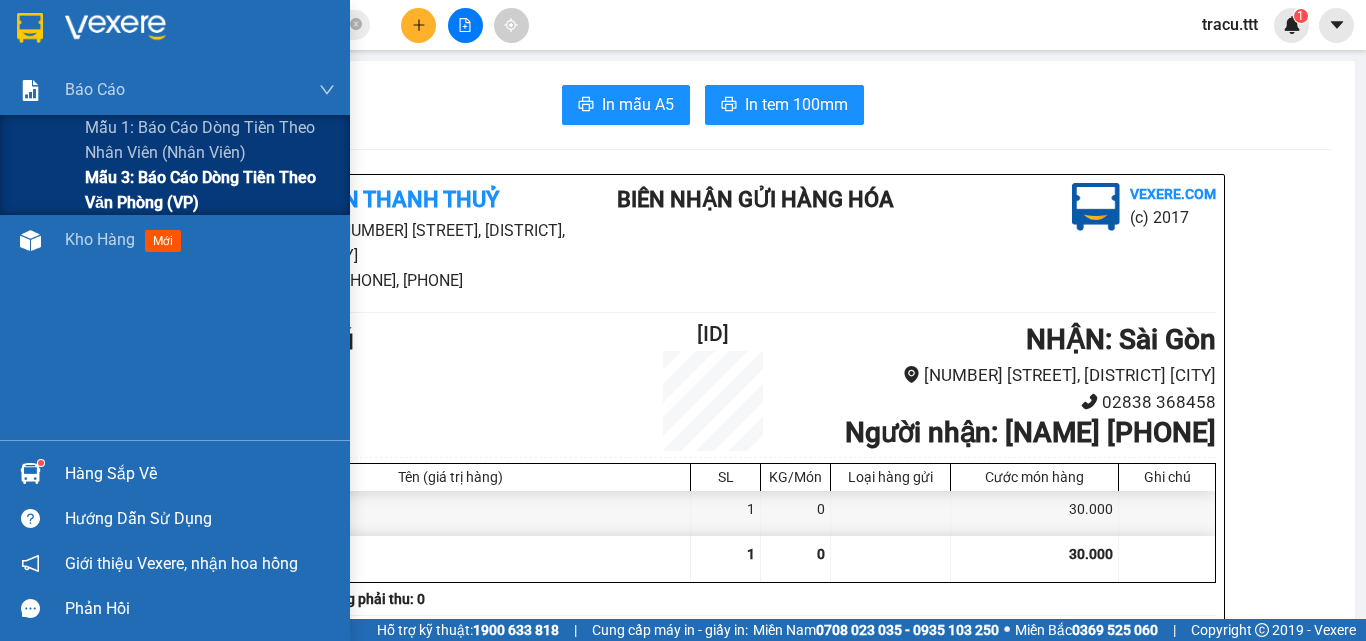 click on "Mẫu 3: Báo cáo dòng tiền theo văn phòng (VP)" at bounding box center [210, 190] 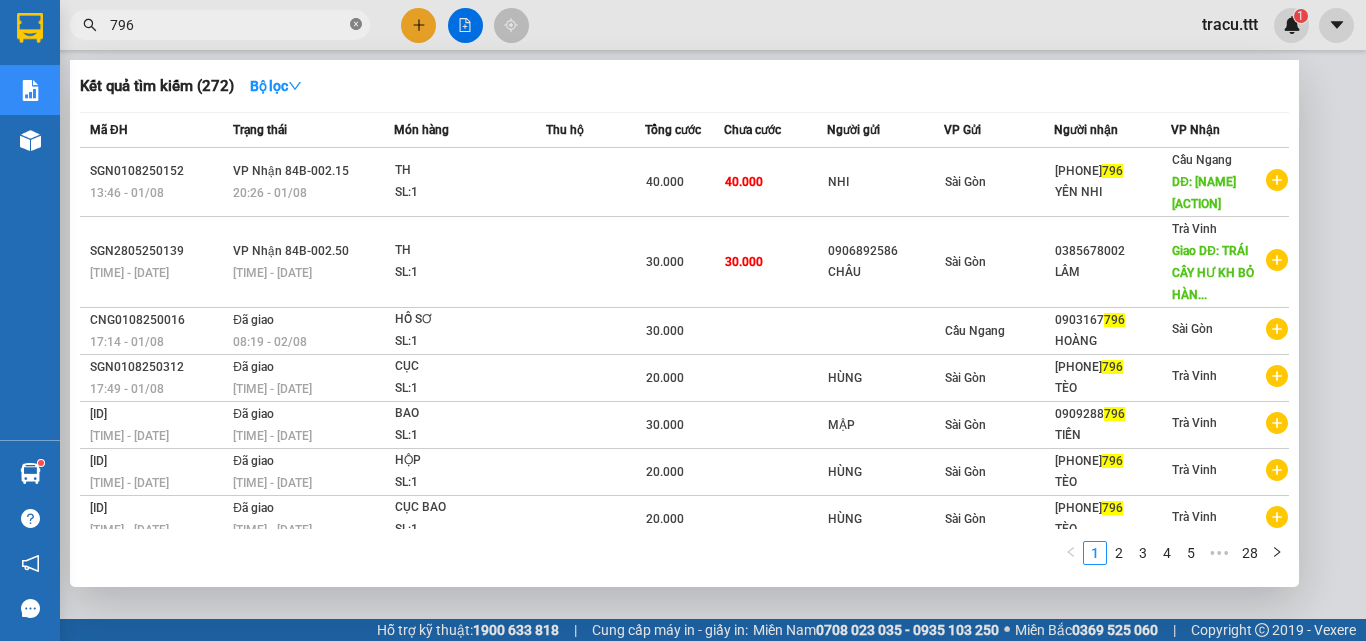 click 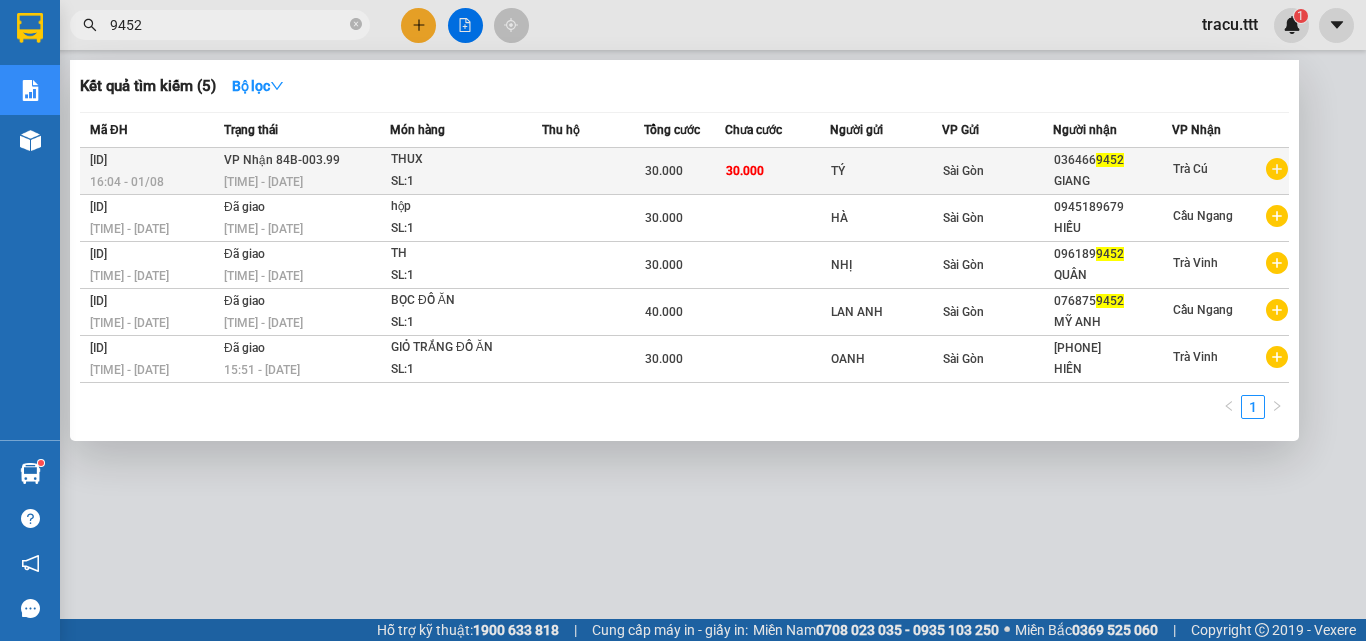 type on "9452" 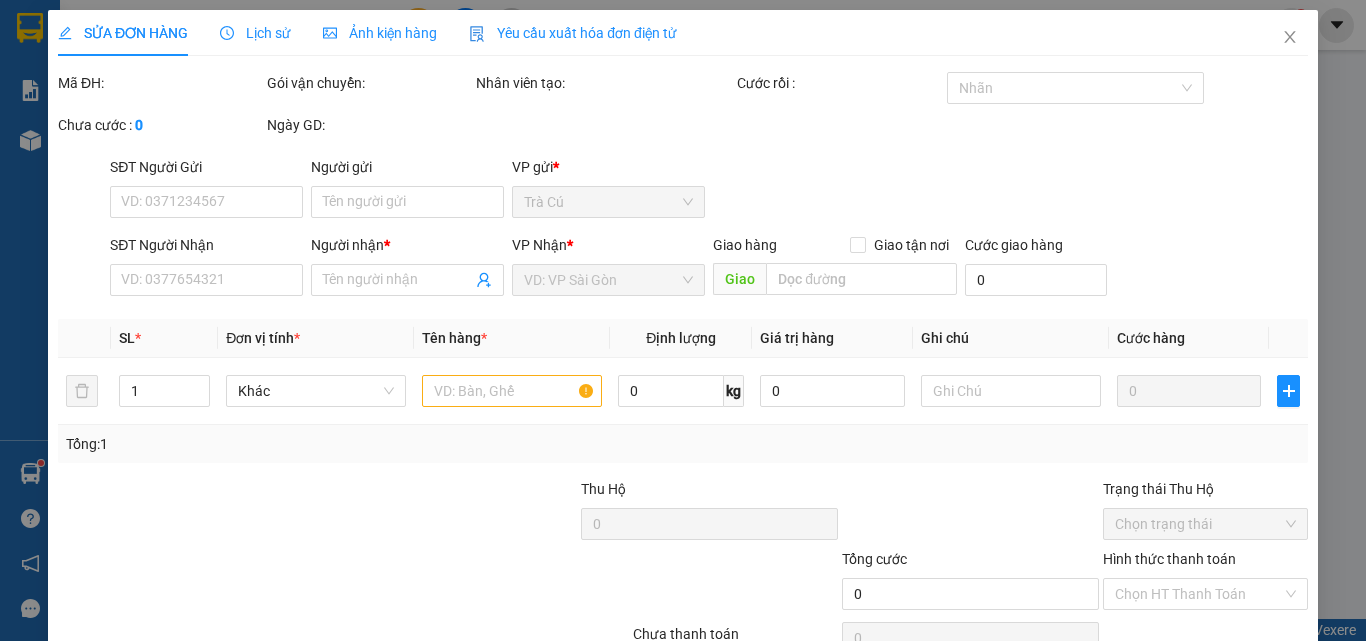 type on "TÝ" 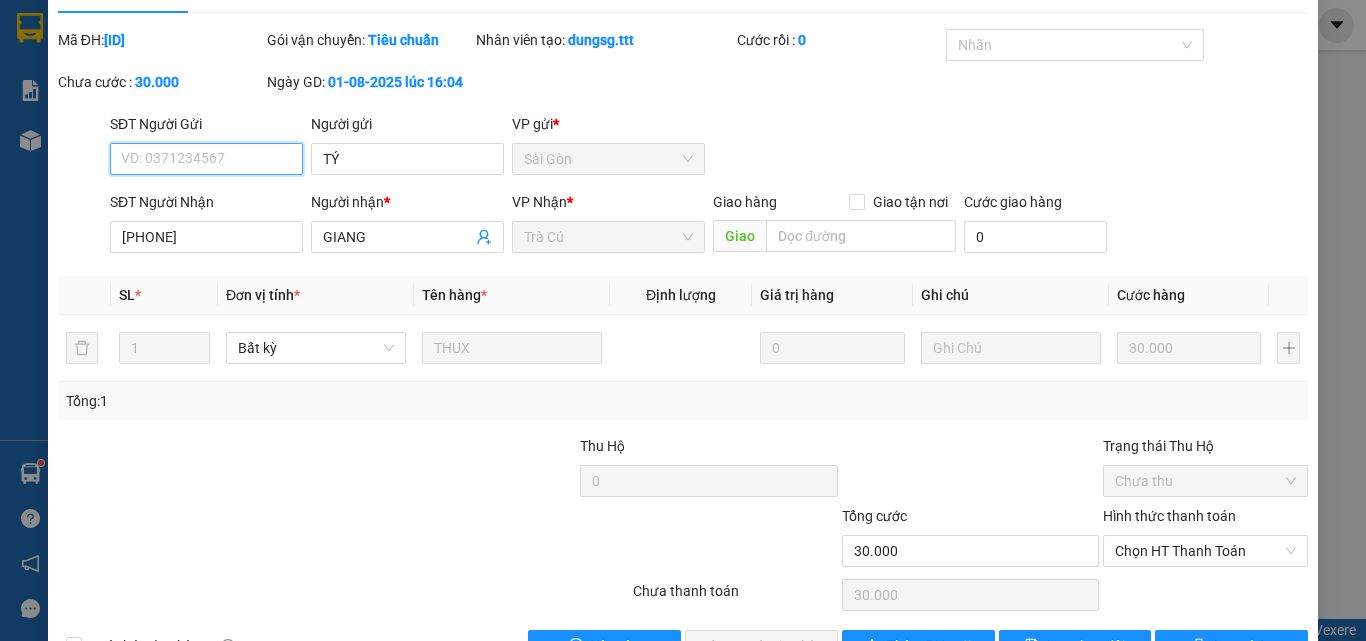 scroll, scrollTop: 103, scrollLeft: 0, axis: vertical 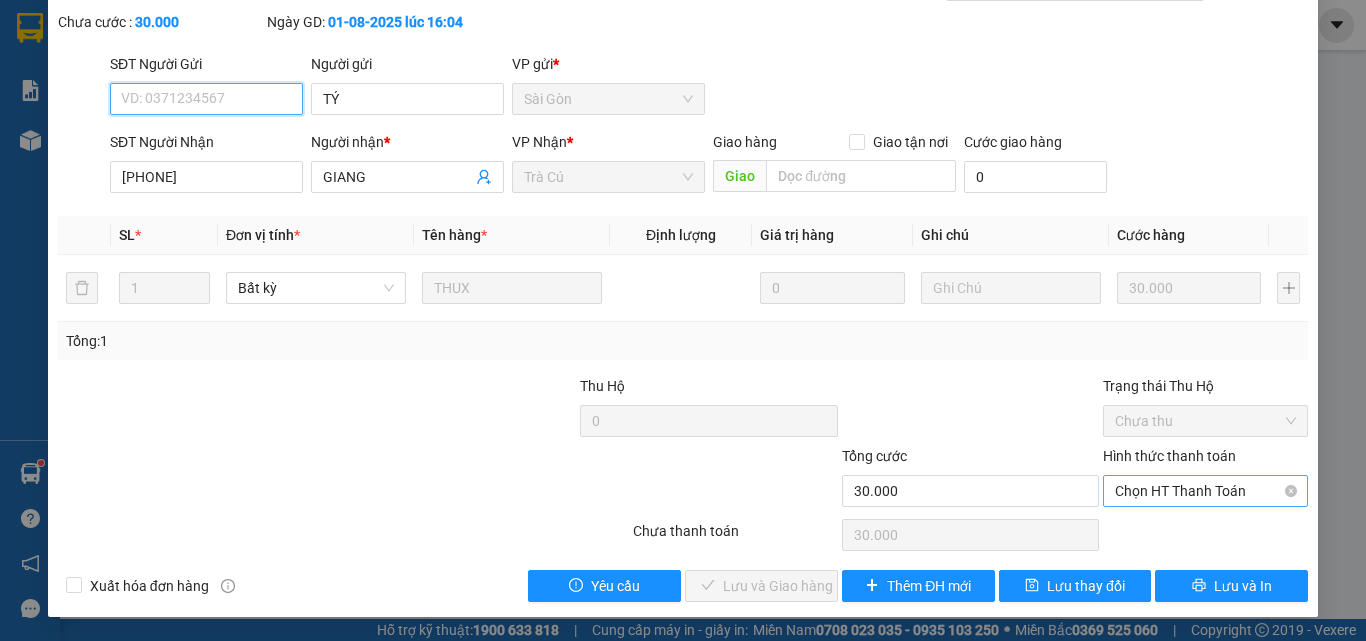 click on "Chọn HT Thanh Toán" at bounding box center (1205, 491) 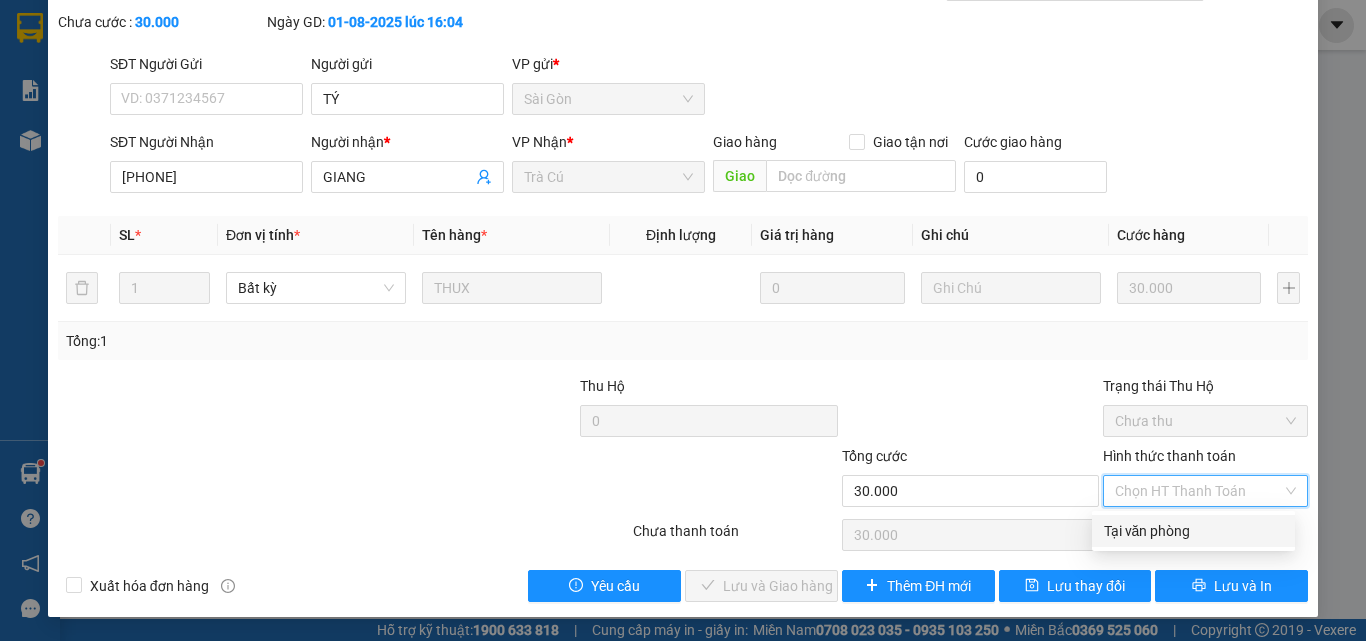 click on "Tại văn phòng" at bounding box center (1193, 531) 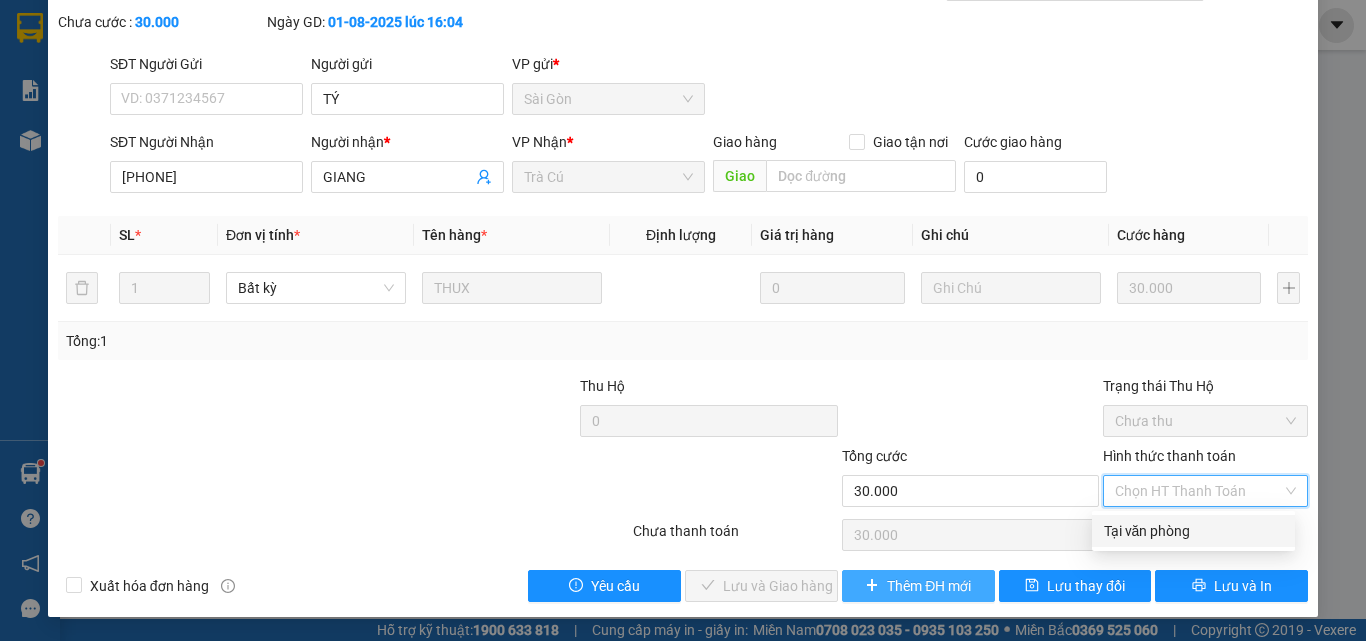 type on "0" 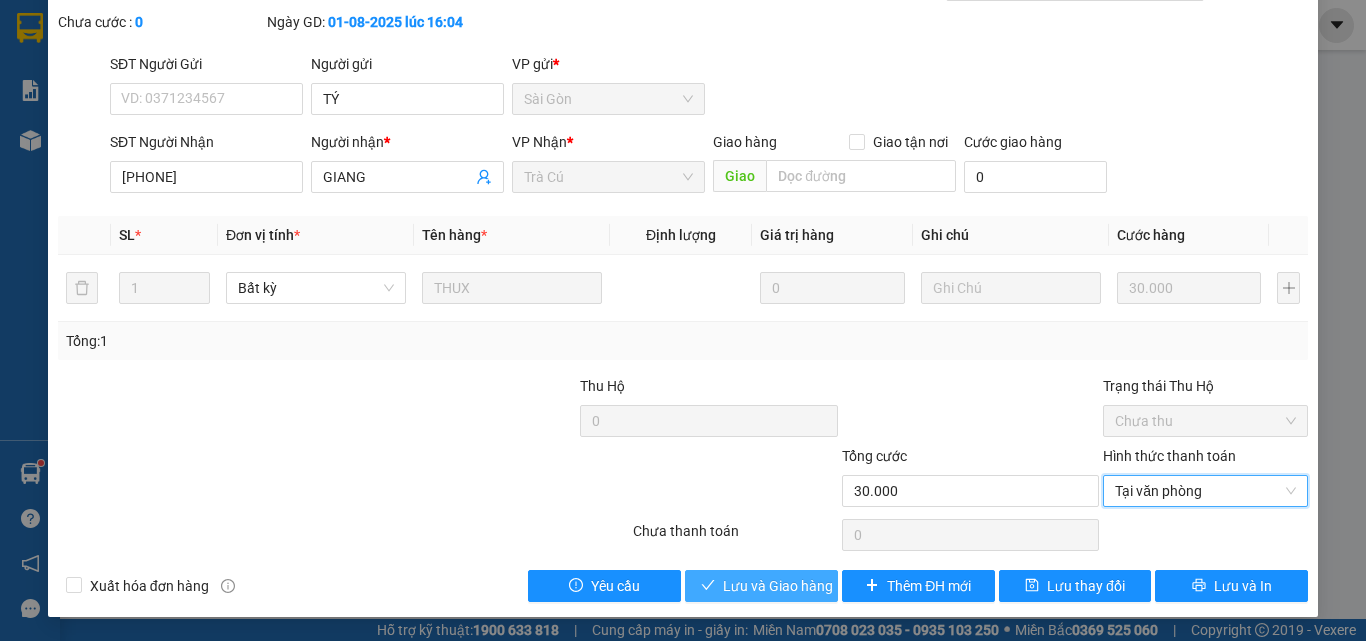 click on "Lưu và Giao hàng" at bounding box center [778, 586] 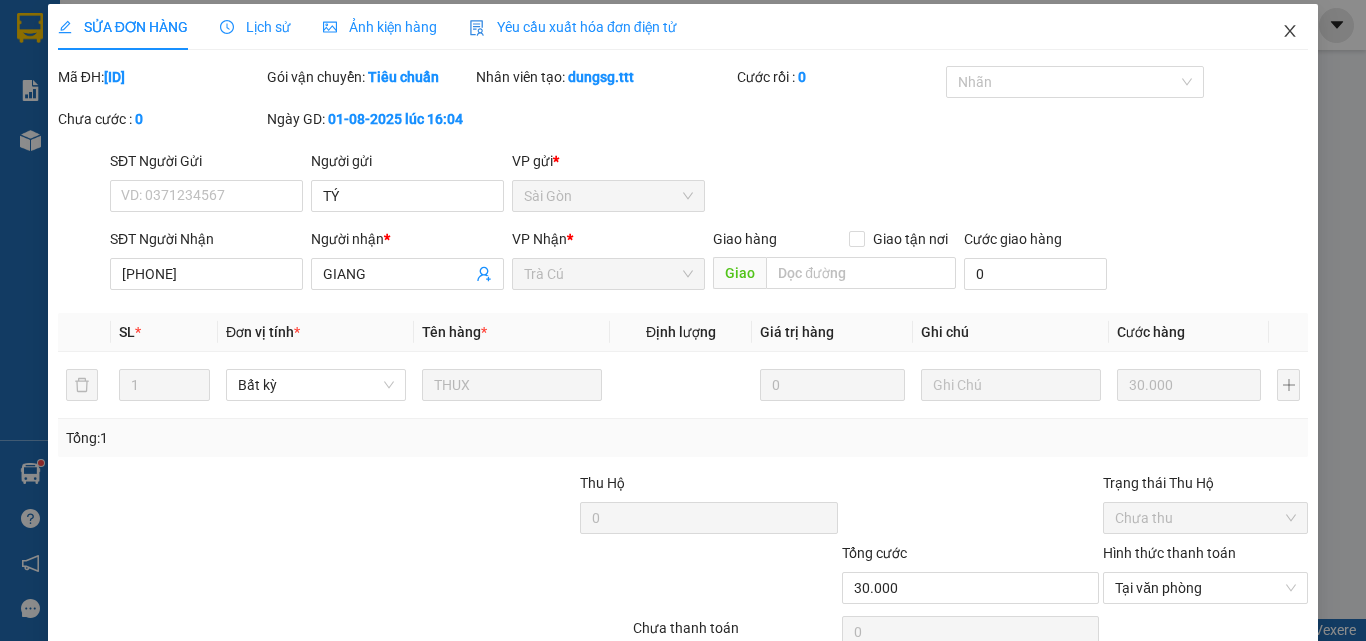 scroll, scrollTop: 0, scrollLeft: 0, axis: both 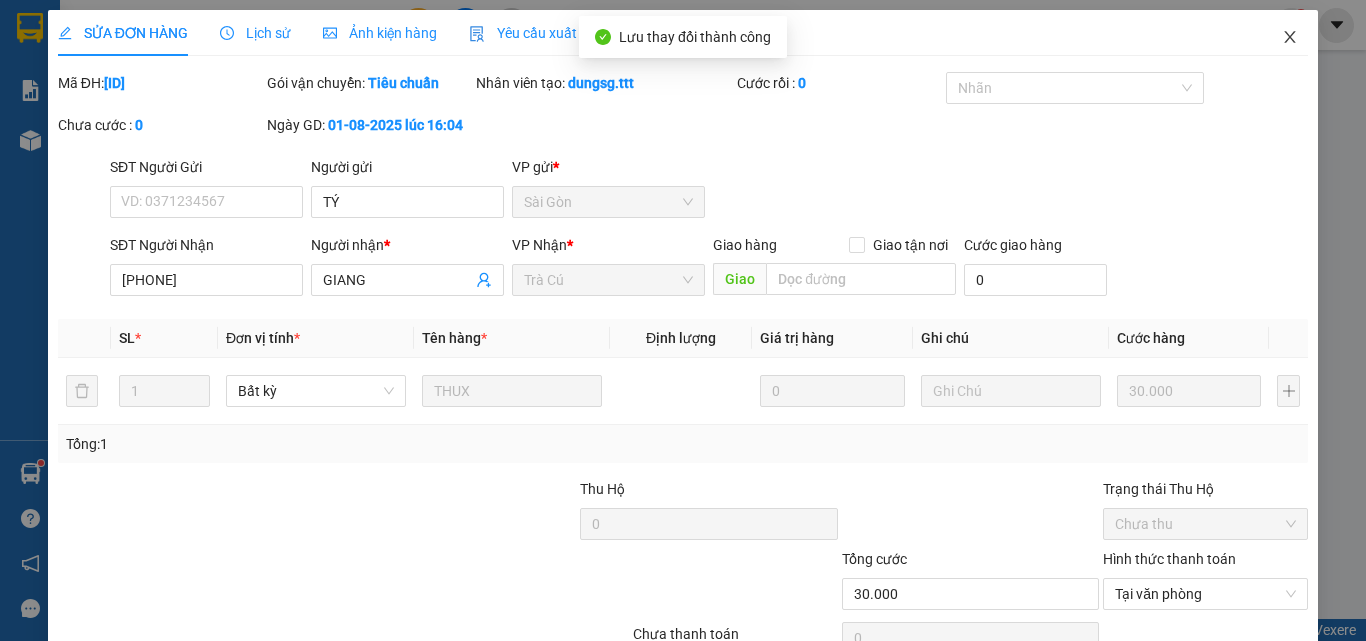 click at bounding box center (1290, 38) 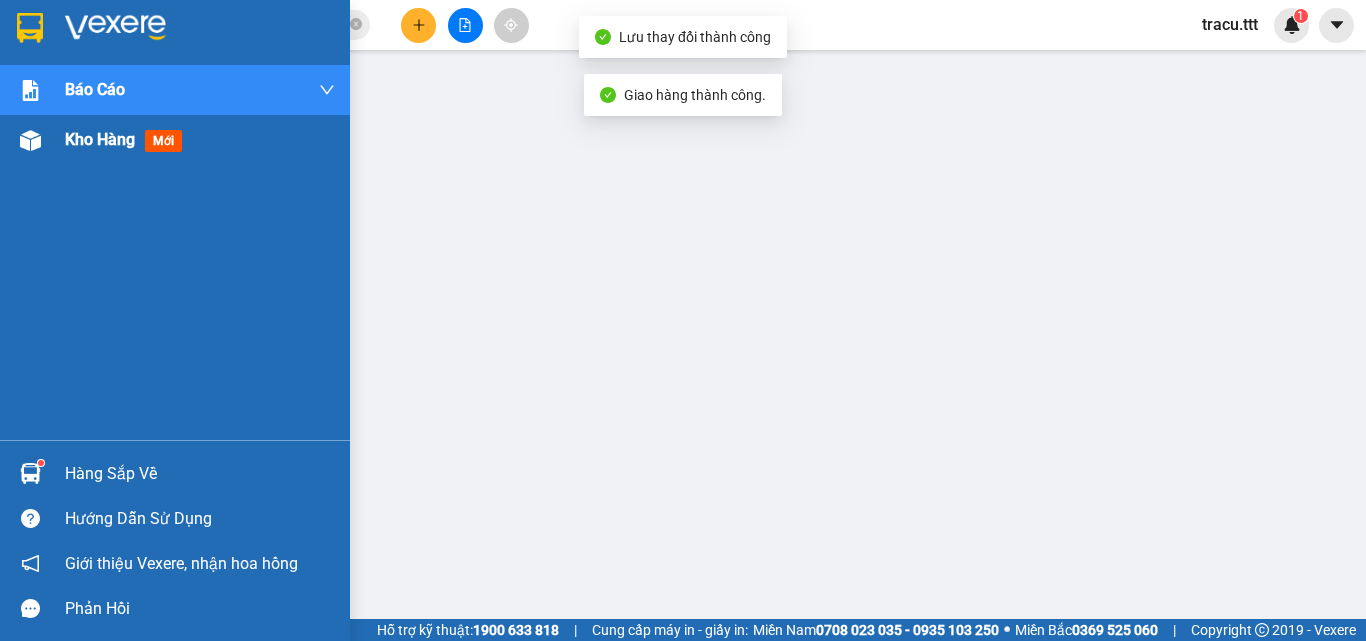 click on "Kho hàng mới" at bounding box center (127, 139) 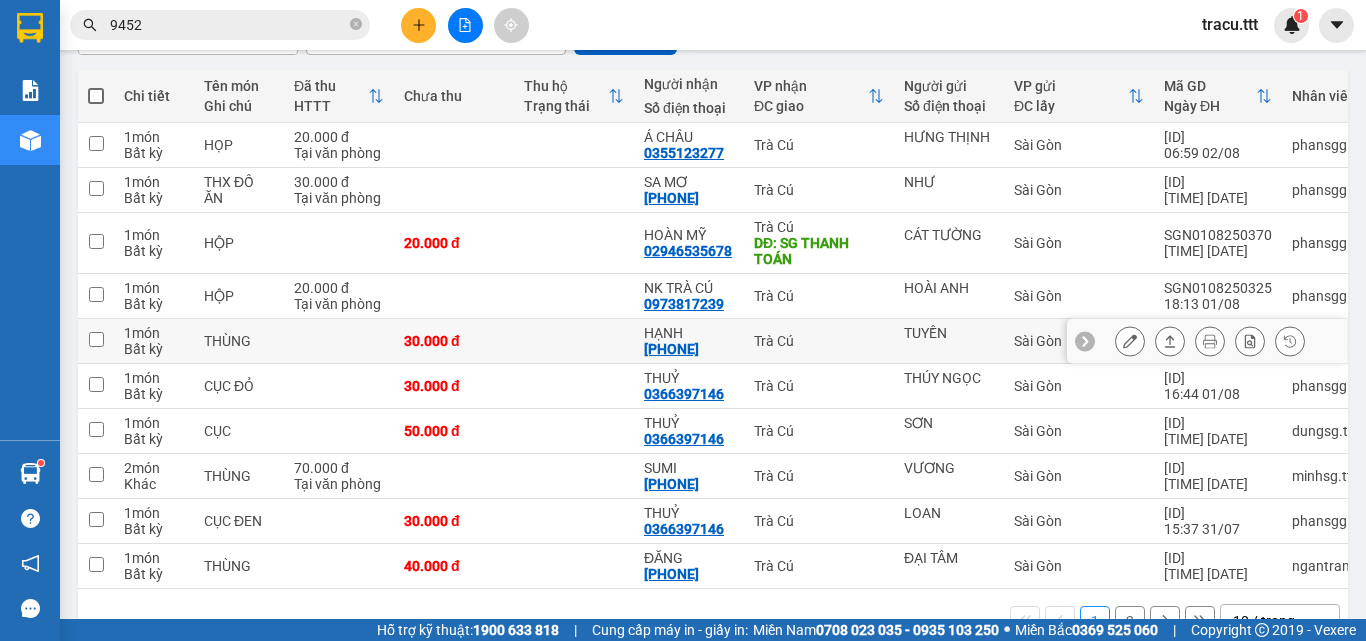 scroll, scrollTop: 272, scrollLeft: 0, axis: vertical 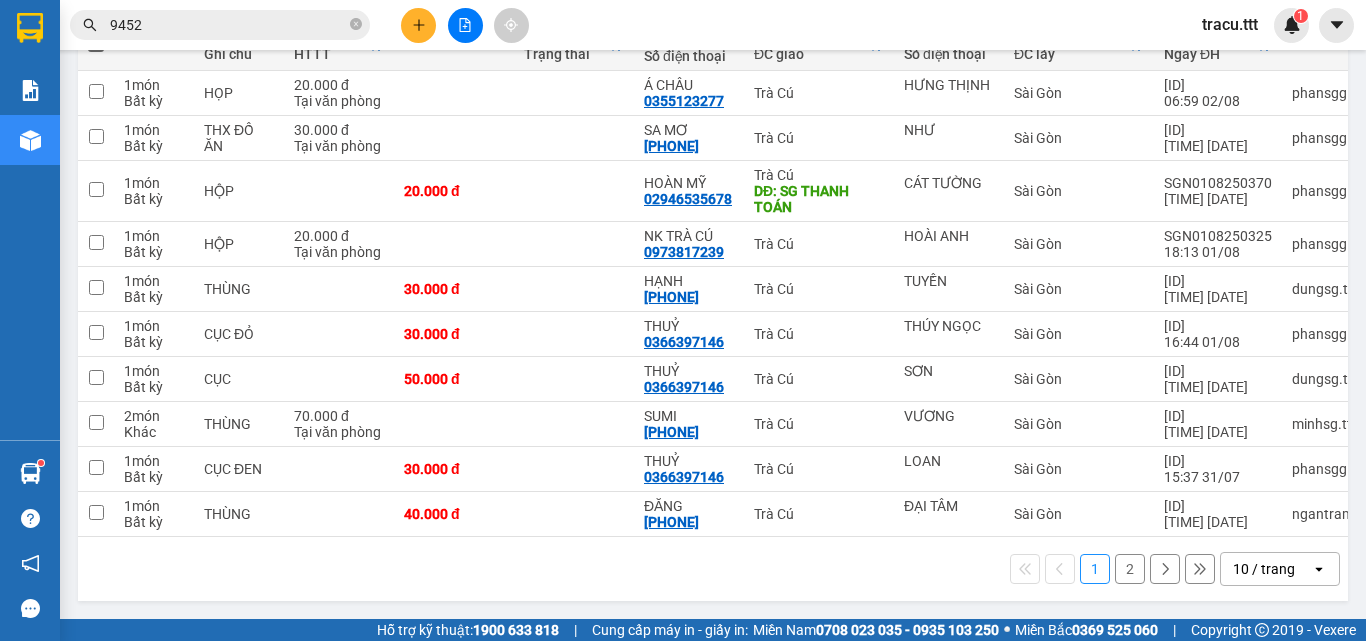 click on "2" at bounding box center [1130, 569] 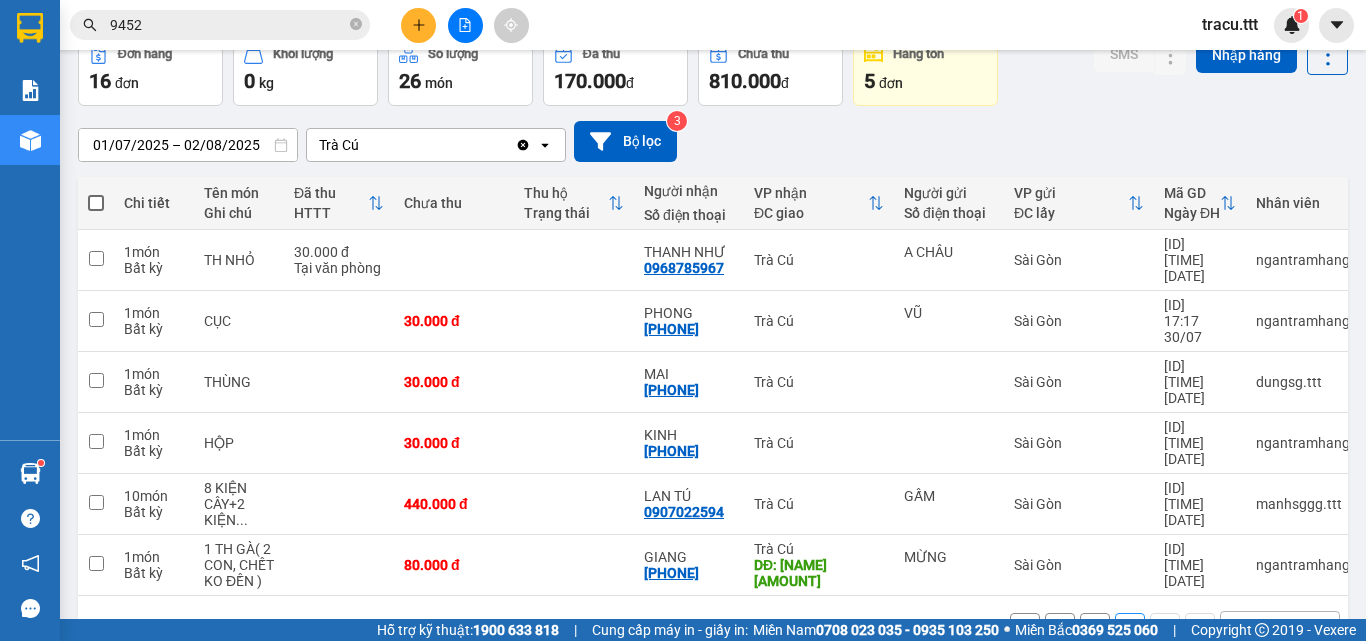 scroll, scrollTop: 108, scrollLeft: 0, axis: vertical 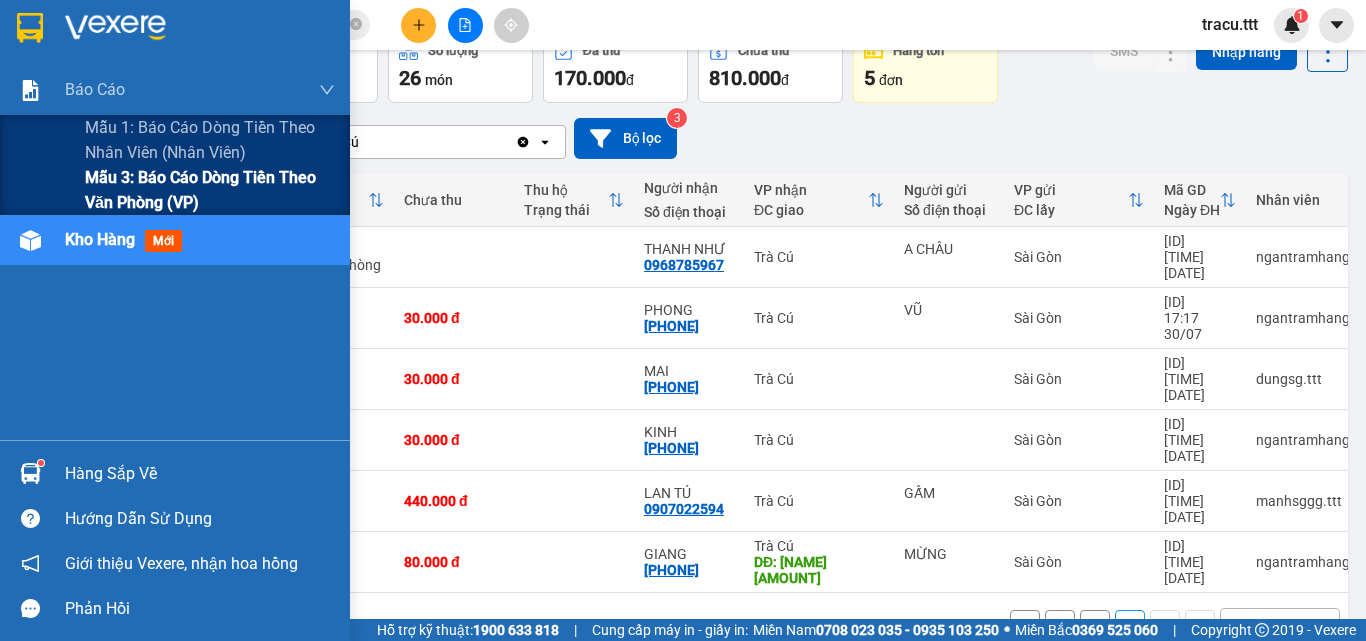 click on "Mẫu 3: Báo cáo dòng tiền theo văn phòng (VP)" at bounding box center [210, 190] 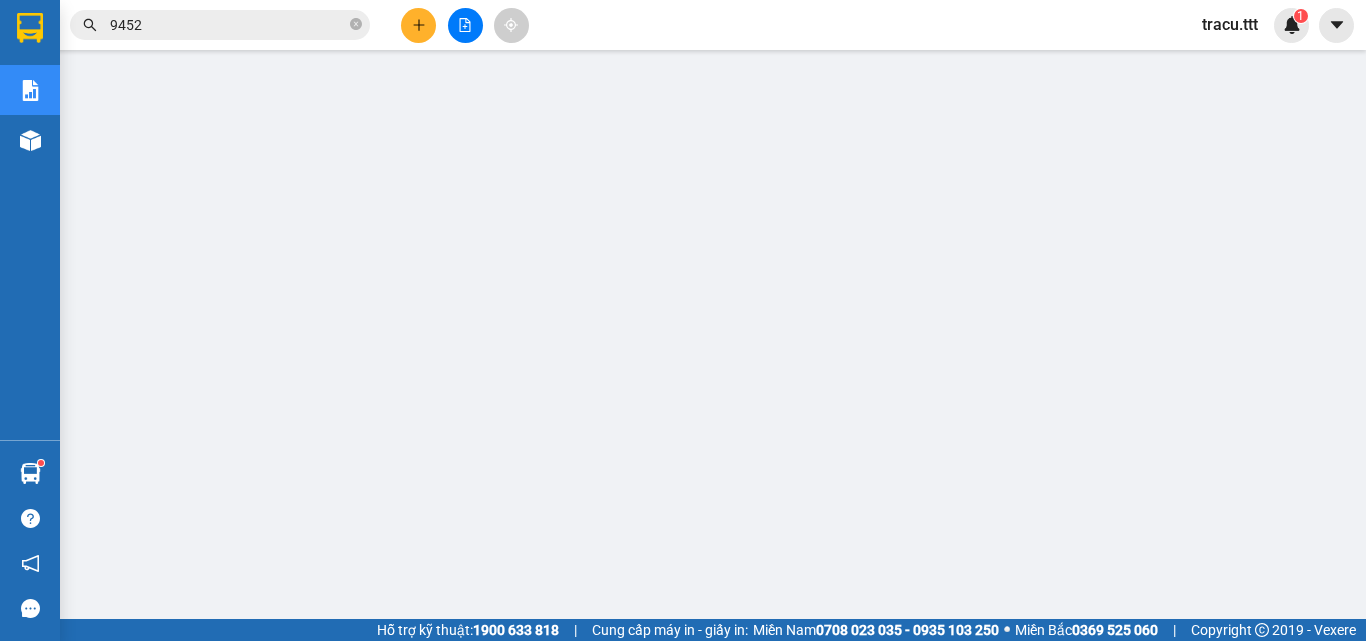scroll, scrollTop: 0, scrollLeft: 0, axis: both 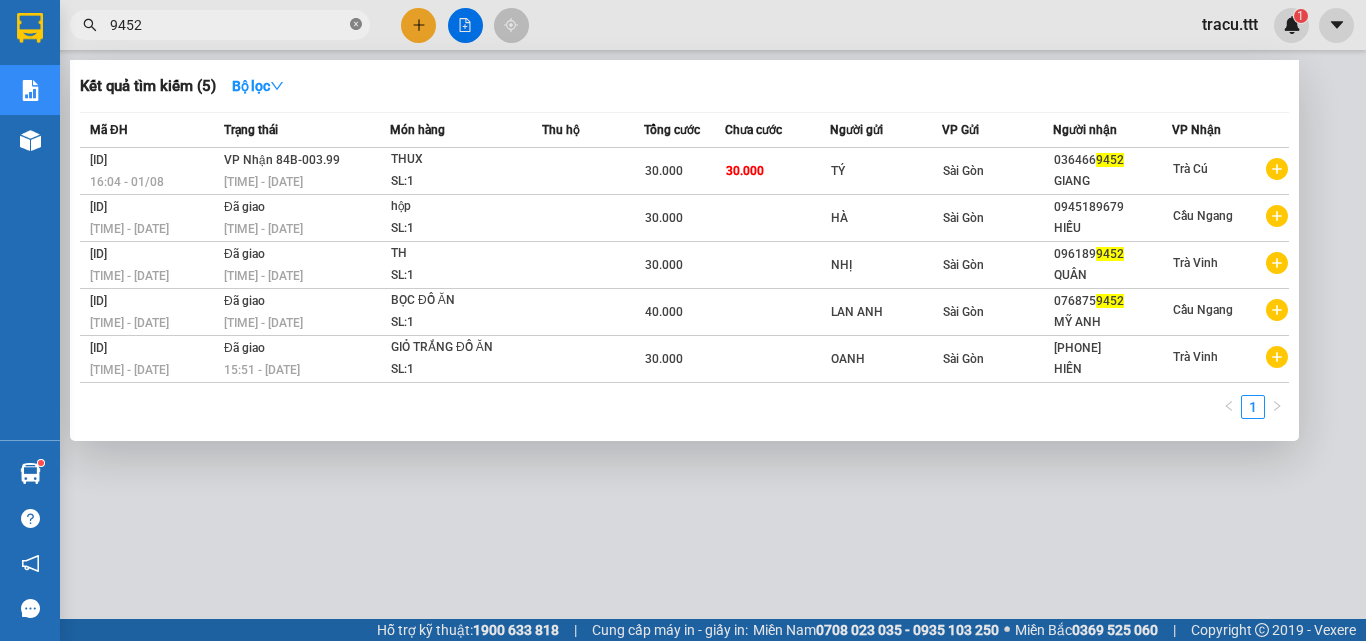 click 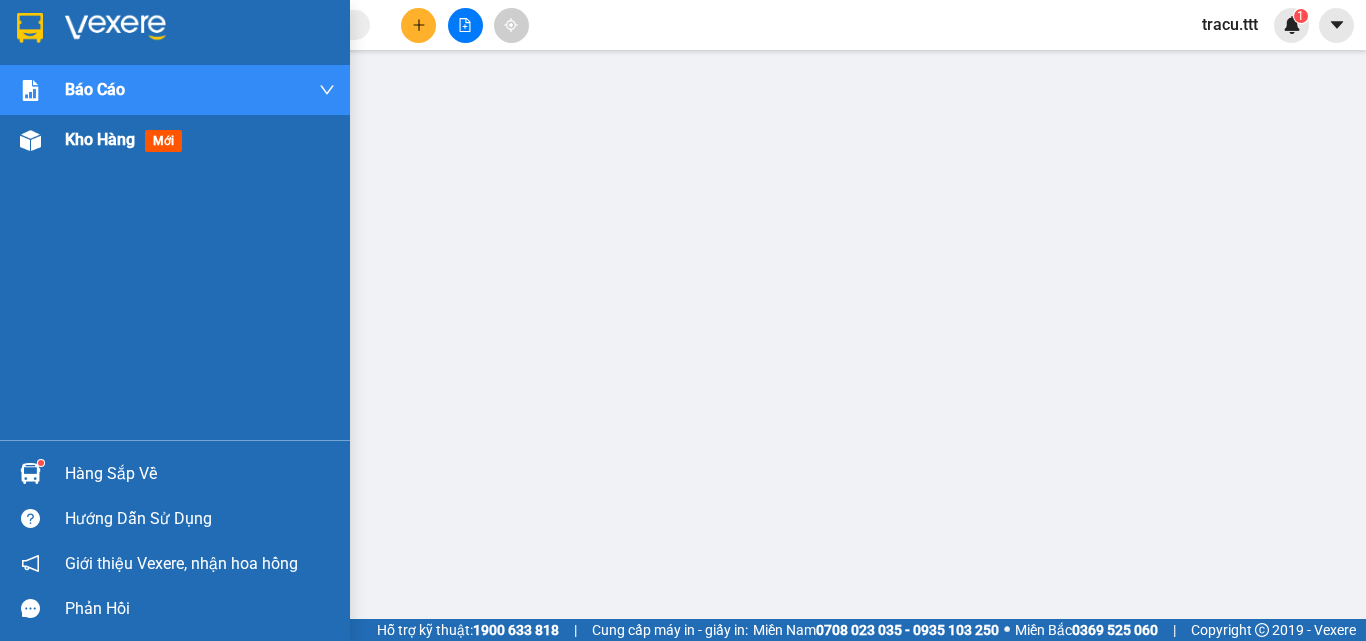 click on "Kho hàng" at bounding box center [100, 139] 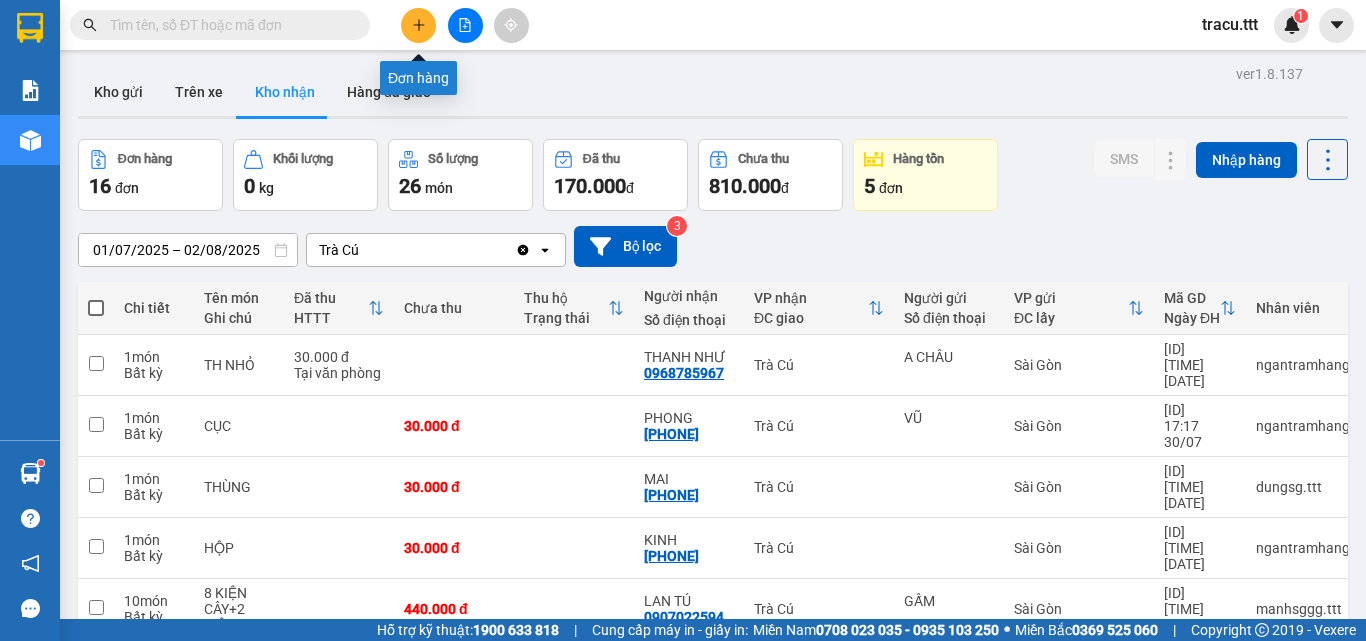 click 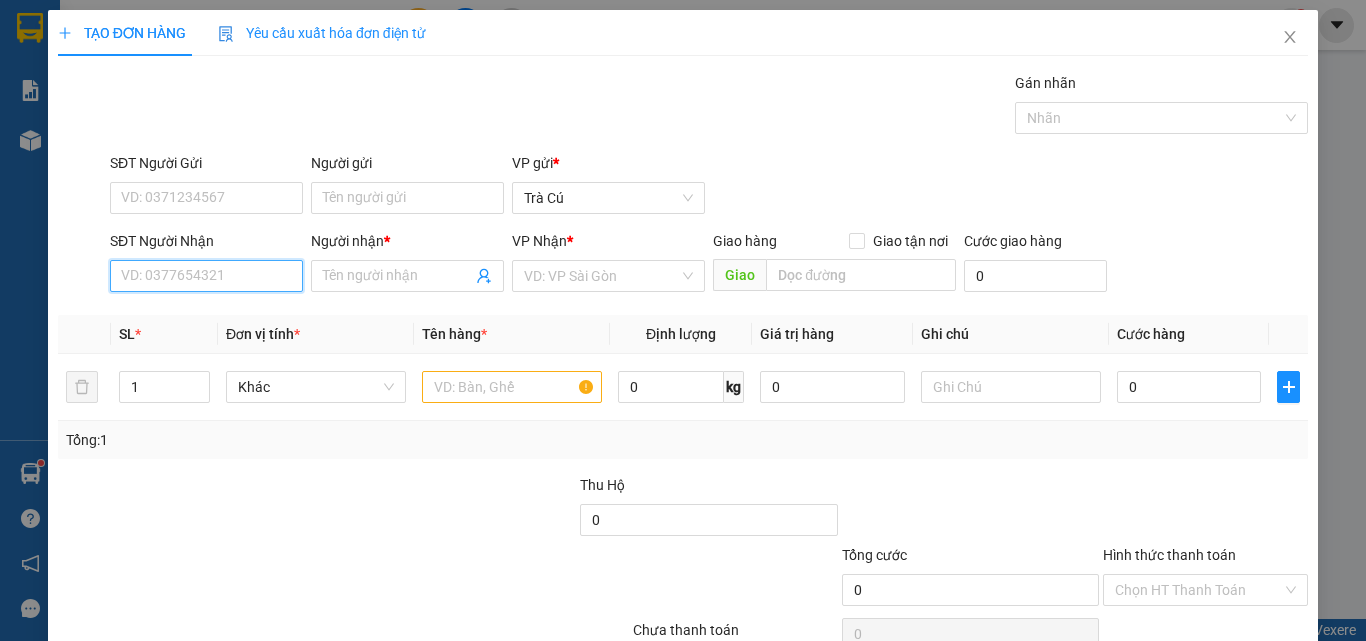 click on "SĐT Người Nhận" at bounding box center (206, 276) 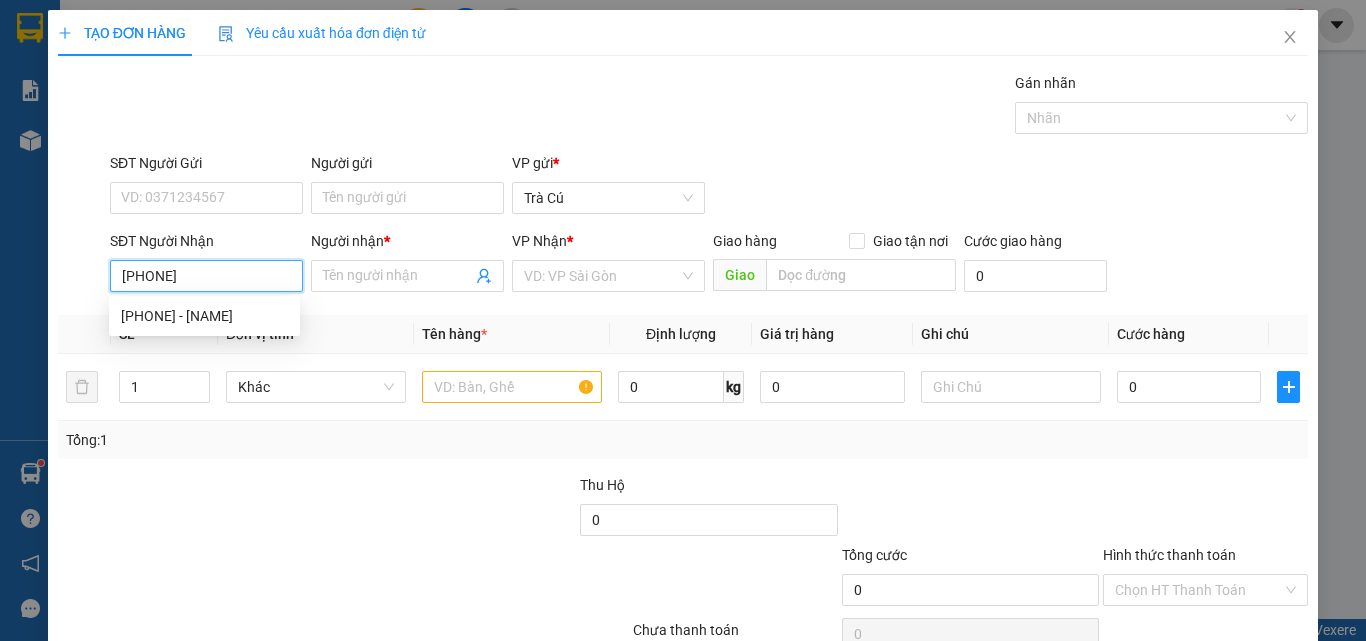 type on "0979976962" 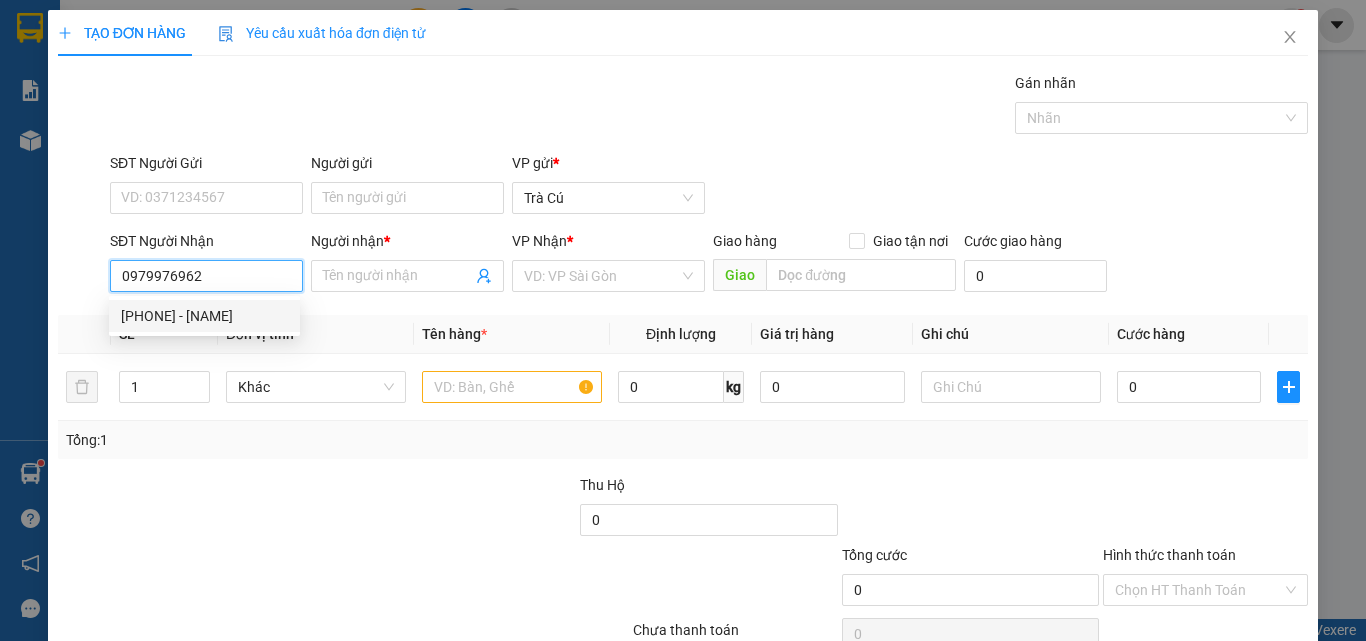 click on "[PHONE] - [NAME]" at bounding box center [204, 316] 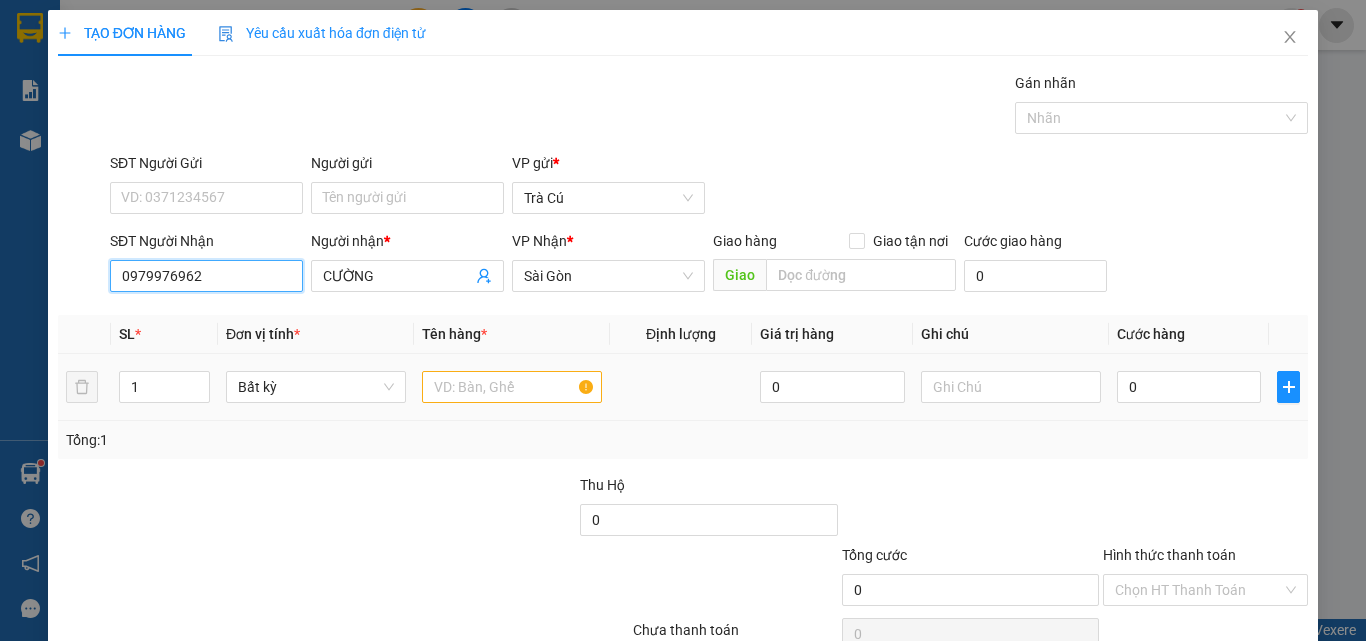type on "0979976962" 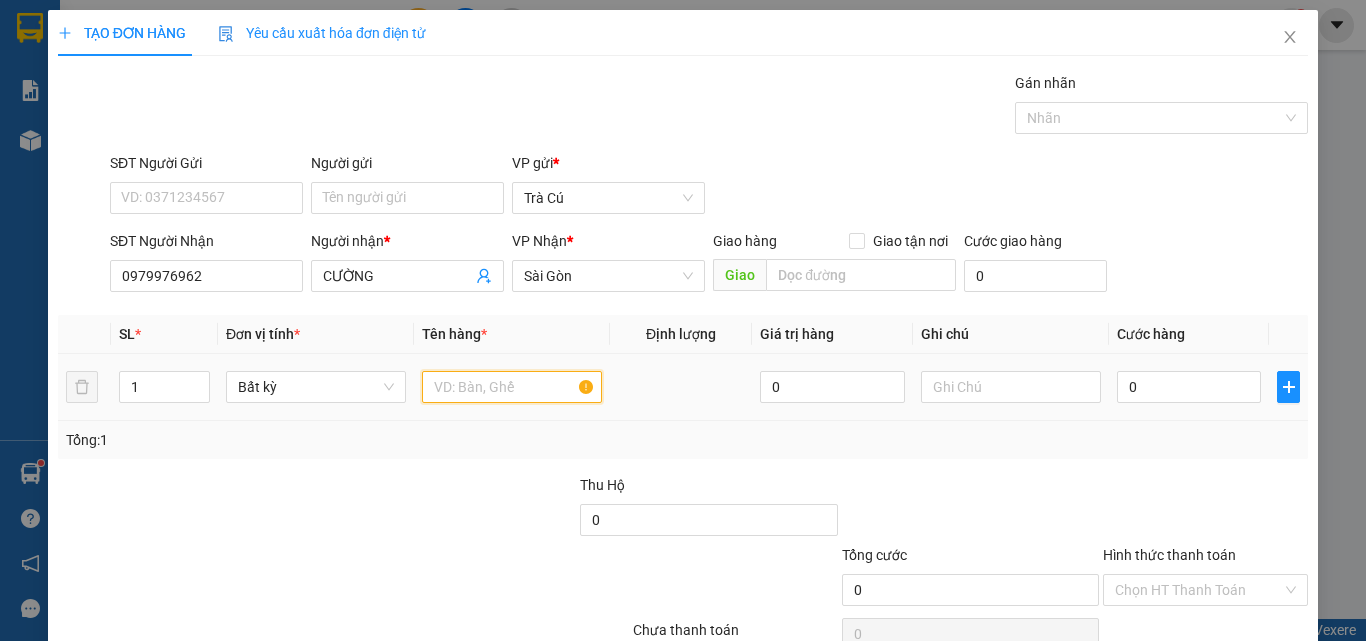 click at bounding box center (512, 387) 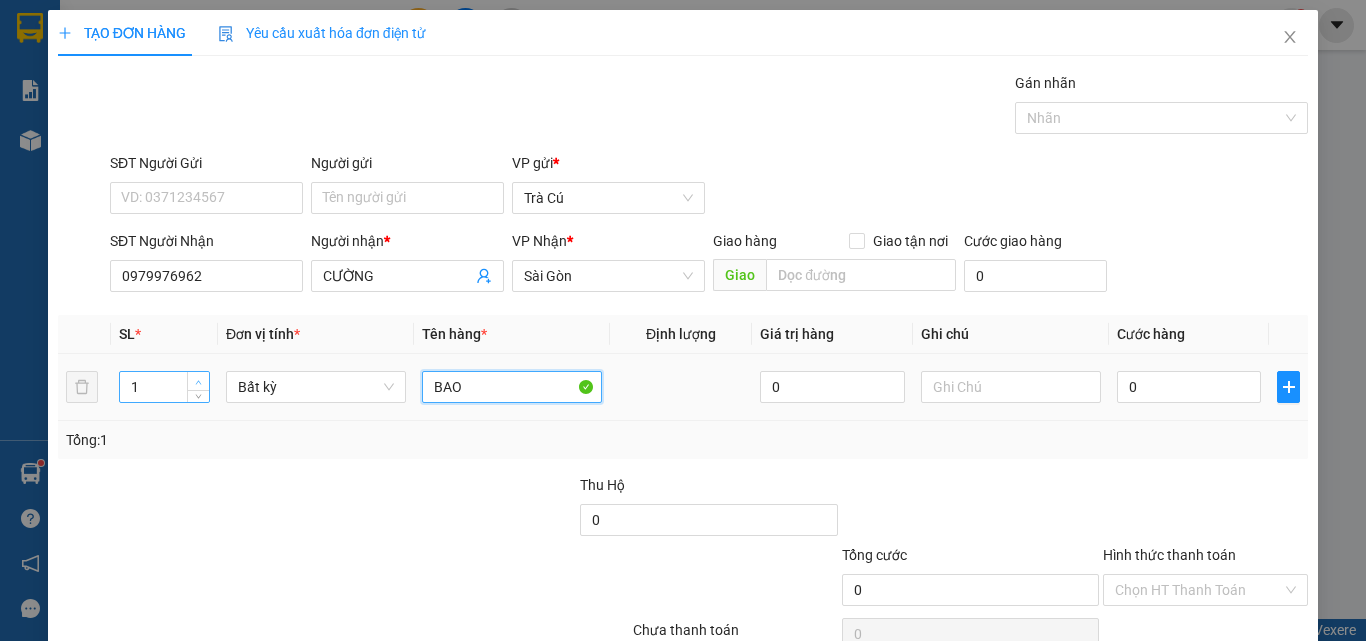 type on "BAO" 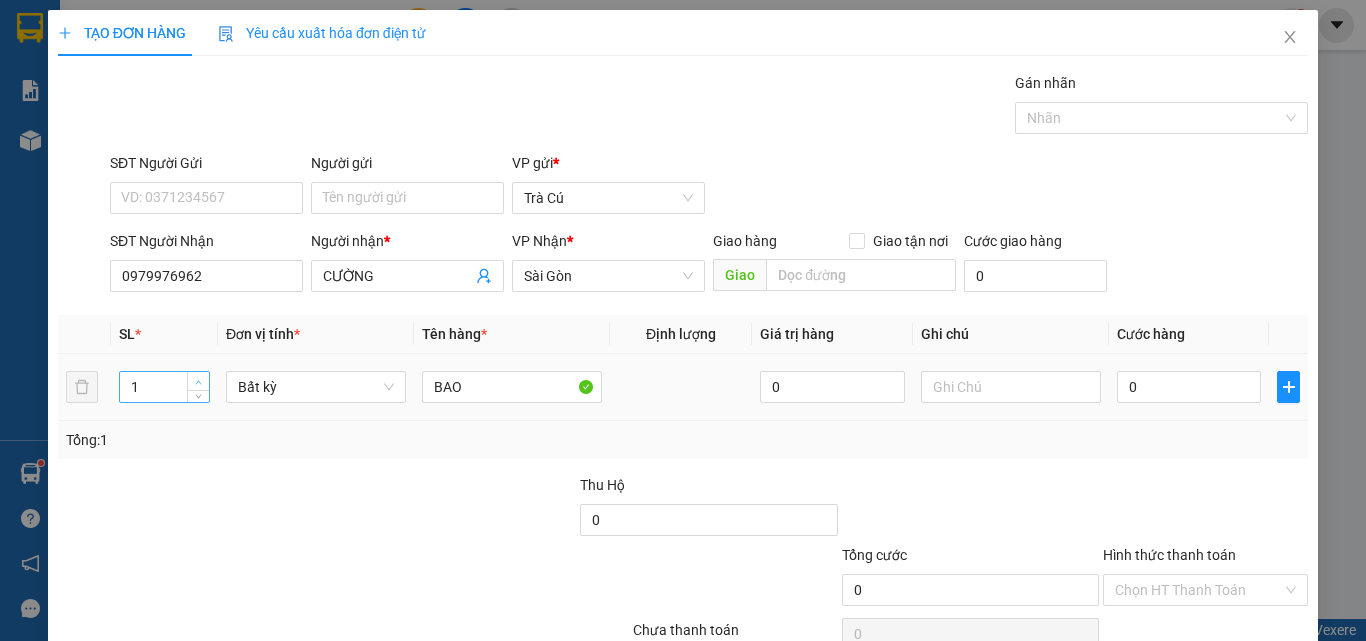 type on "2" 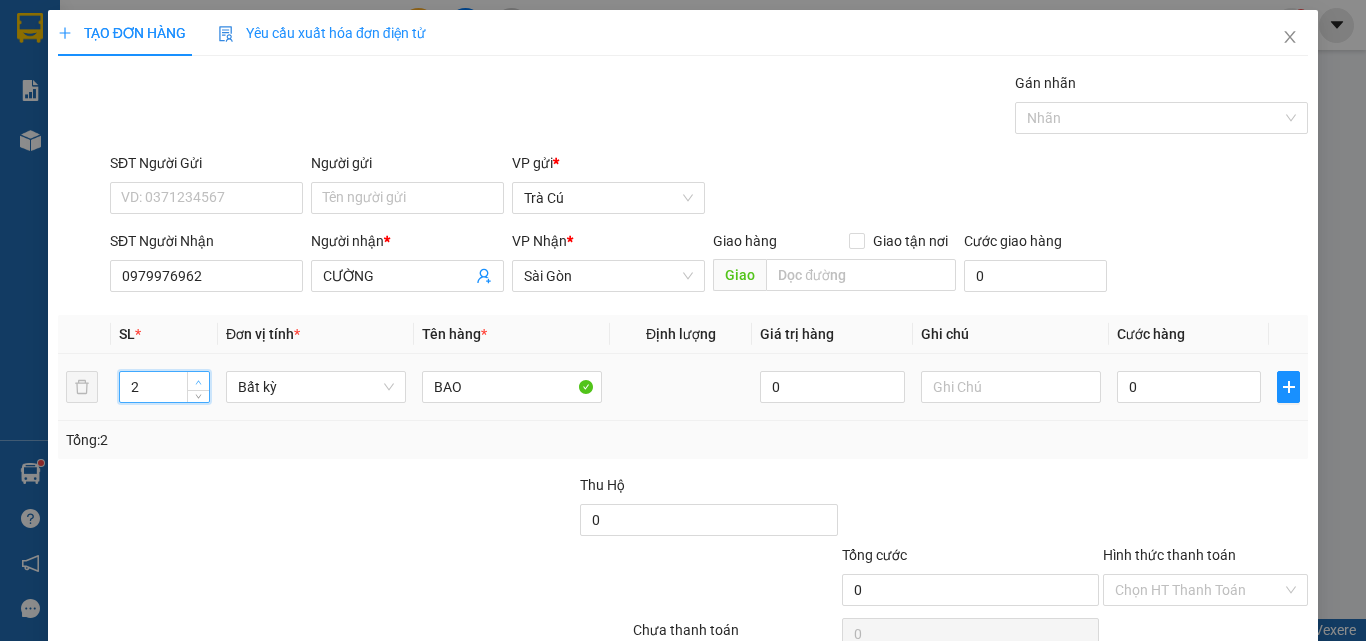 click at bounding box center [199, 382] 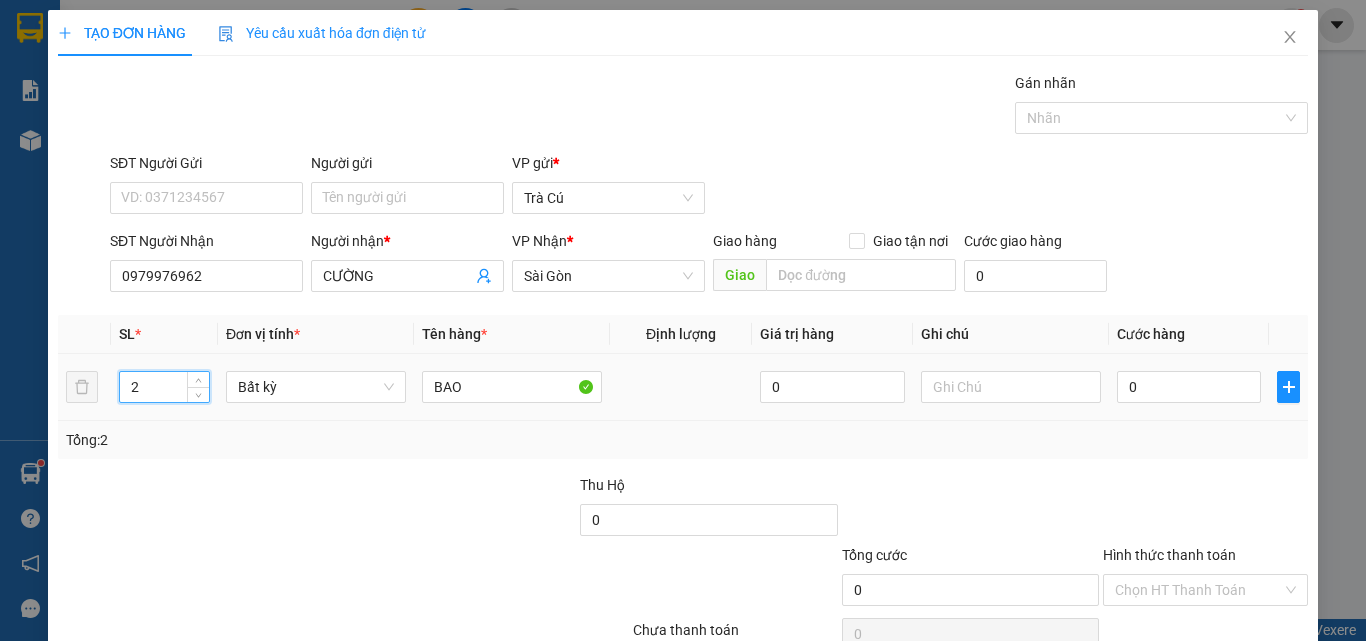 click on "0" at bounding box center (1189, 387) 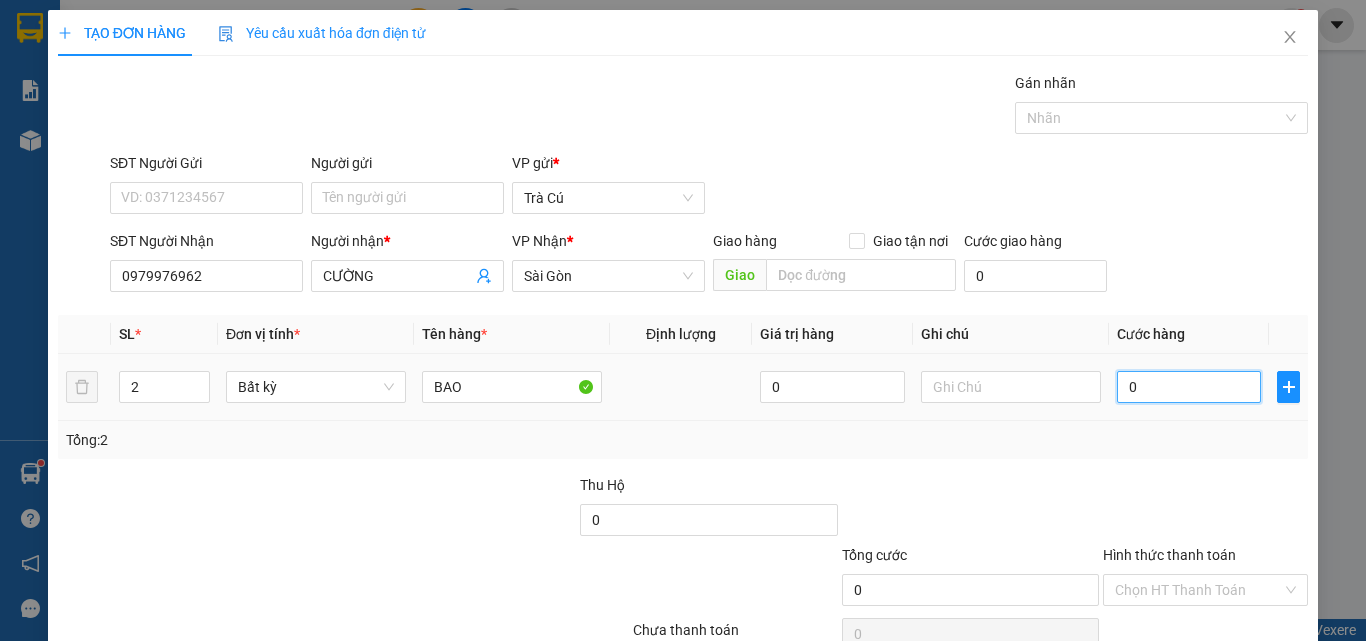 click on "0" at bounding box center [1189, 387] 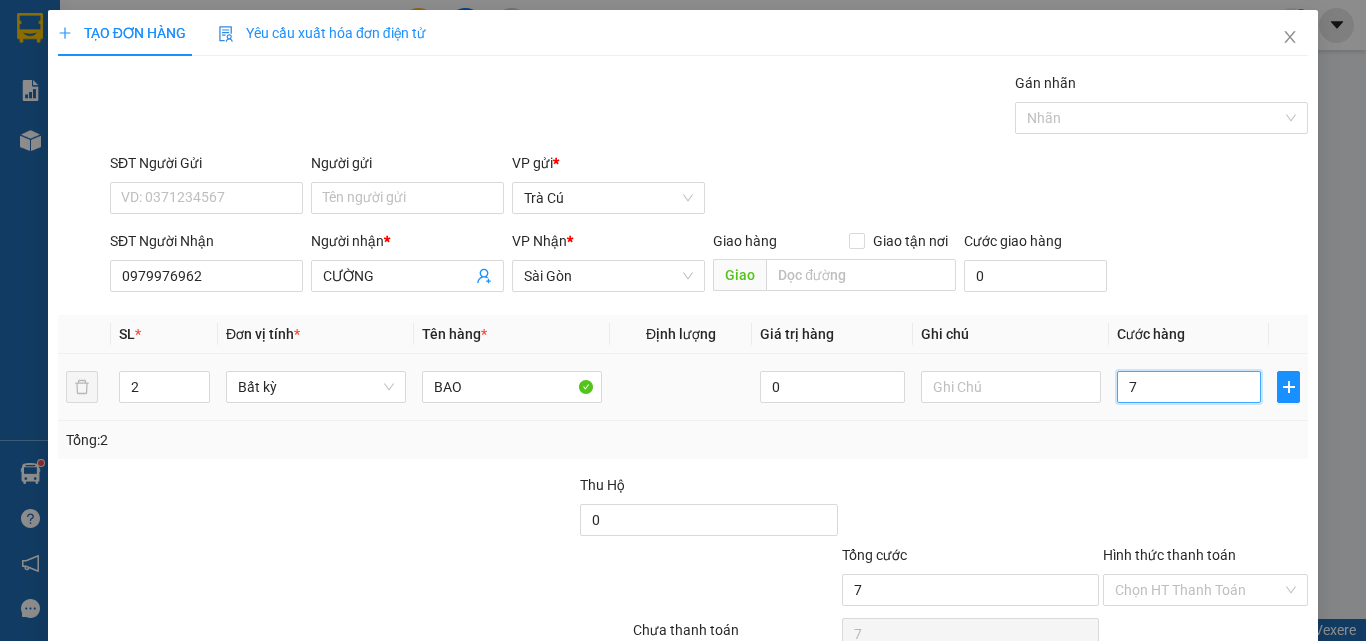type on "70" 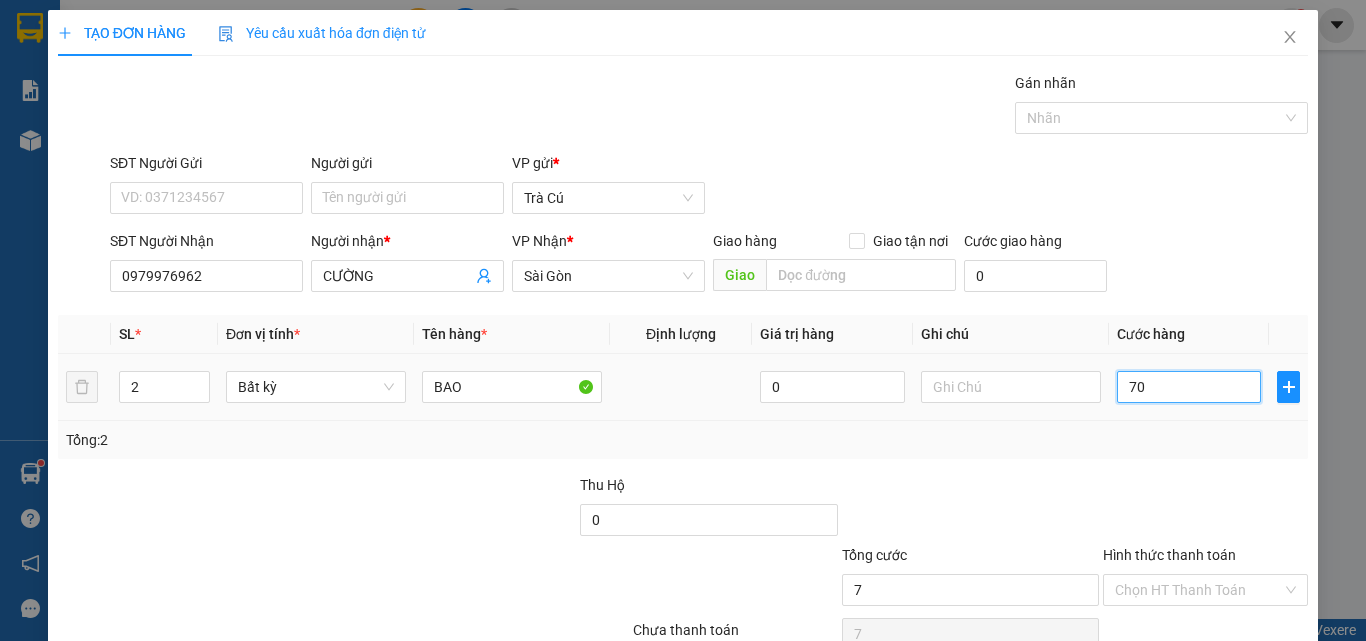 type on "70" 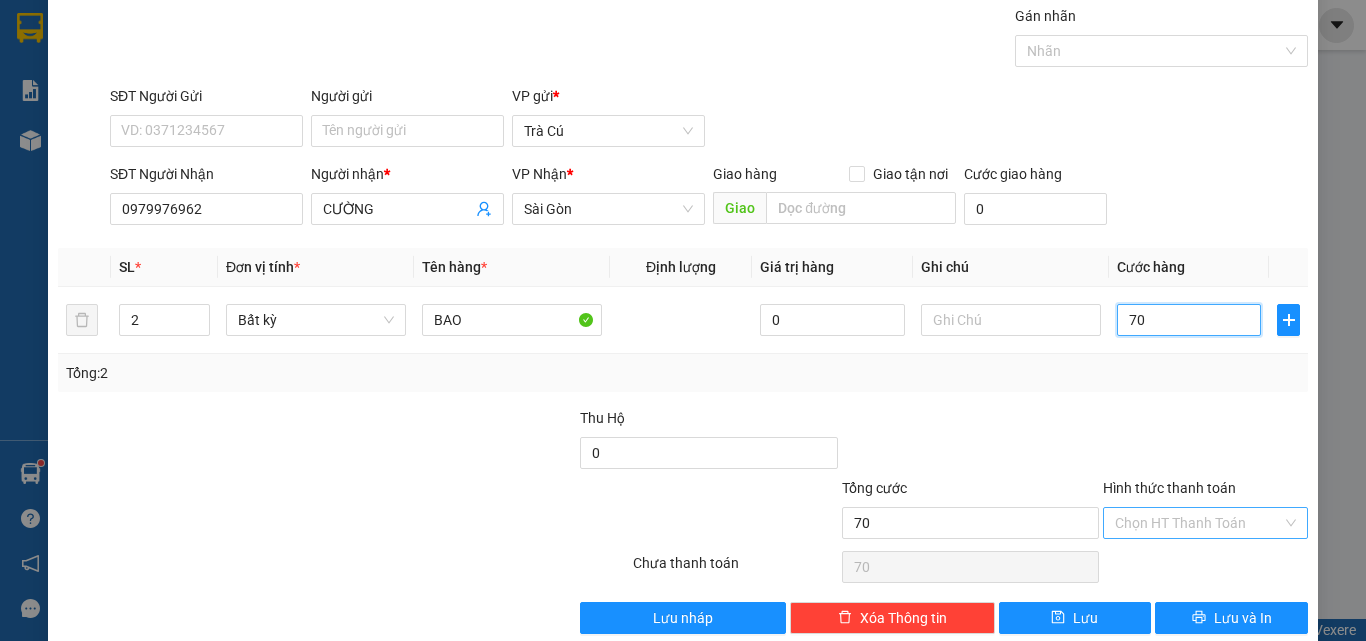 scroll, scrollTop: 99, scrollLeft: 0, axis: vertical 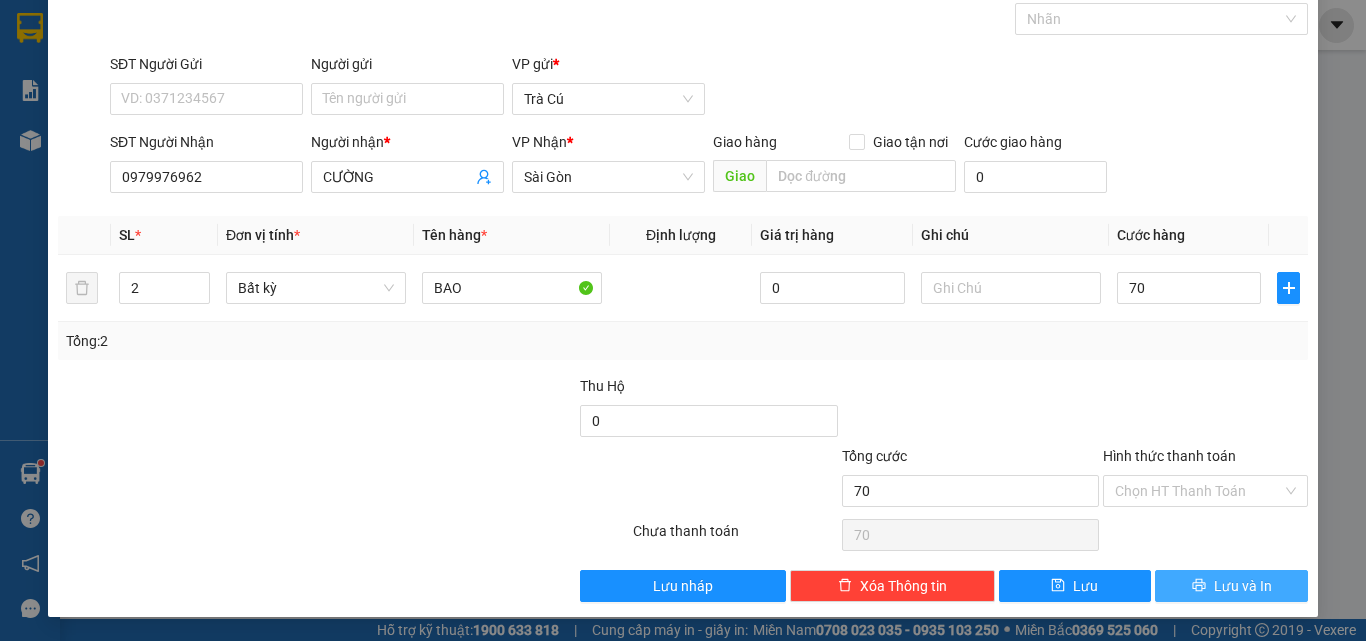 type on "70.000" 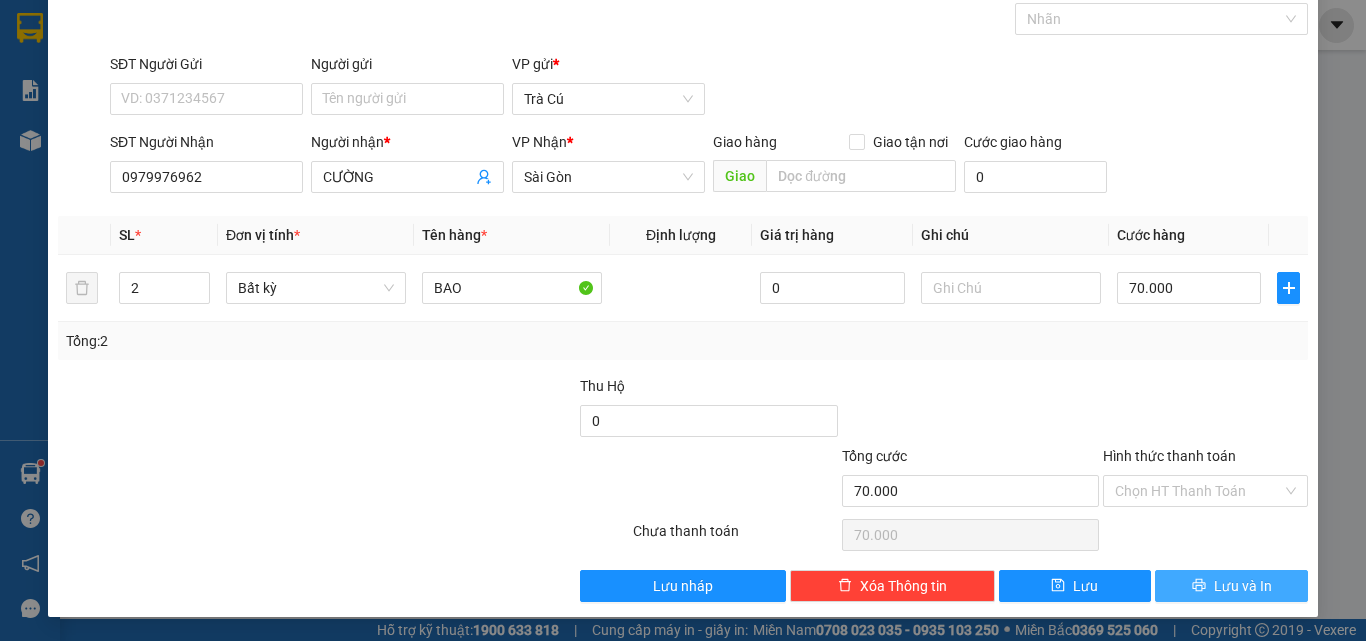 click on "Lưu và In" at bounding box center (1231, 586) 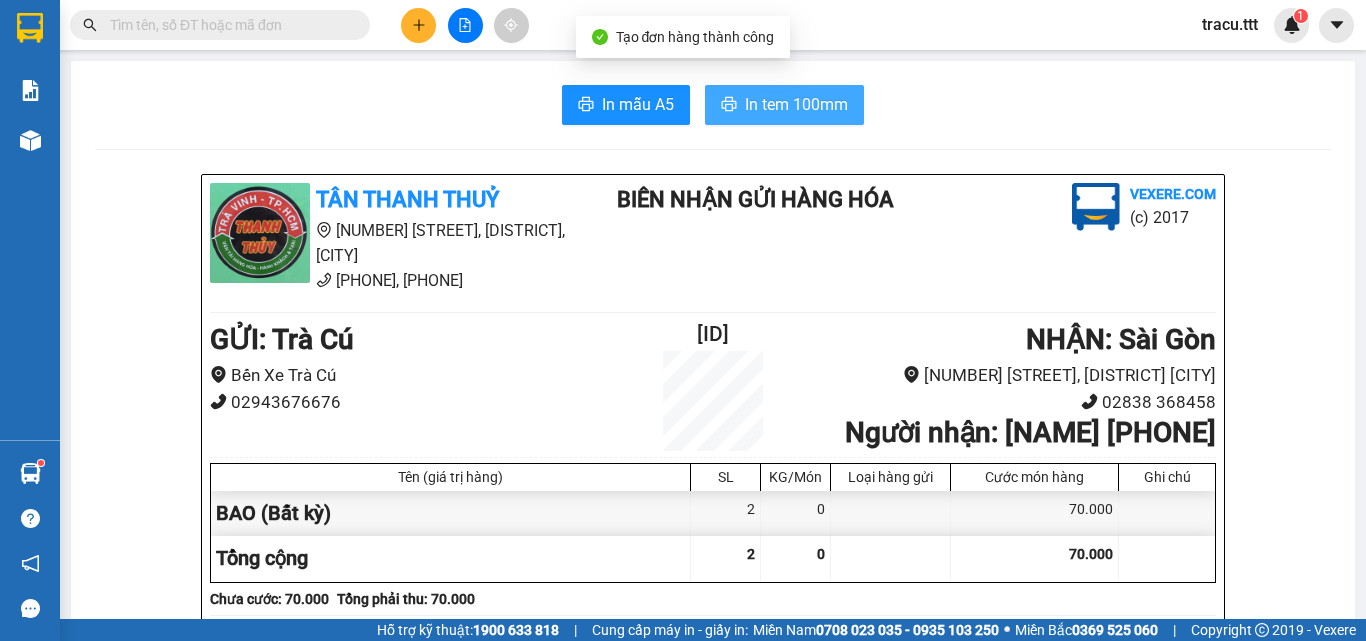 click on "In tem 100mm" at bounding box center (784, 105) 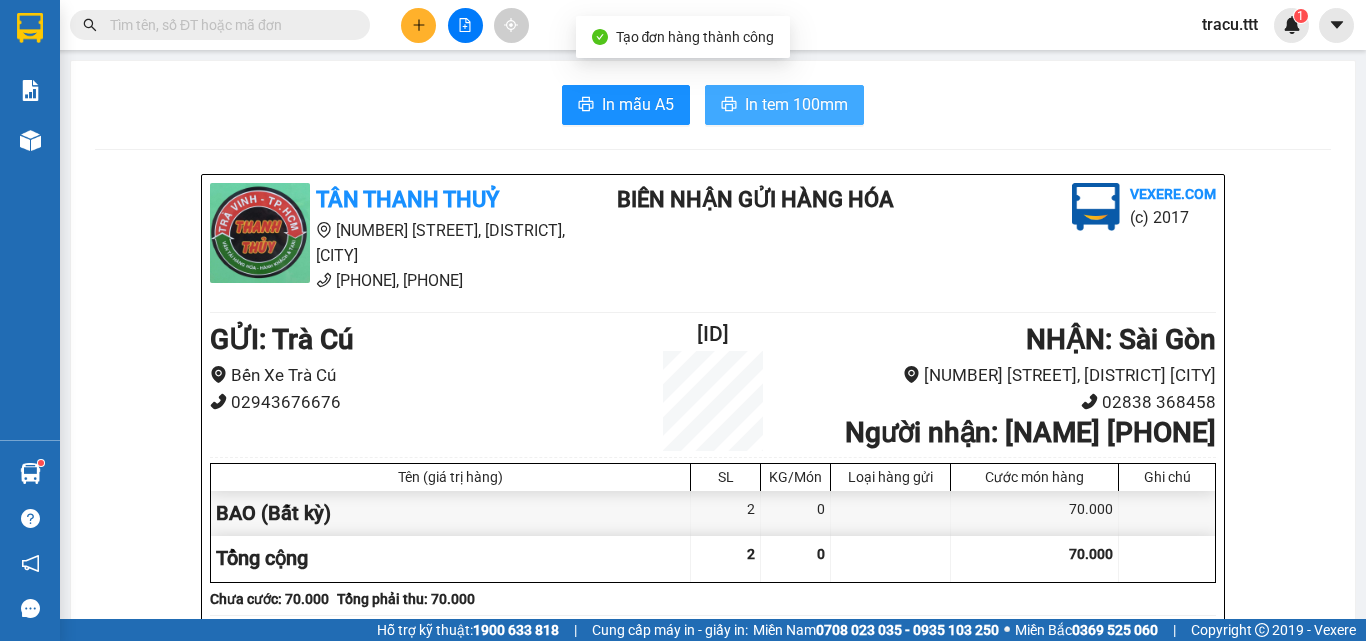 scroll, scrollTop: 0, scrollLeft: 0, axis: both 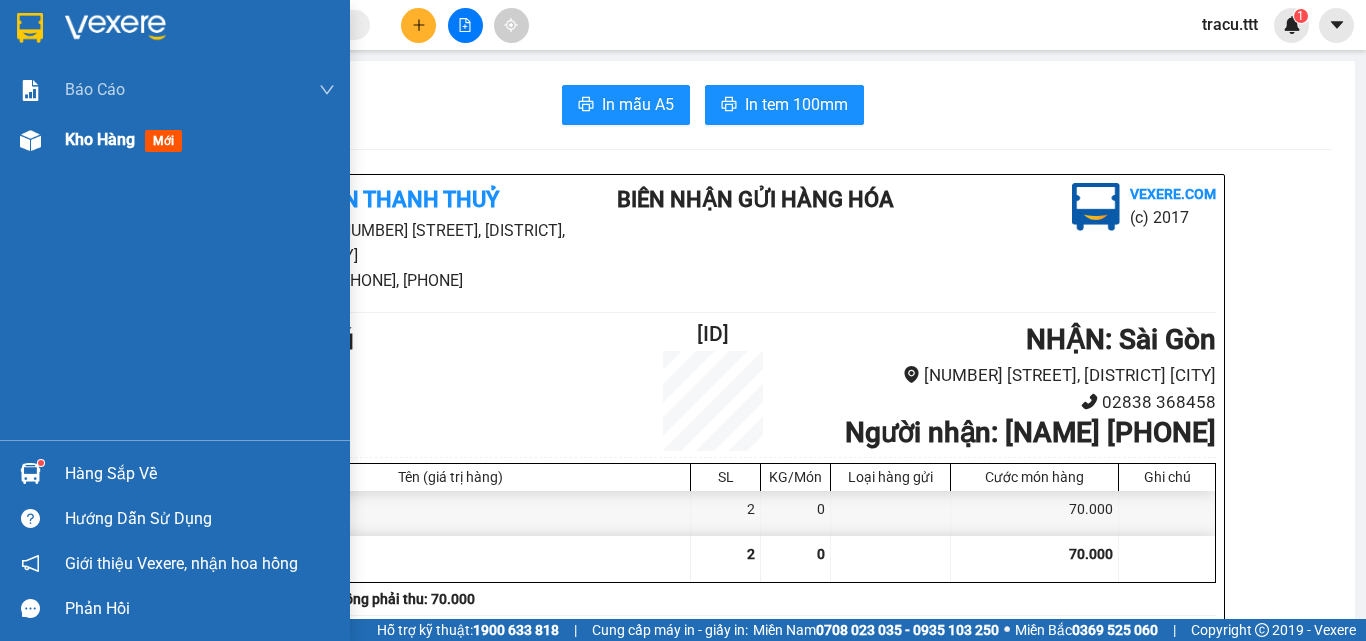 click on "Kho hàng" at bounding box center (100, 139) 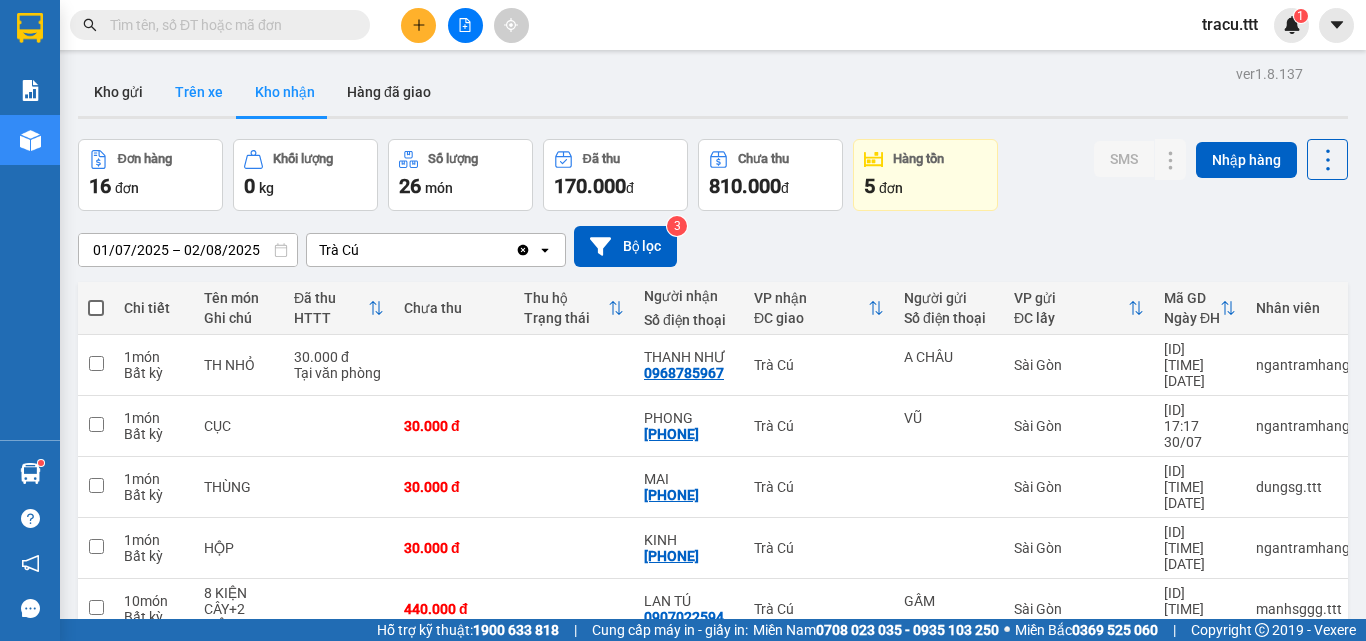 click on "Trên xe" at bounding box center [199, 92] 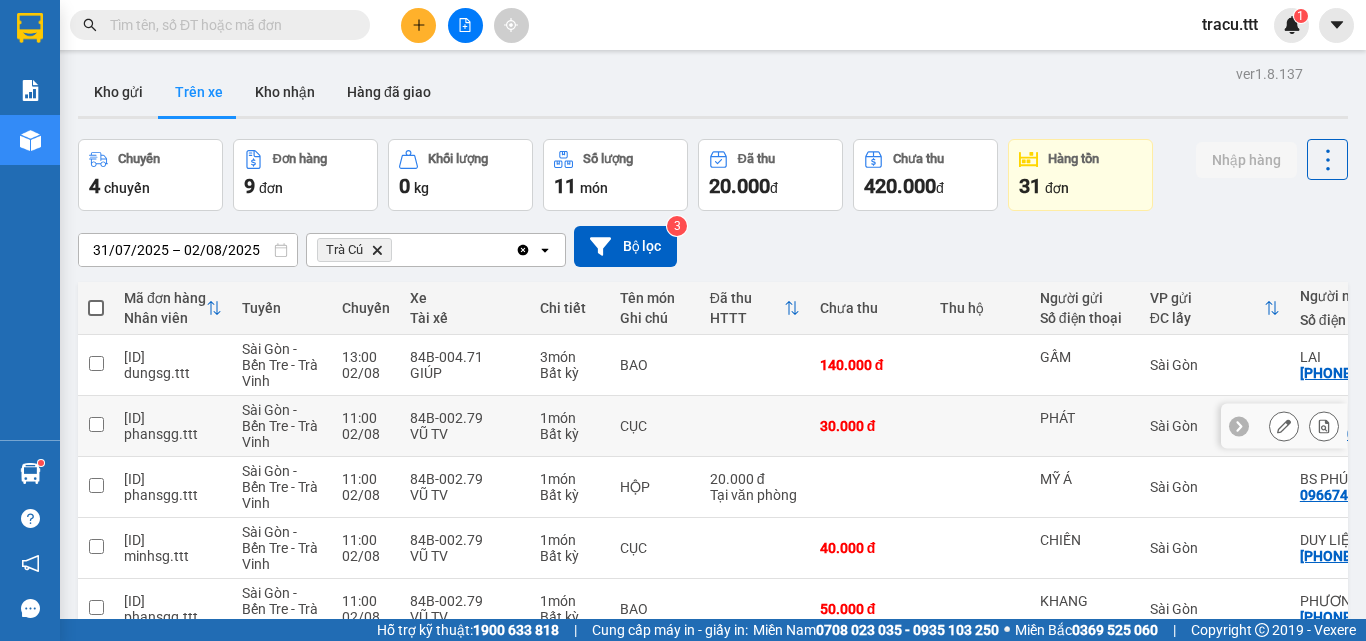 scroll, scrollTop: 352, scrollLeft: 0, axis: vertical 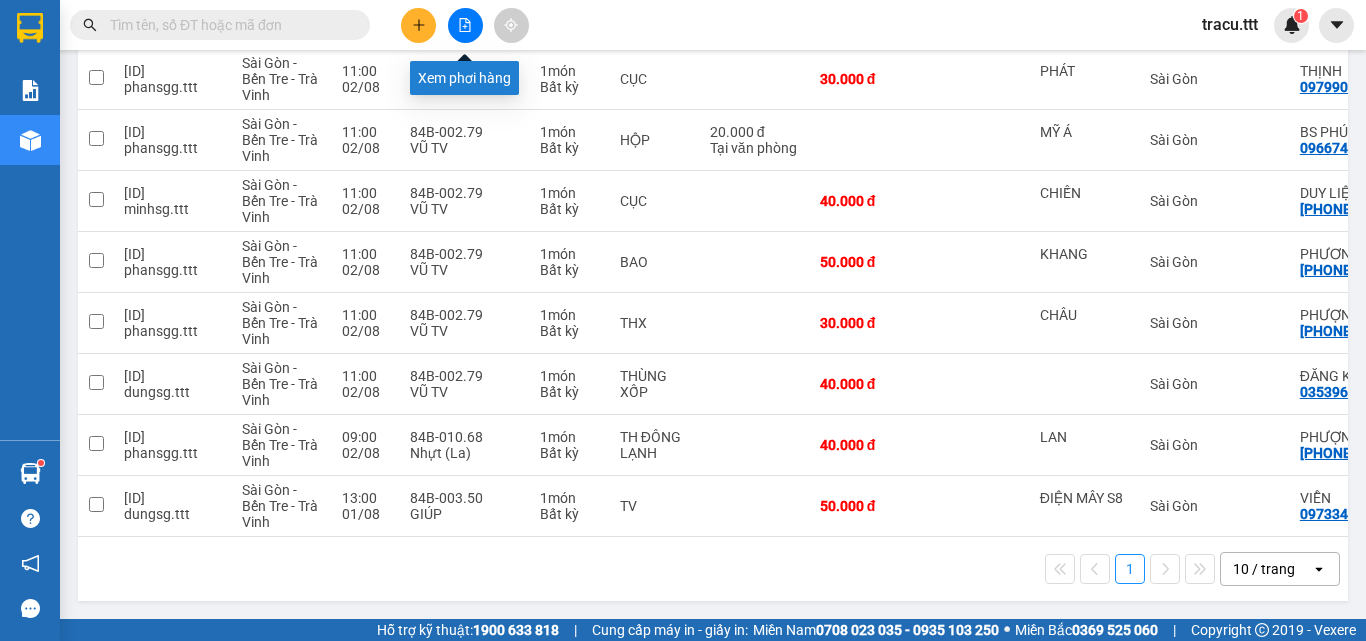 click 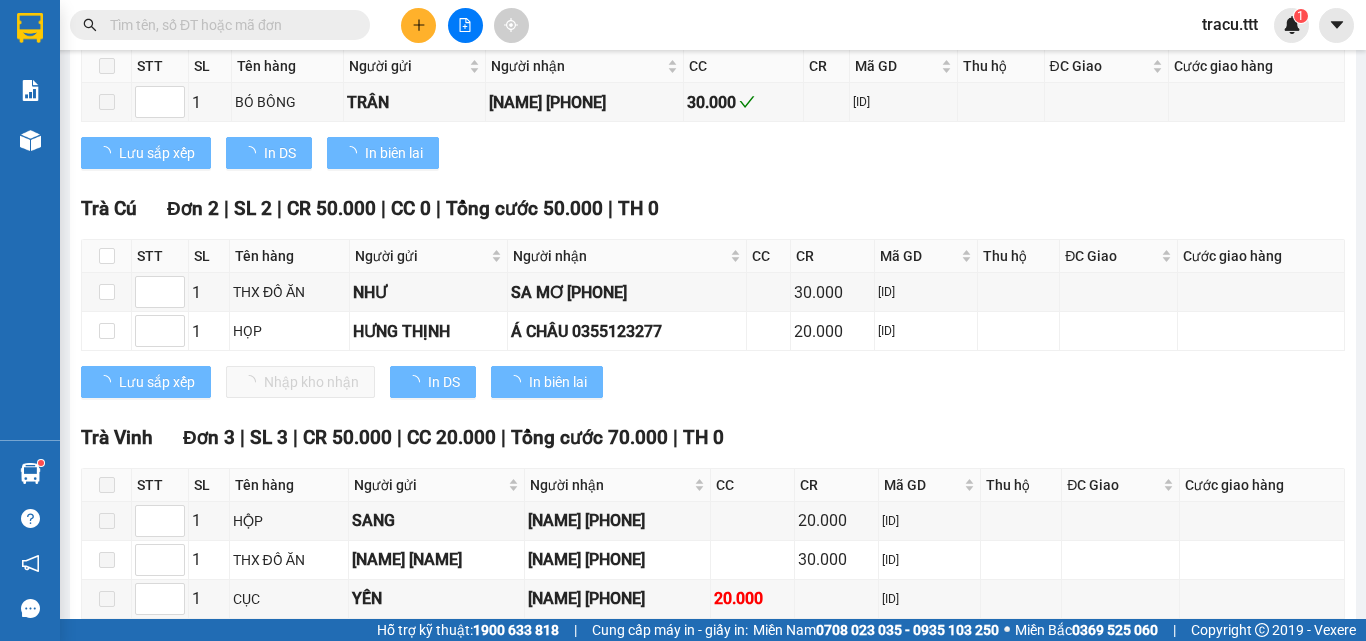 scroll, scrollTop: 0, scrollLeft: 0, axis: both 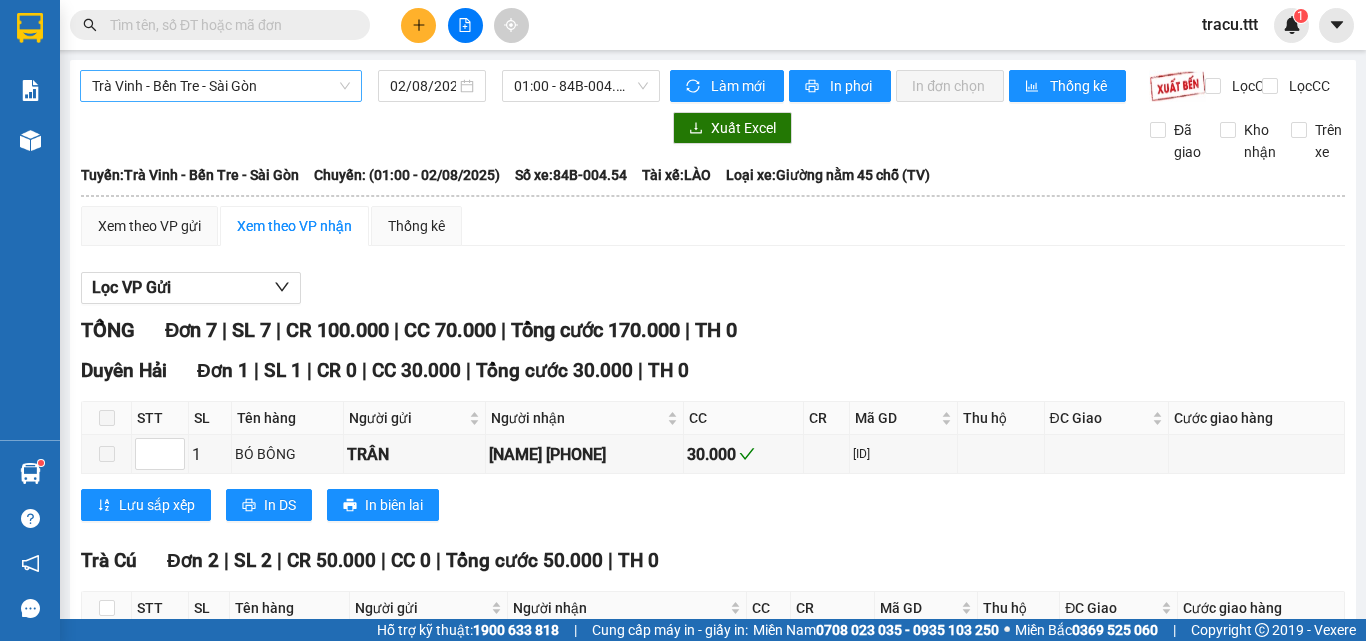 click on "Trà Vinh - Bến Tre - Sài Gòn" at bounding box center [221, 86] 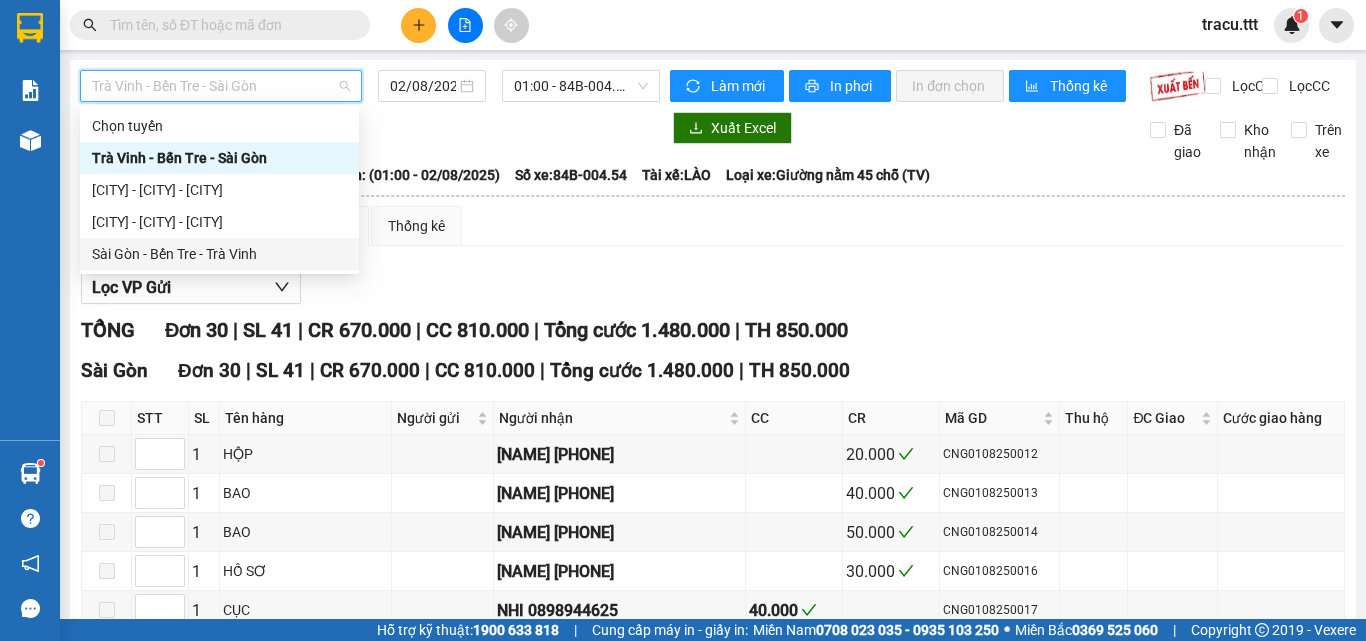 click on "Sài Gòn - Bến Tre - Trà Vinh" at bounding box center [219, 254] 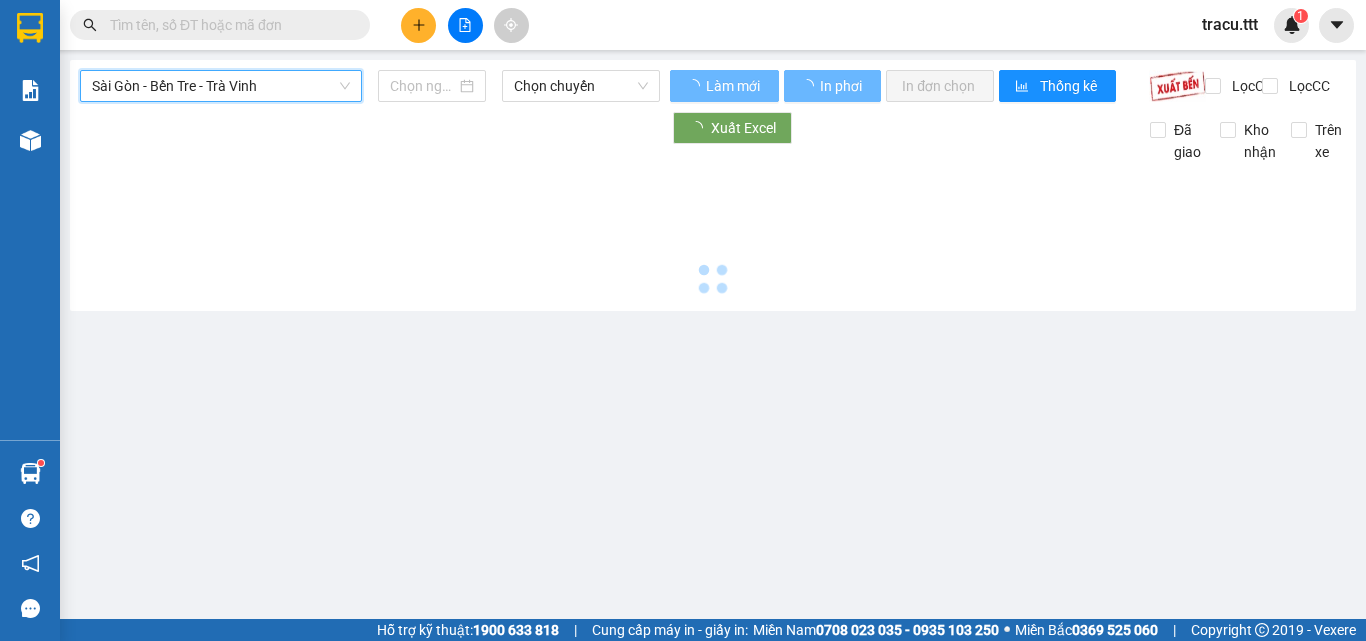 type on "02/08/2025" 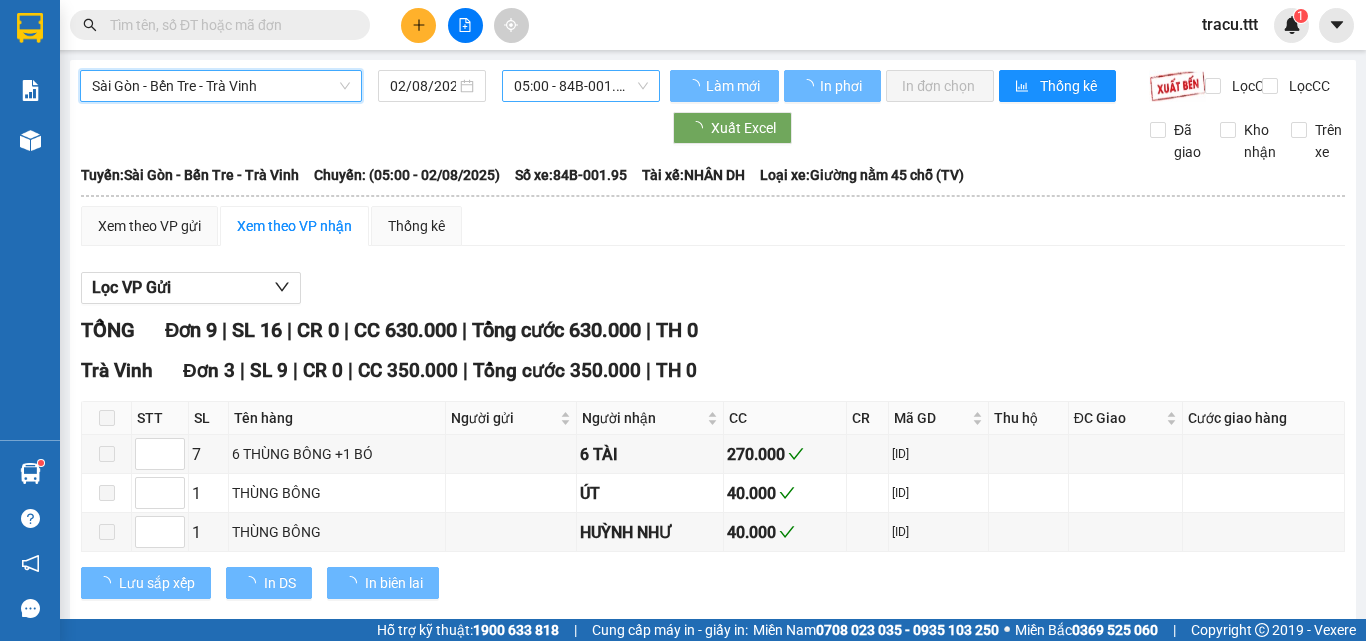 click on "[TIME]     - [ID]" at bounding box center [581, 86] 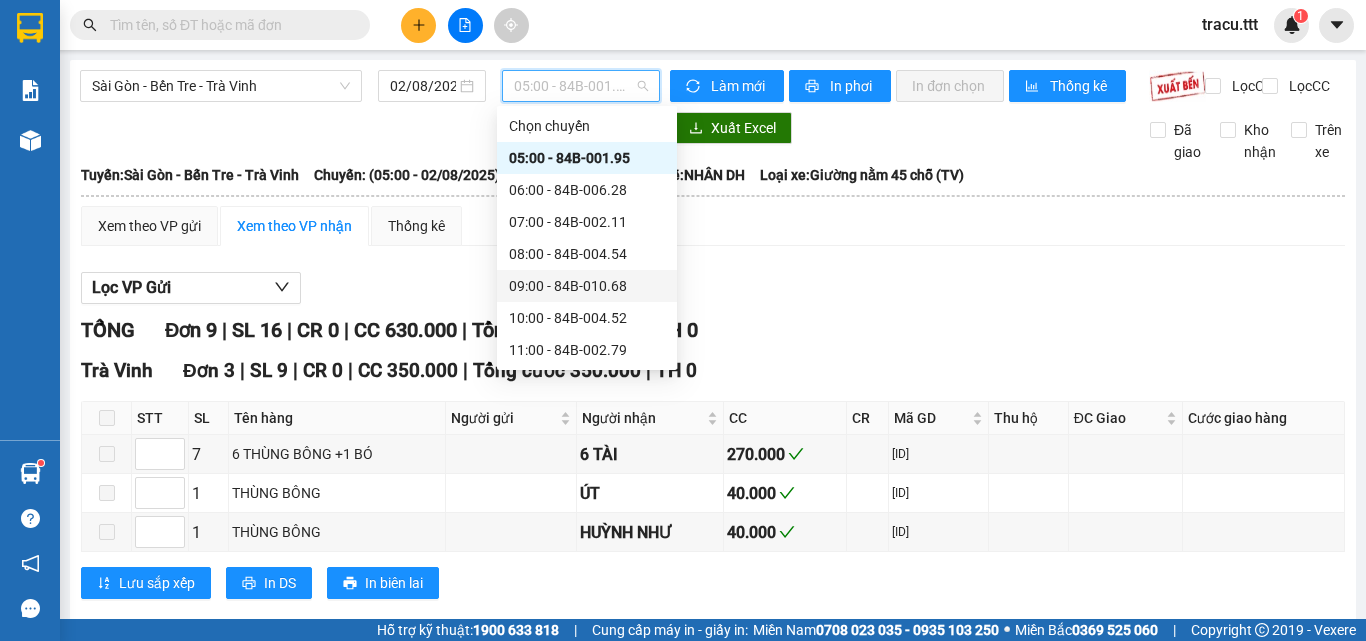 click on "[TIME]     - [ID]" at bounding box center (587, 286) 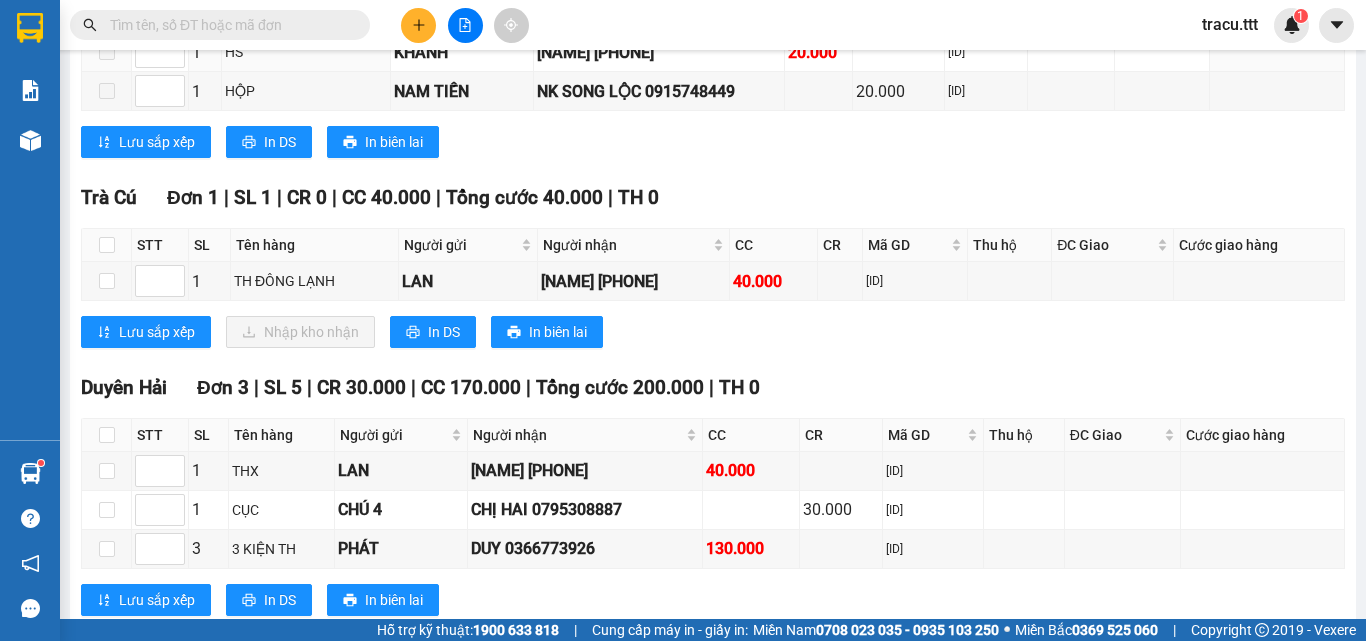 scroll, scrollTop: 823, scrollLeft: 0, axis: vertical 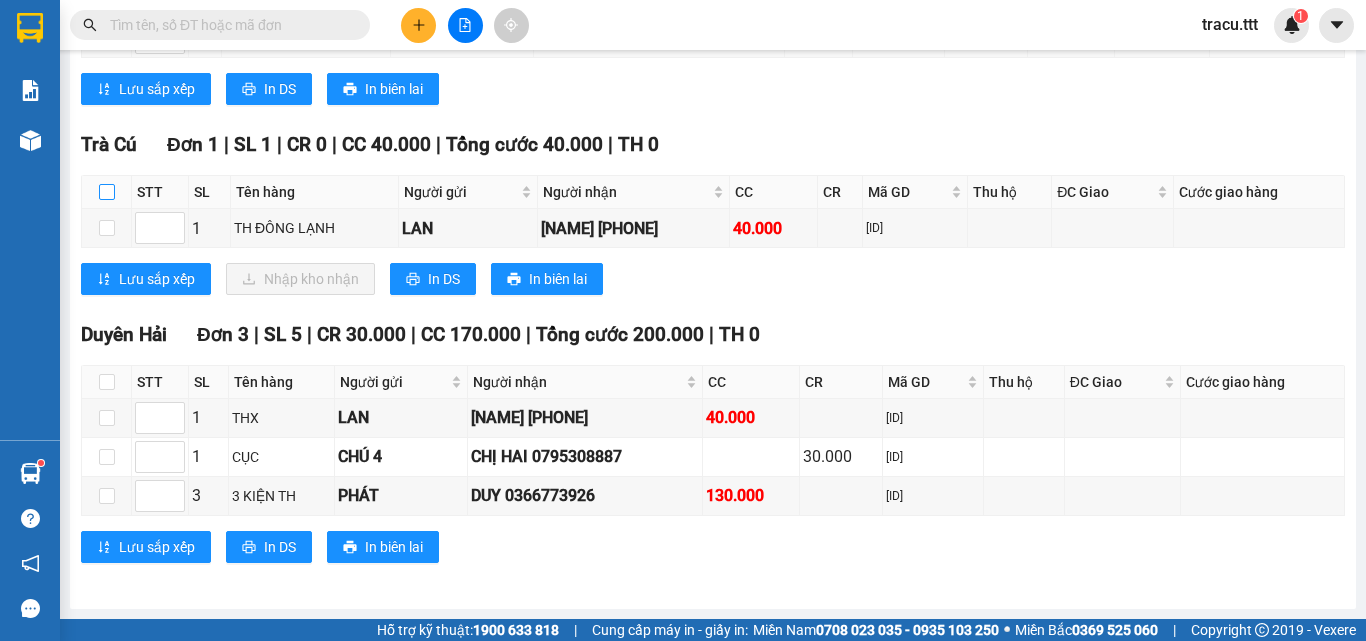 drag, startPoint x: 108, startPoint y: 196, endPoint x: 128, endPoint y: 203, distance: 21.189621 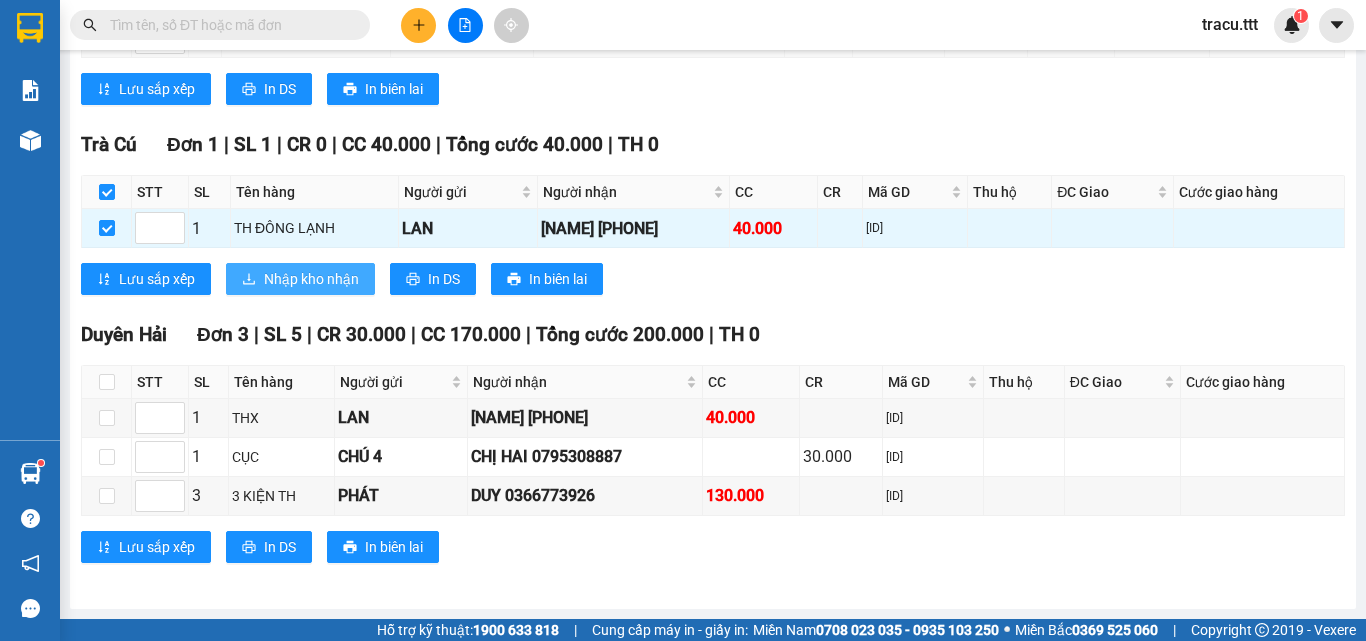 click on "Nhập kho nhận" at bounding box center (311, 279) 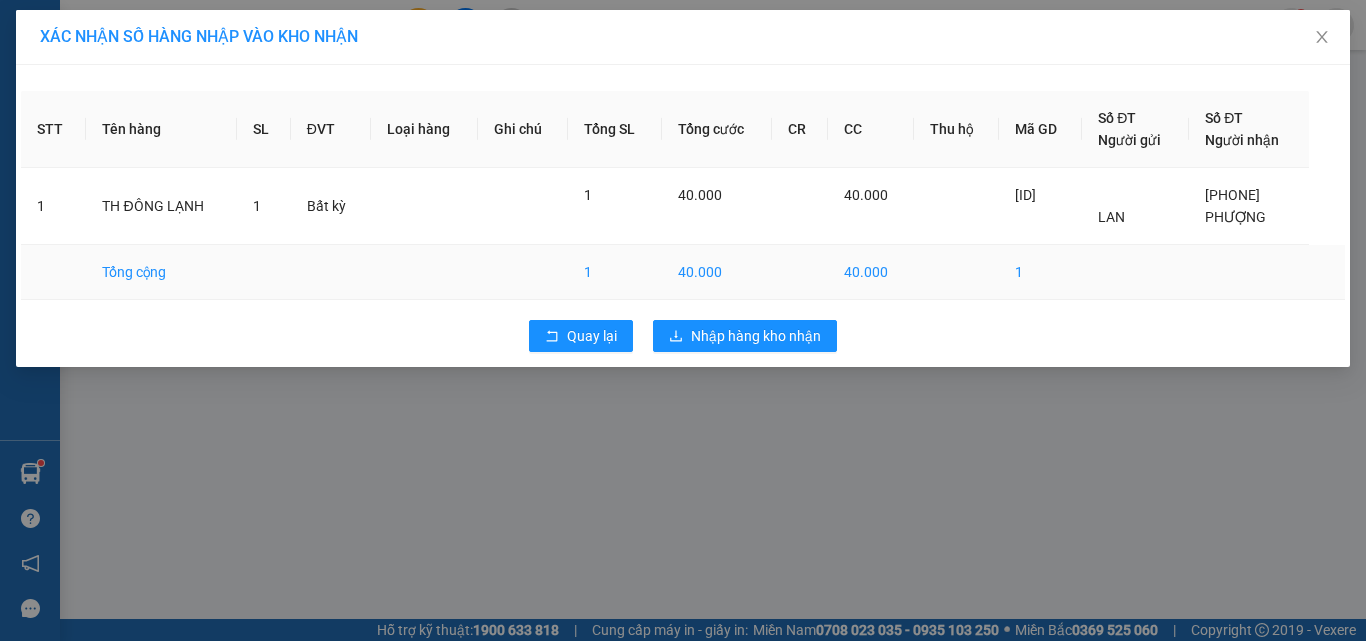 scroll, scrollTop: 0, scrollLeft: 0, axis: both 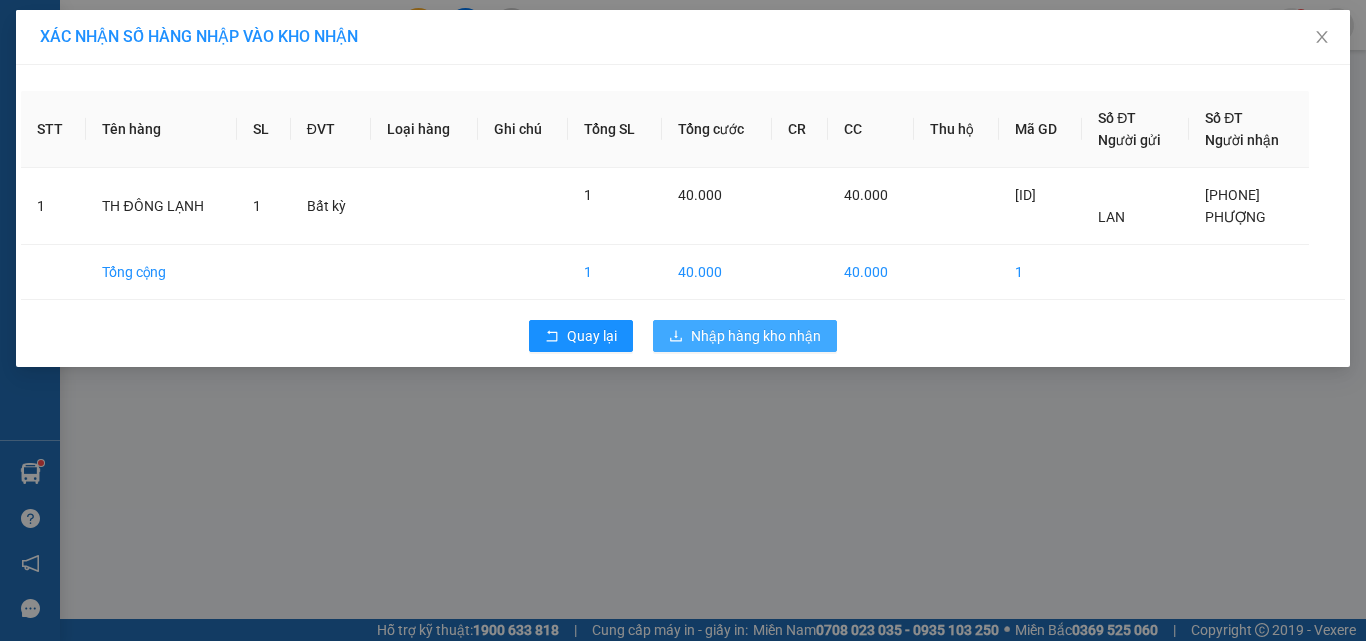 click on "Nhập hàng kho nhận" at bounding box center (745, 336) 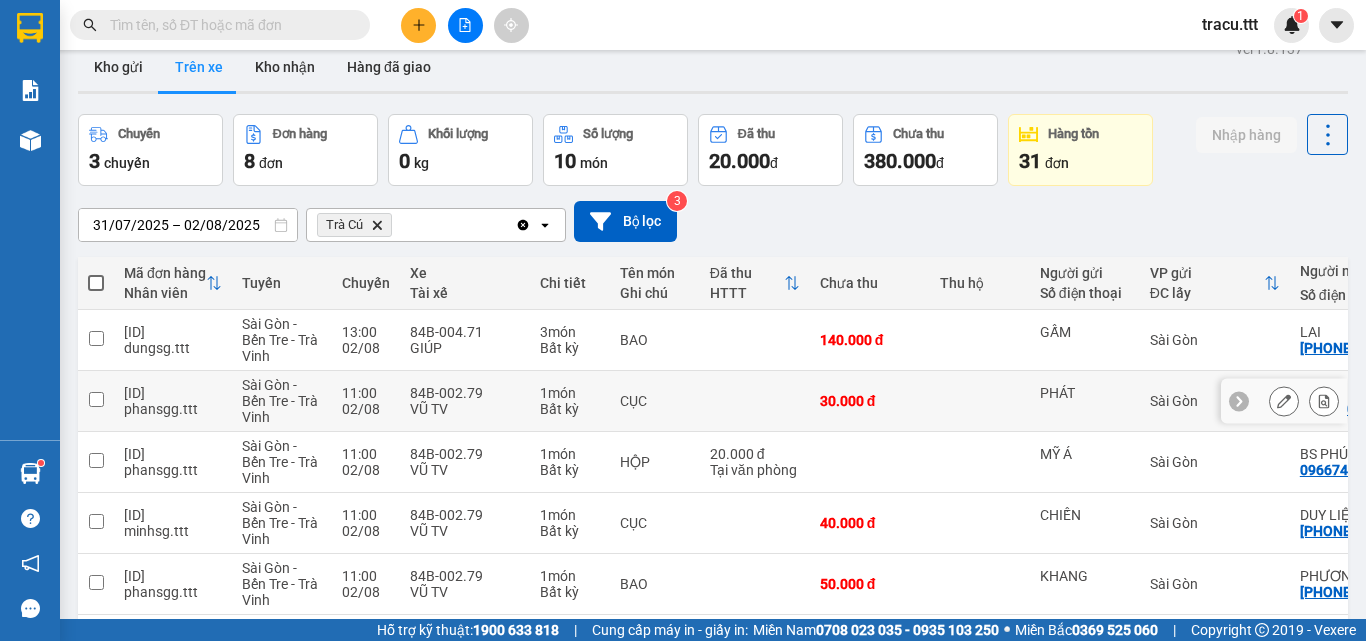 scroll, scrollTop: 0, scrollLeft: 0, axis: both 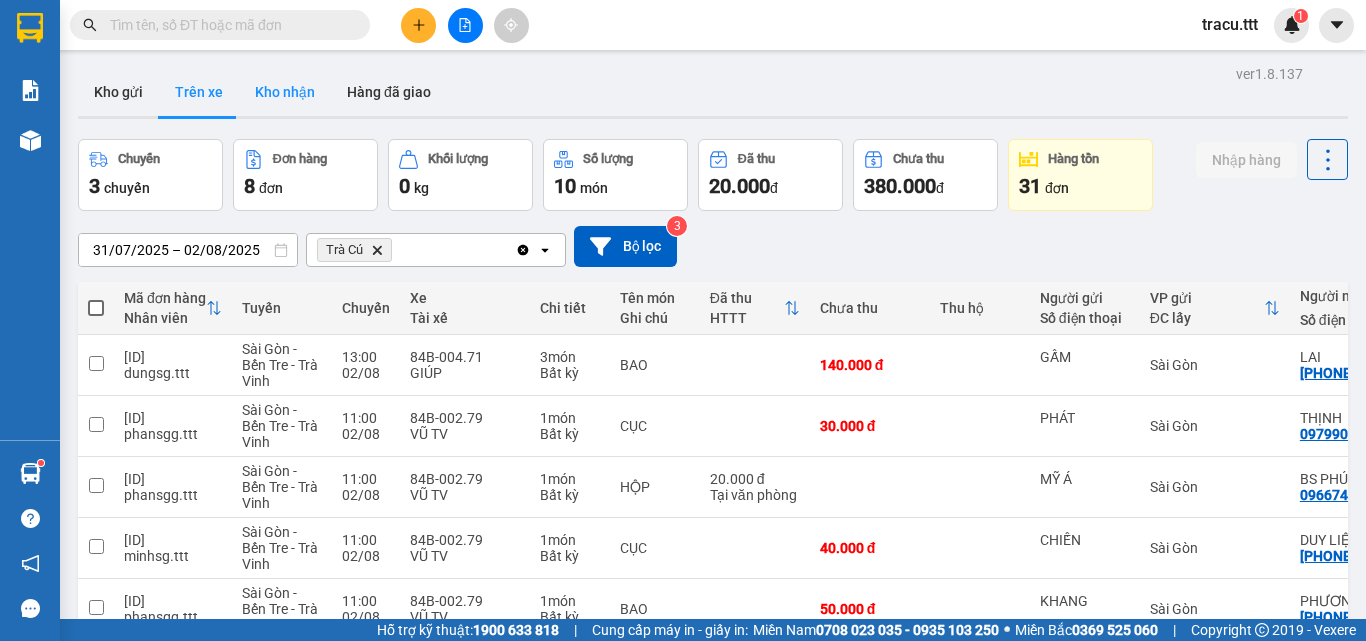click on "Kho nhận" at bounding box center [285, 92] 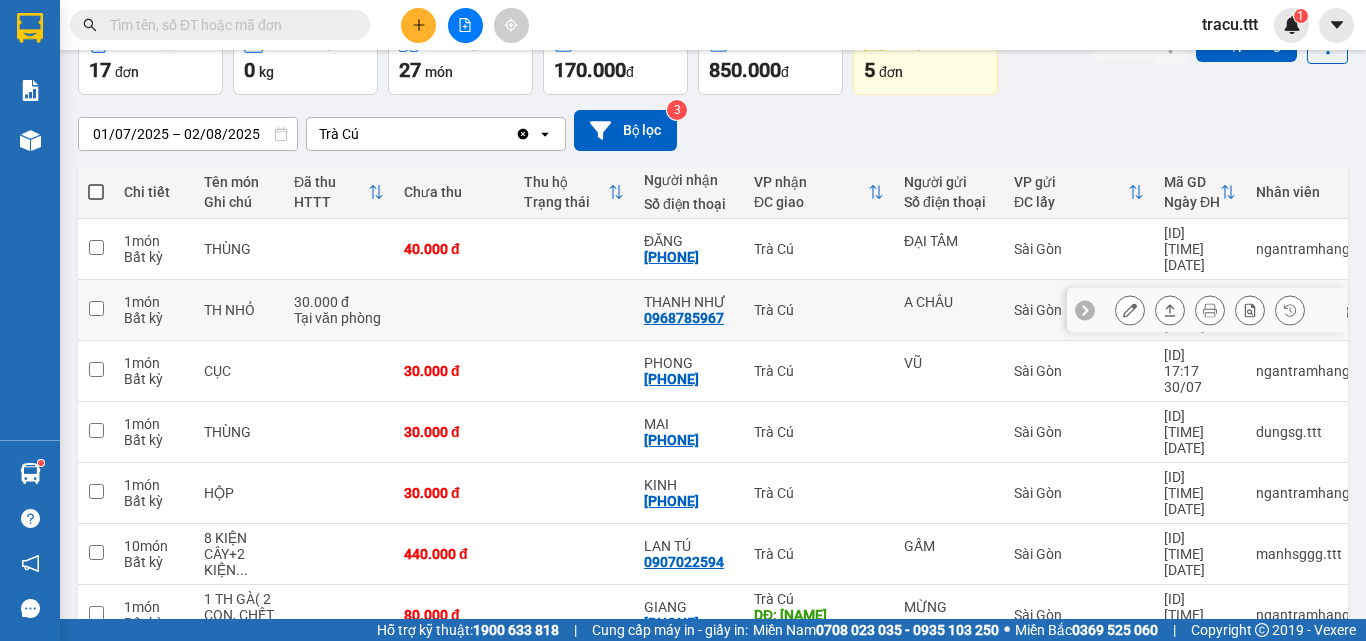 scroll, scrollTop: 153, scrollLeft: 0, axis: vertical 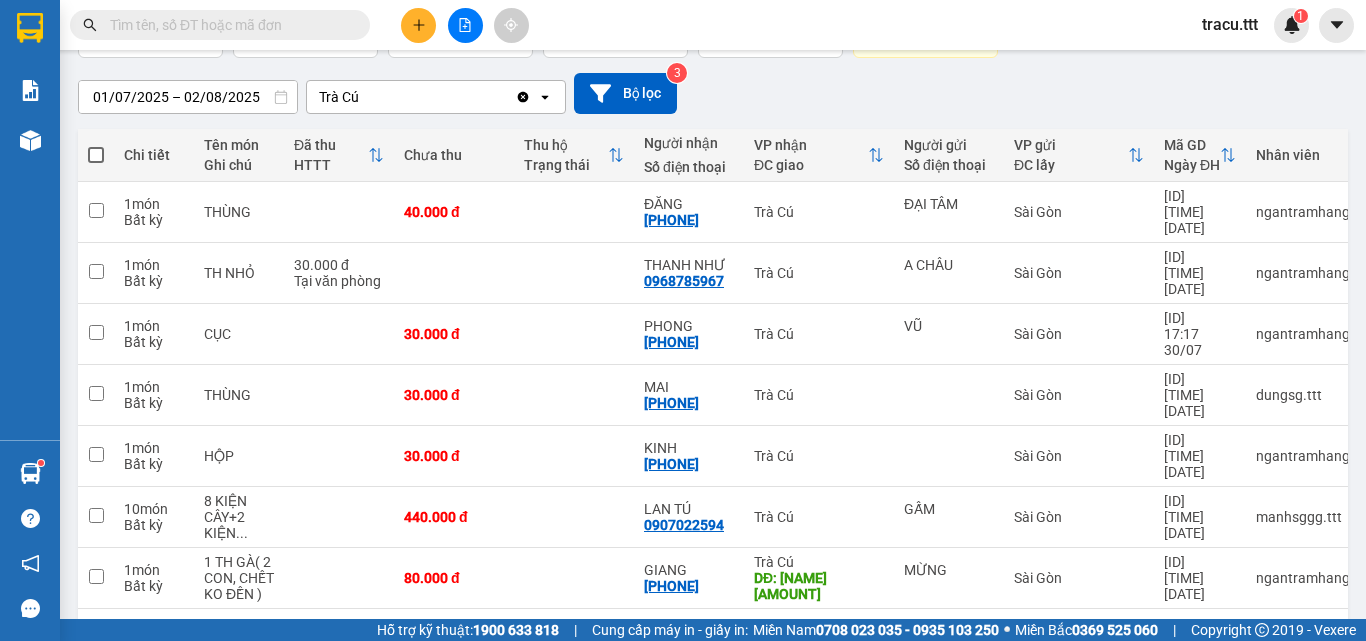 click on "1" at bounding box center (1095, 641) 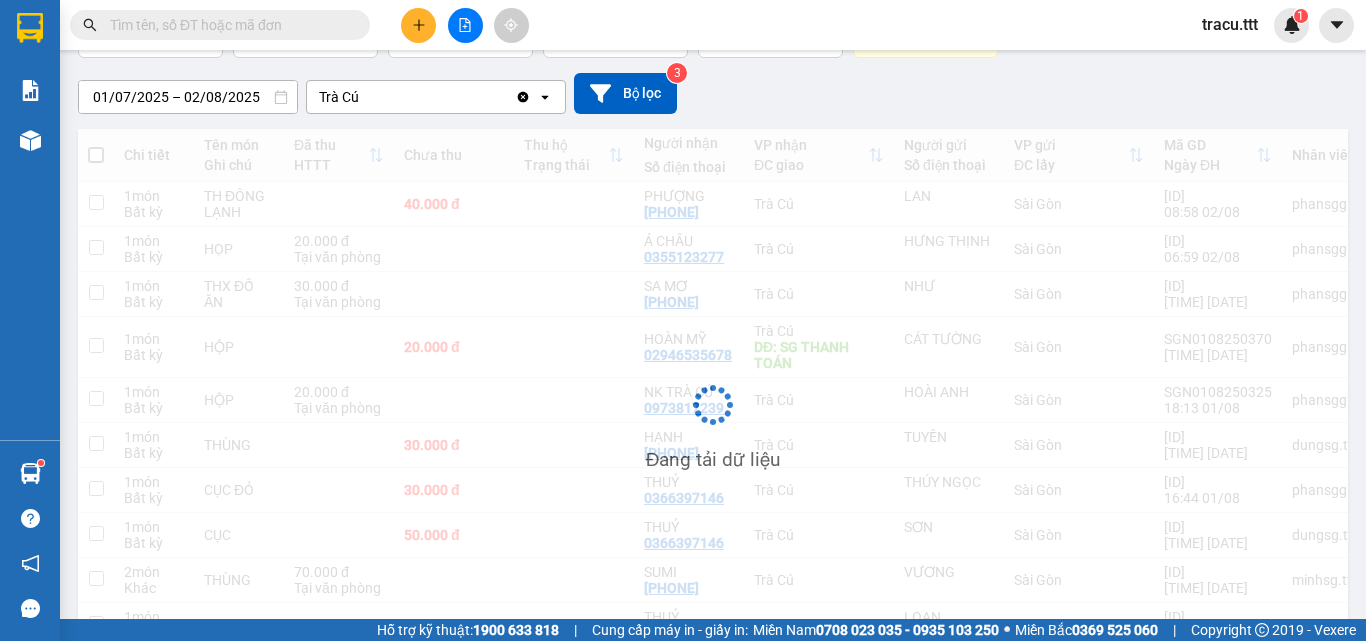 scroll, scrollTop: 153, scrollLeft: 0, axis: vertical 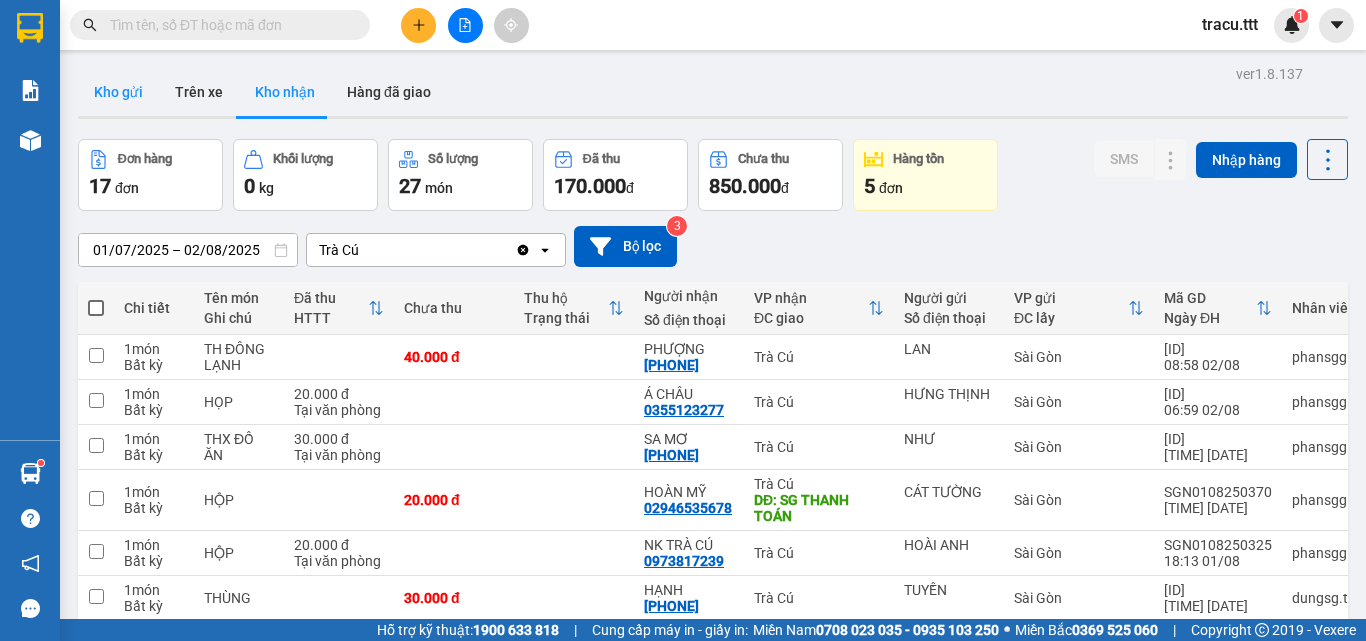 click on "Kho gửi" at bounding box center [118, 92] 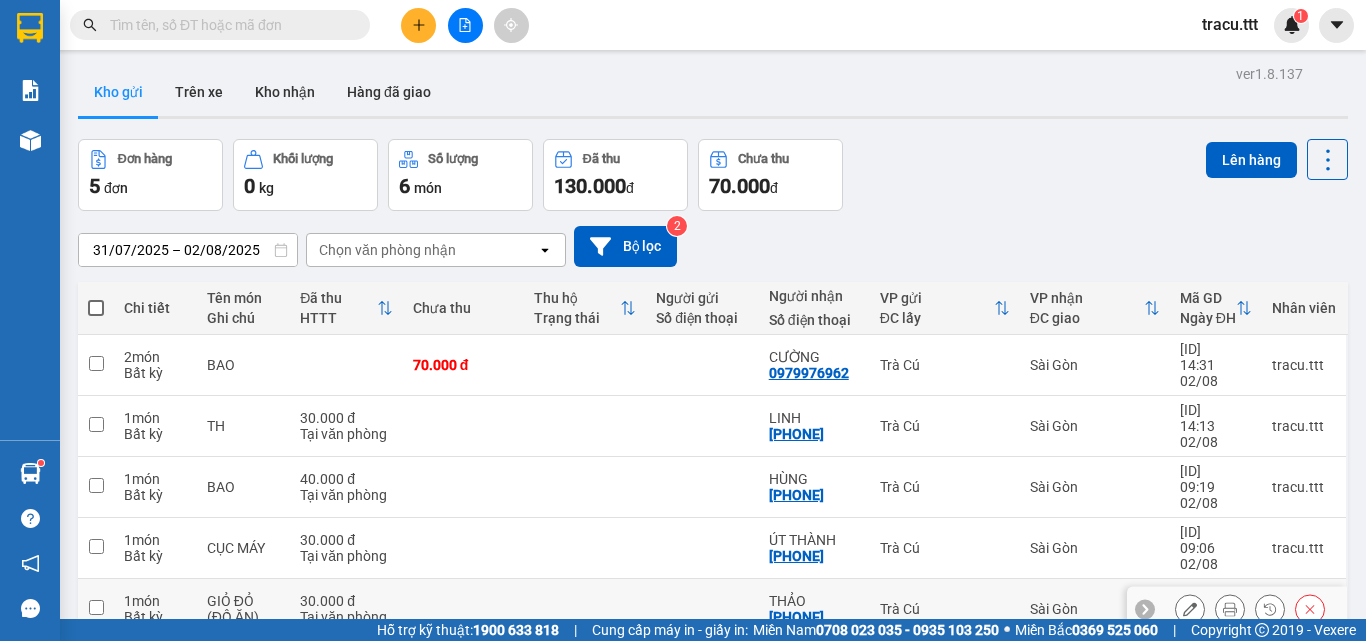 click at bounding box center [96, 607] 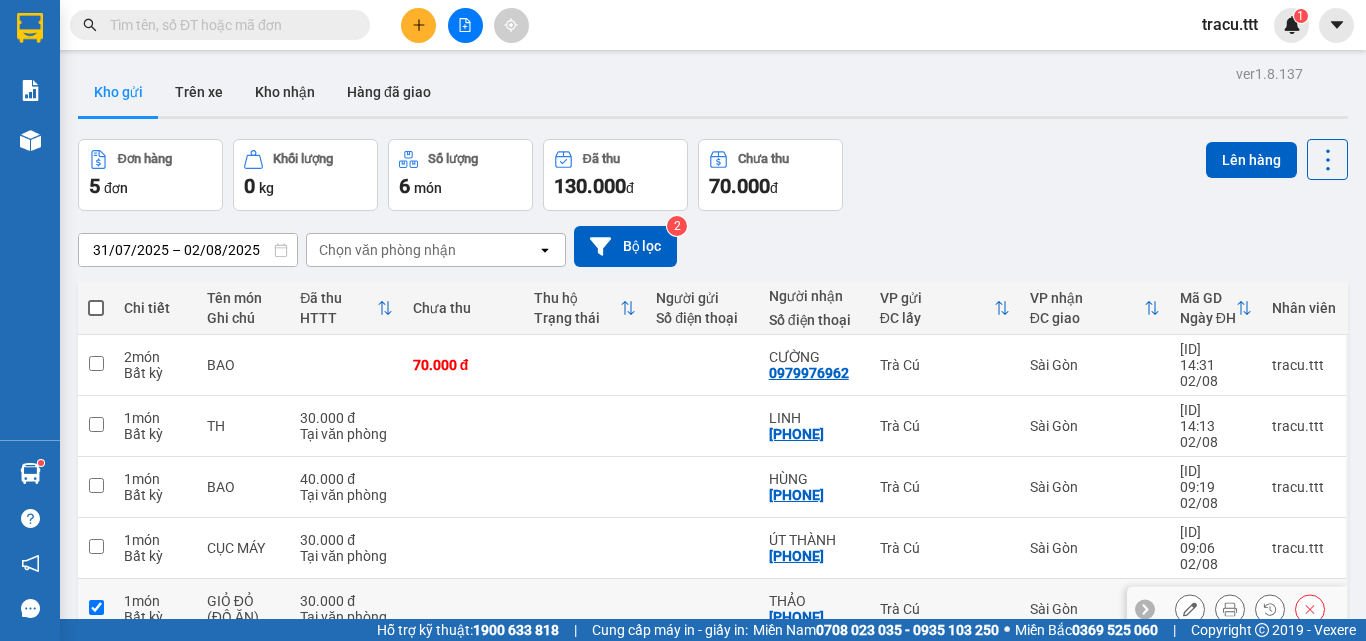 checkbox on "true" 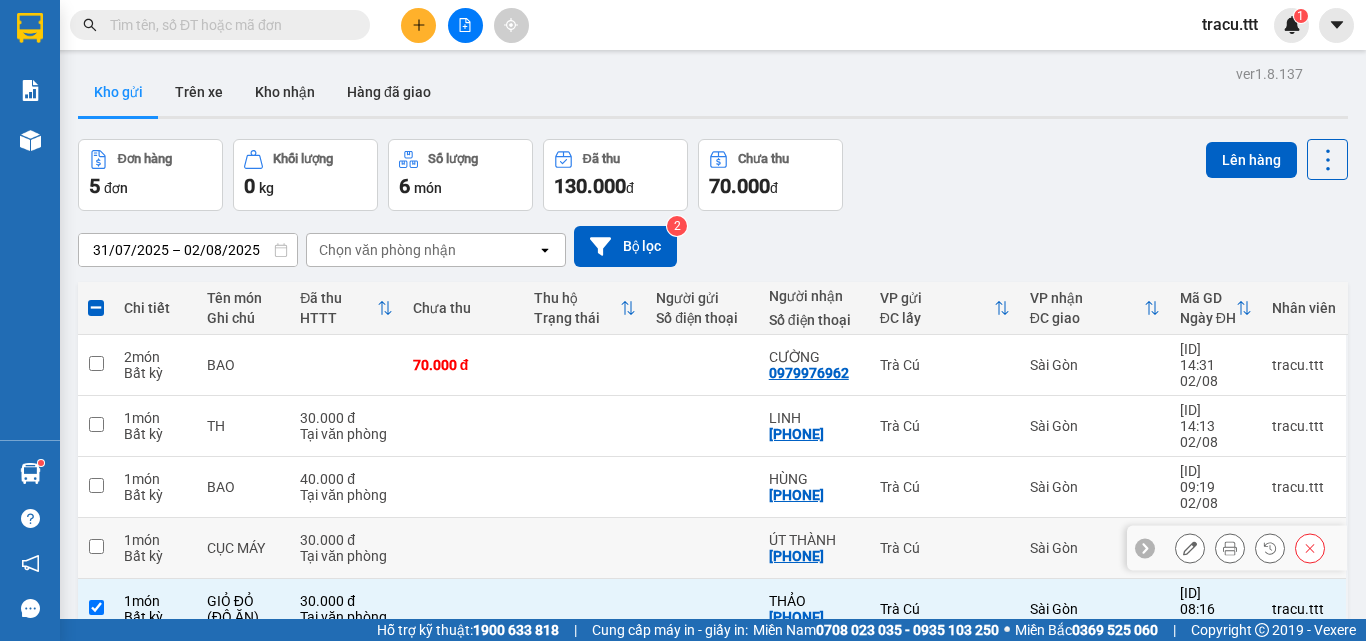 click at bounding box center [96, 546] 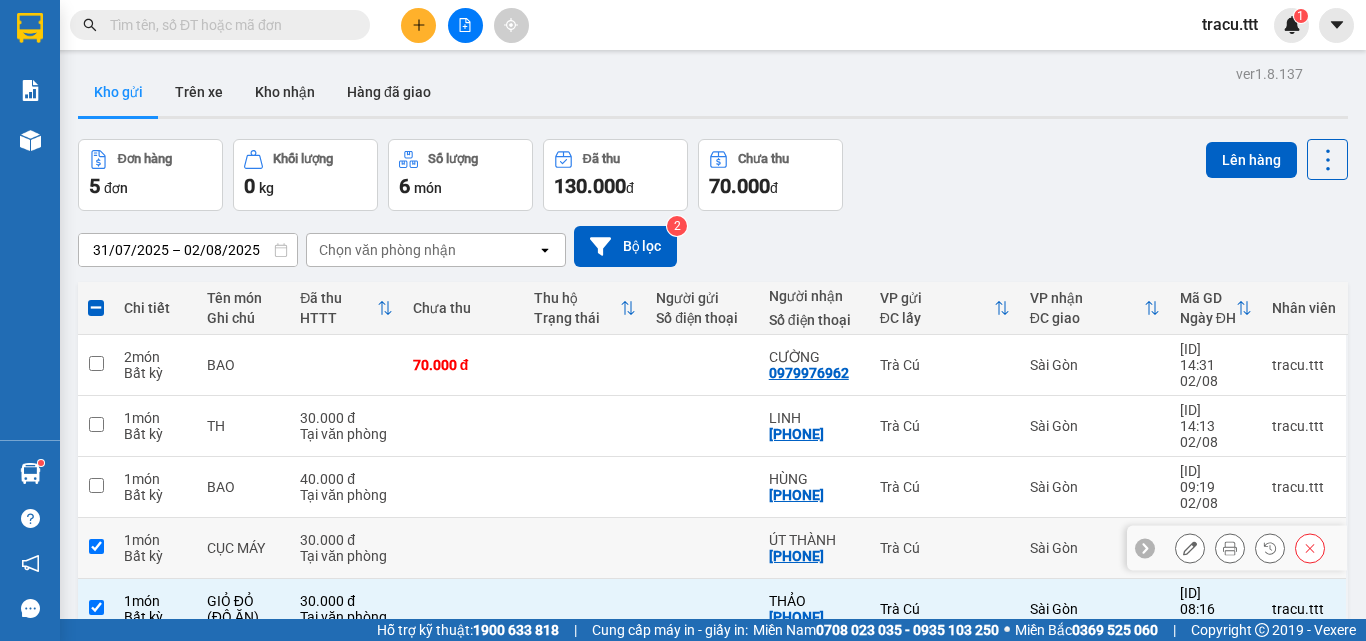checkbox on "true" 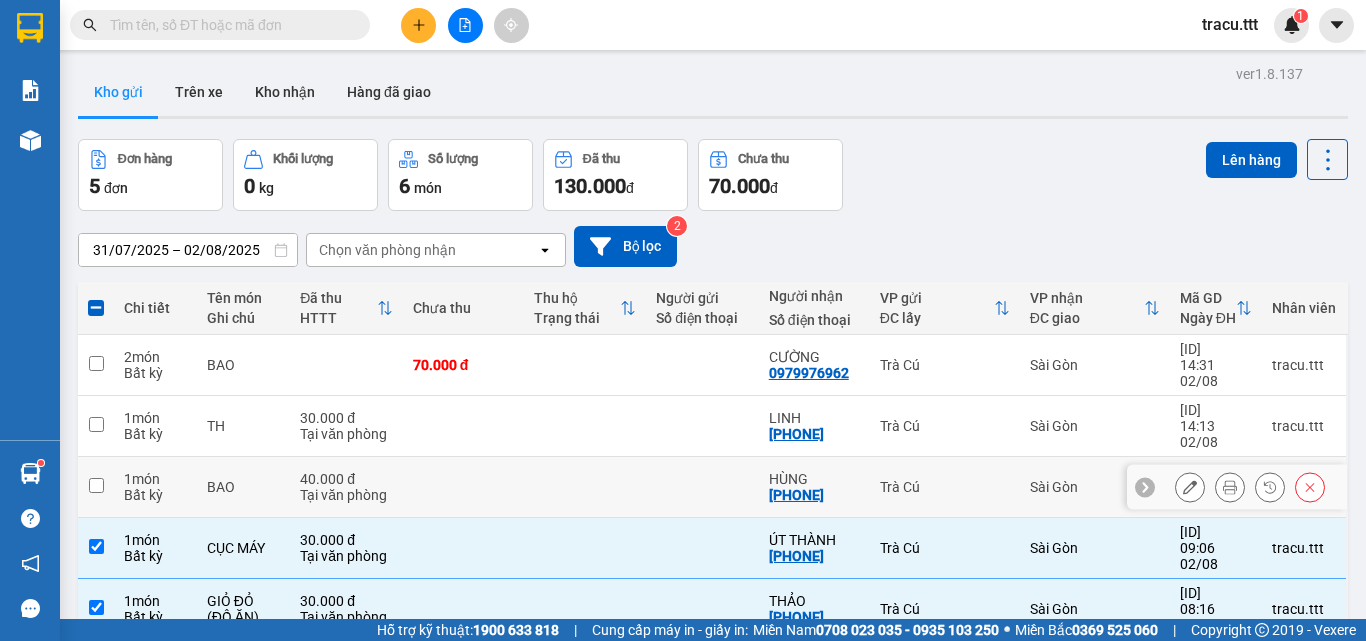 click at bounding box center [96, 485] 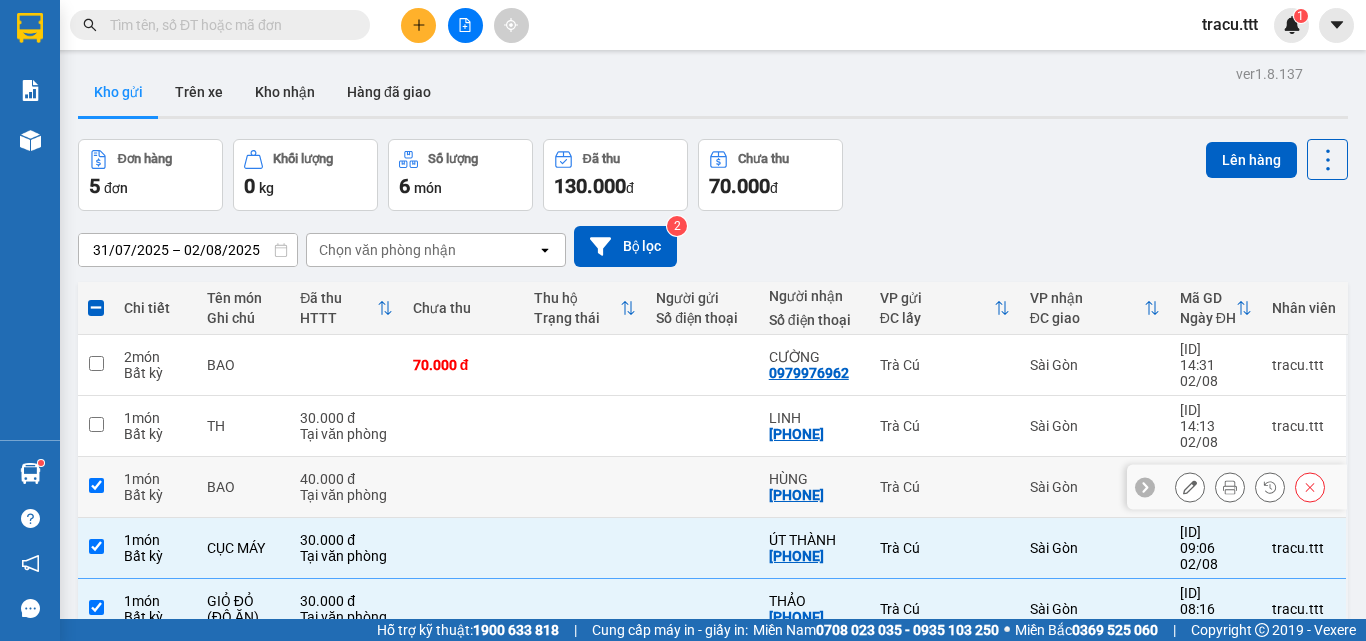 checkbox on "true" 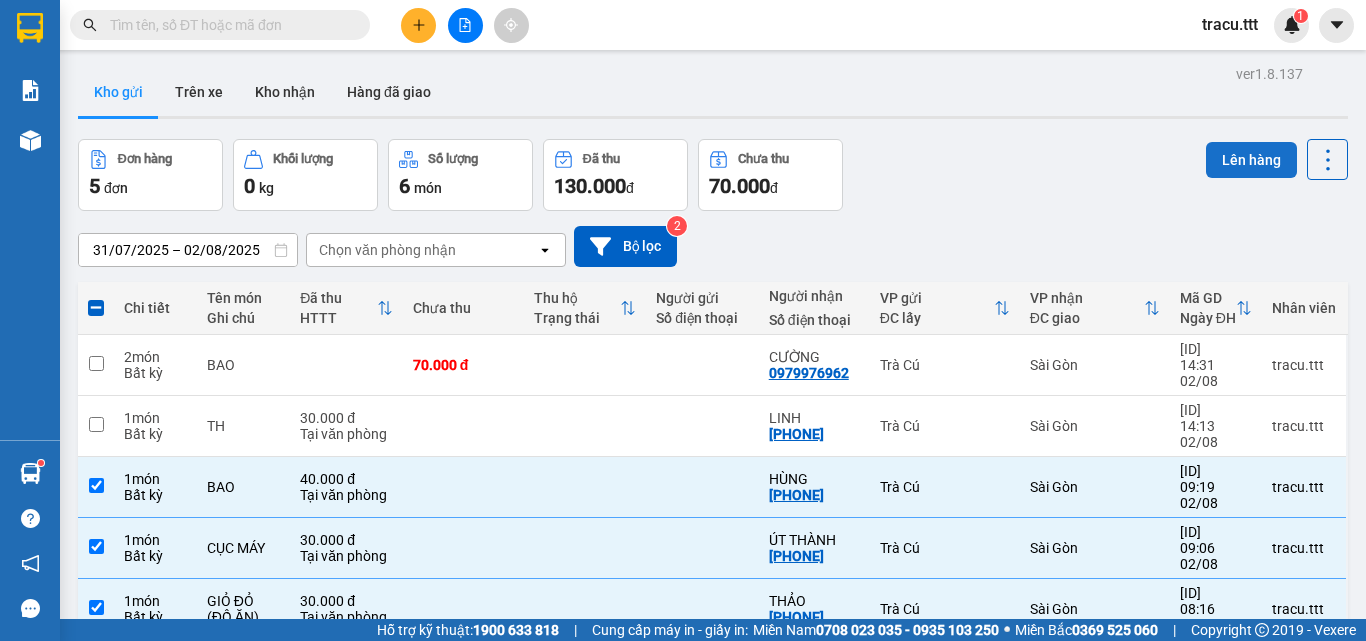click on "Lên hàng" at bounding box center [1251, 160] 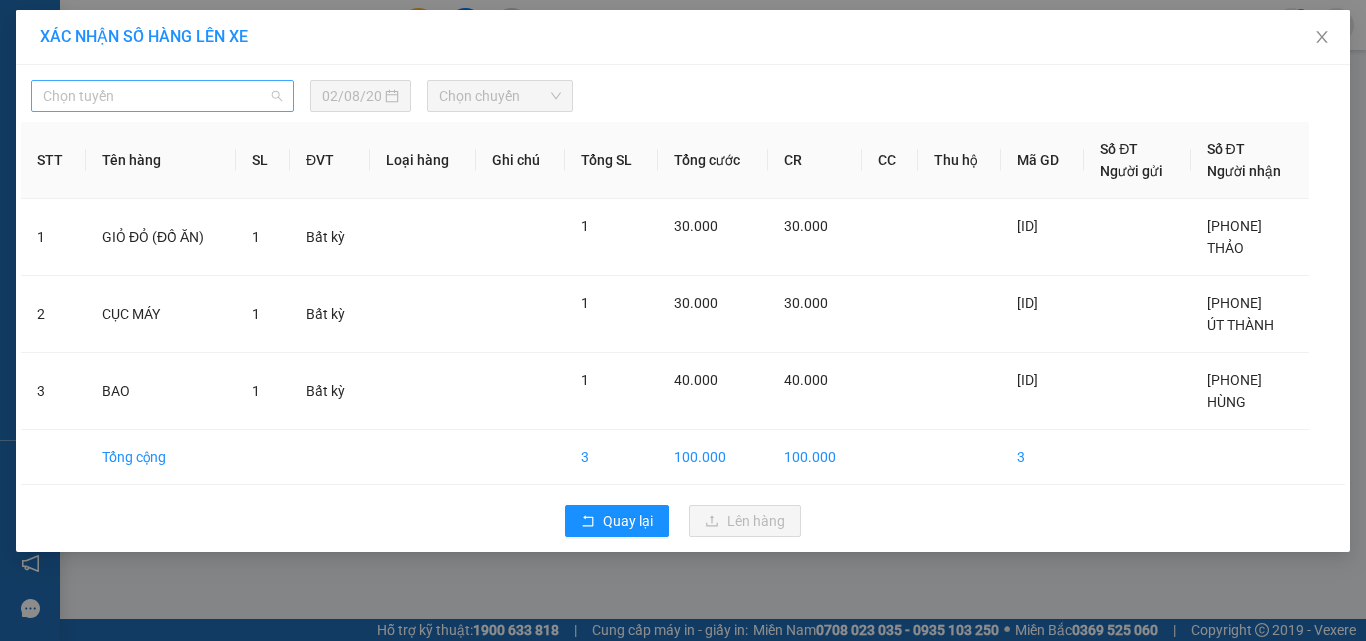click on "Chọn tuyến" at bounding box center [162, 96] 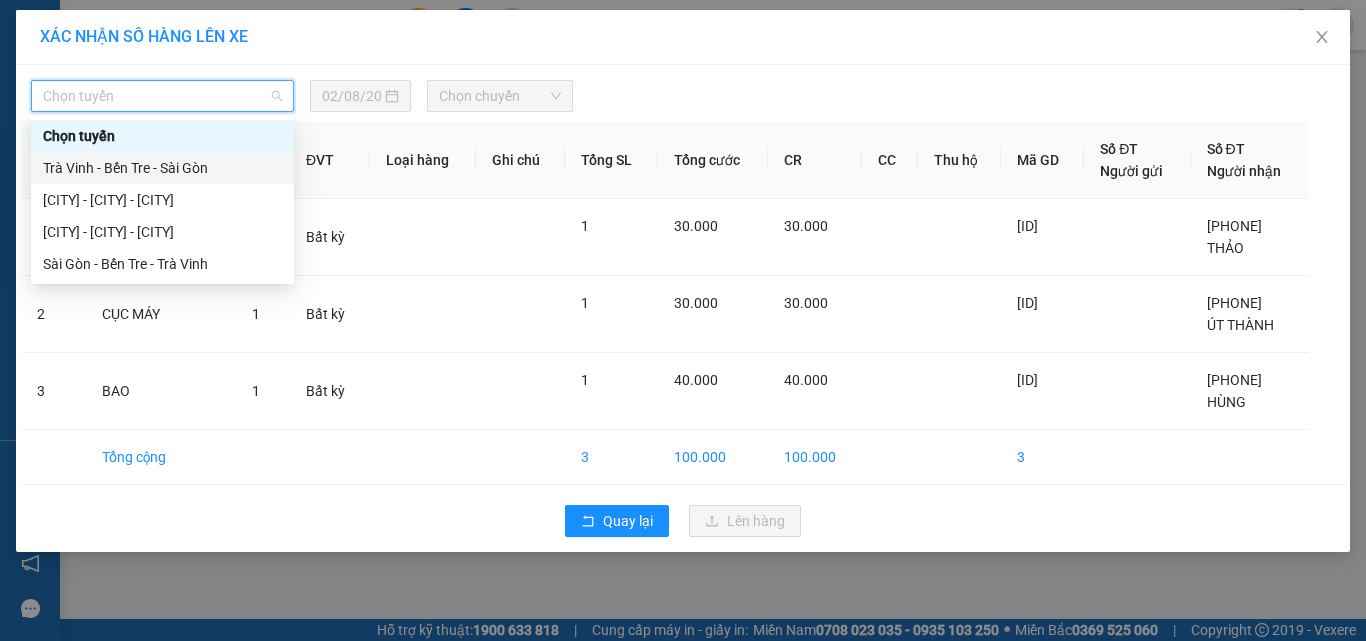 click on "Trà Vinh - Bến Tre - Sài Gòn" at bounding box center [162, 168] 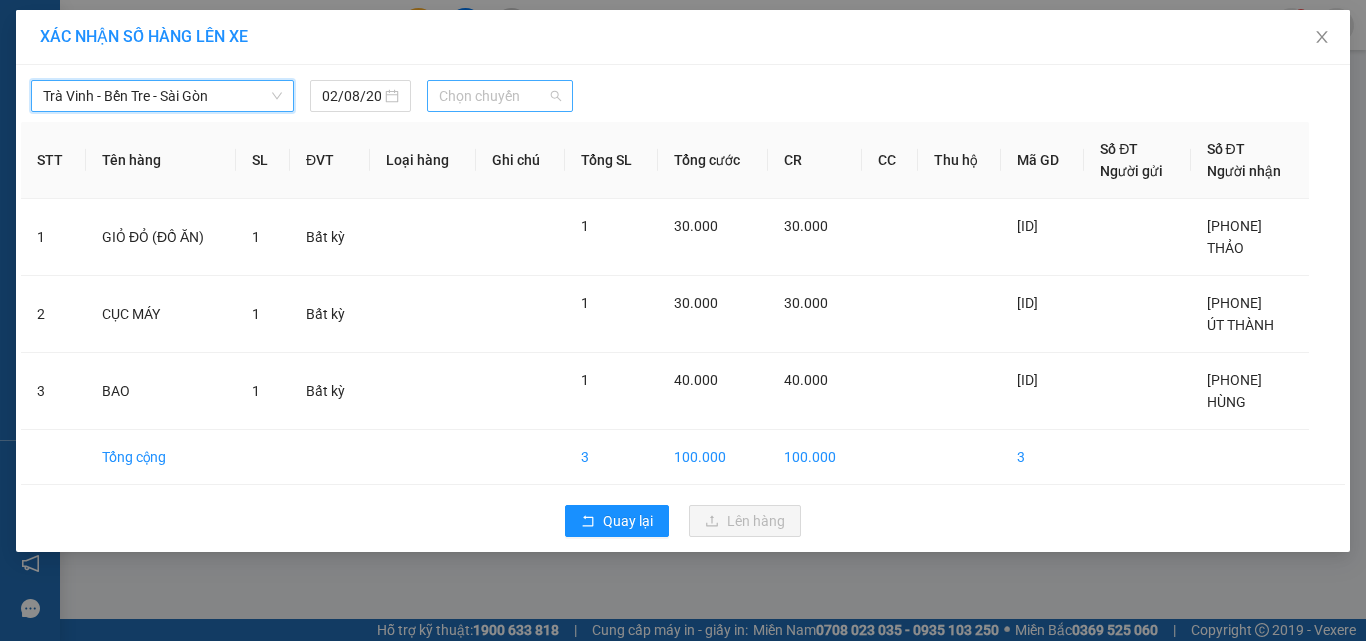 click on "Chọn chuyến" at bounding box center [500, 96] 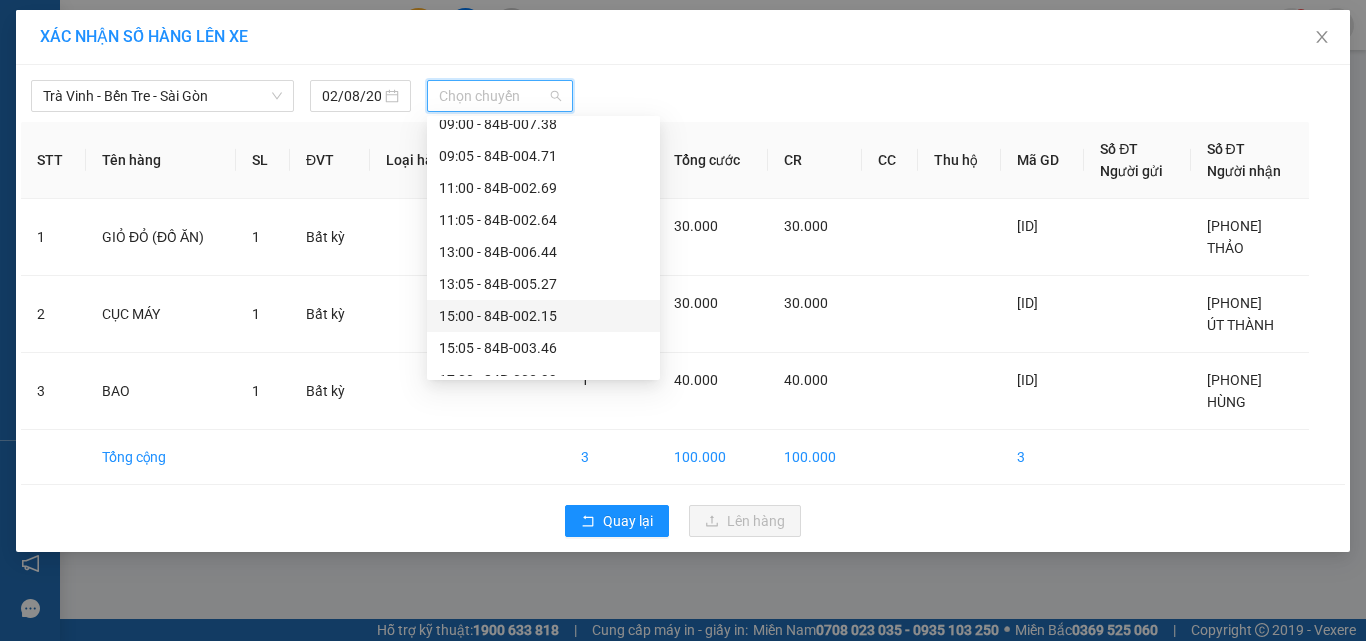 scroll, scrollTop: 400, scrollLeft: 0, axis: vertical 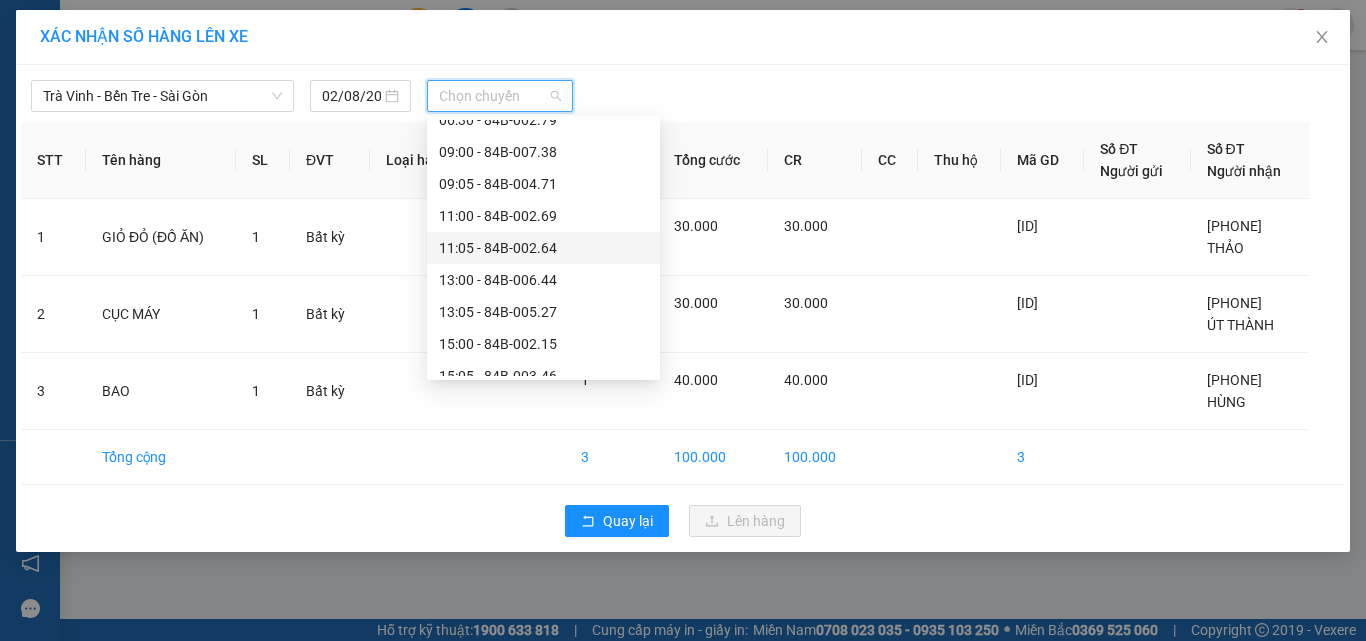 click on "11:05     - [ID]" at bounding box center [543, 248] 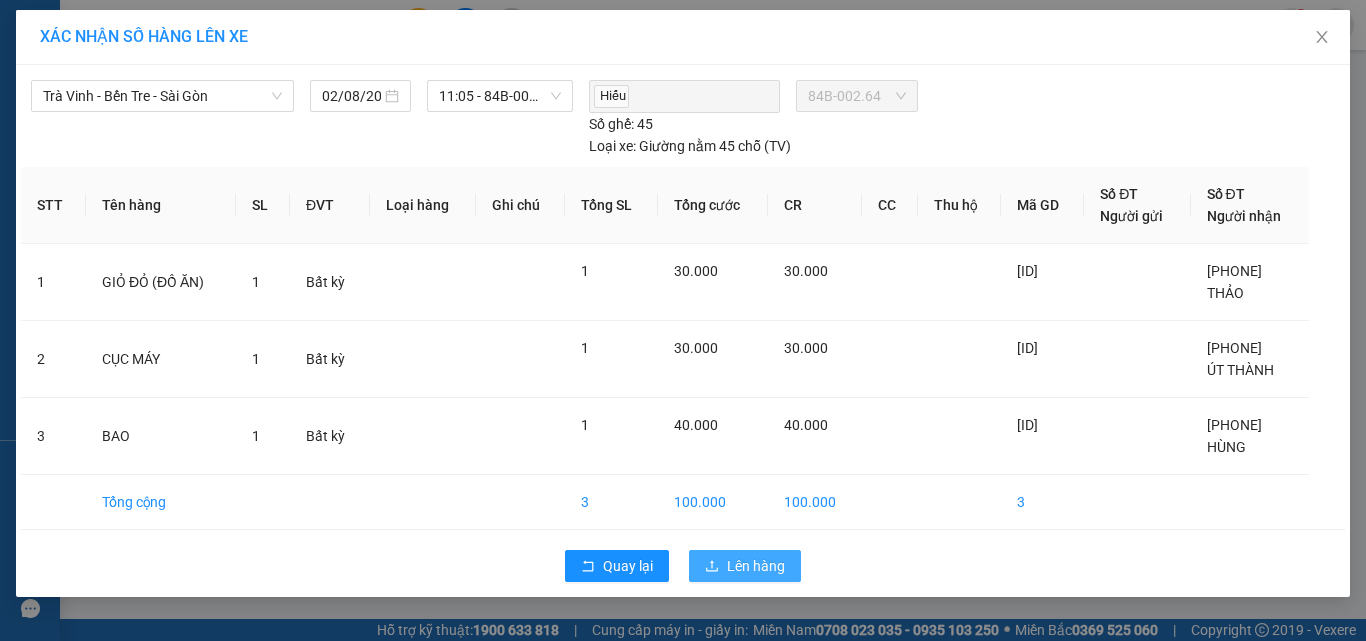 click on "Lên hàng" at bounding box center [756, 566] 